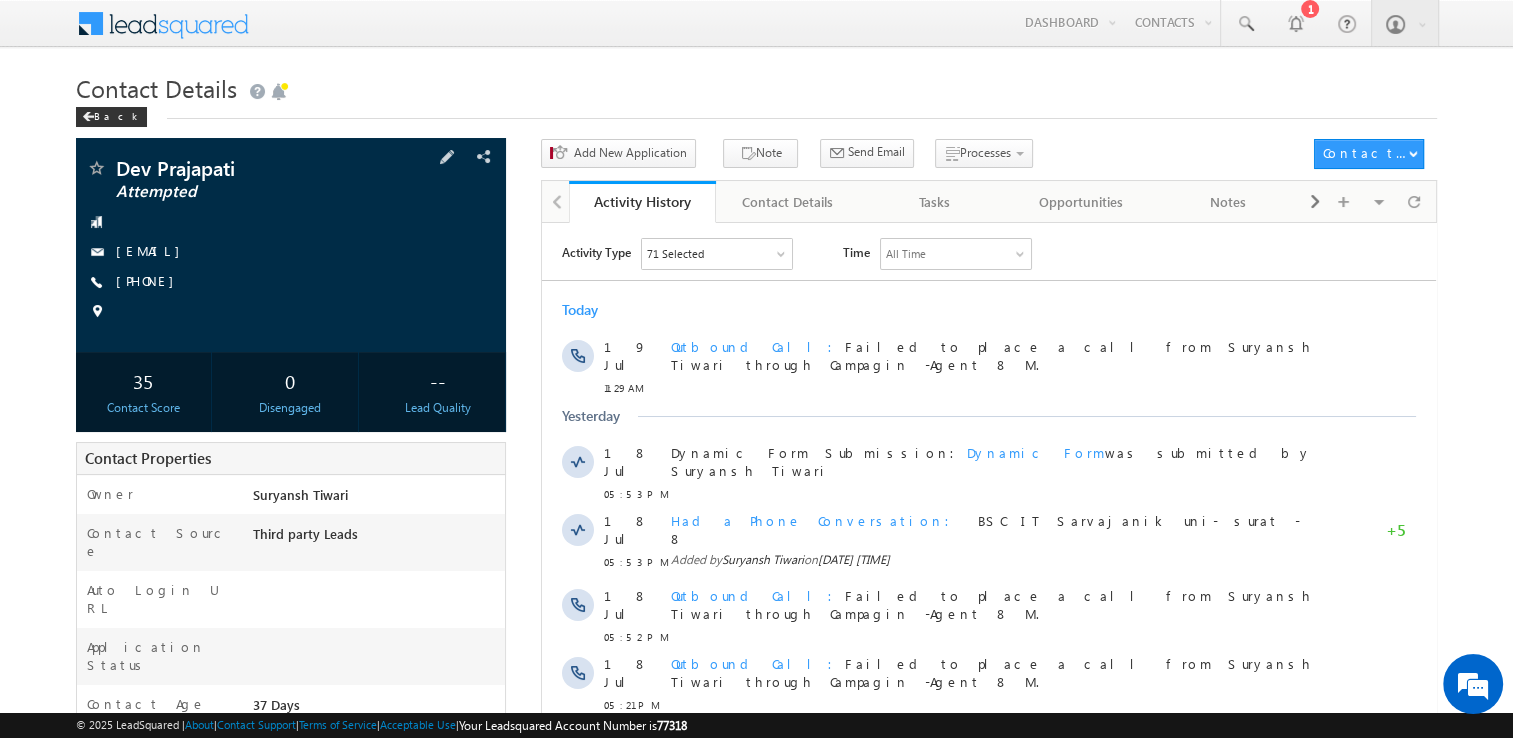 scroll, scrollTop: 0, scrollLeft: 0, axis: both 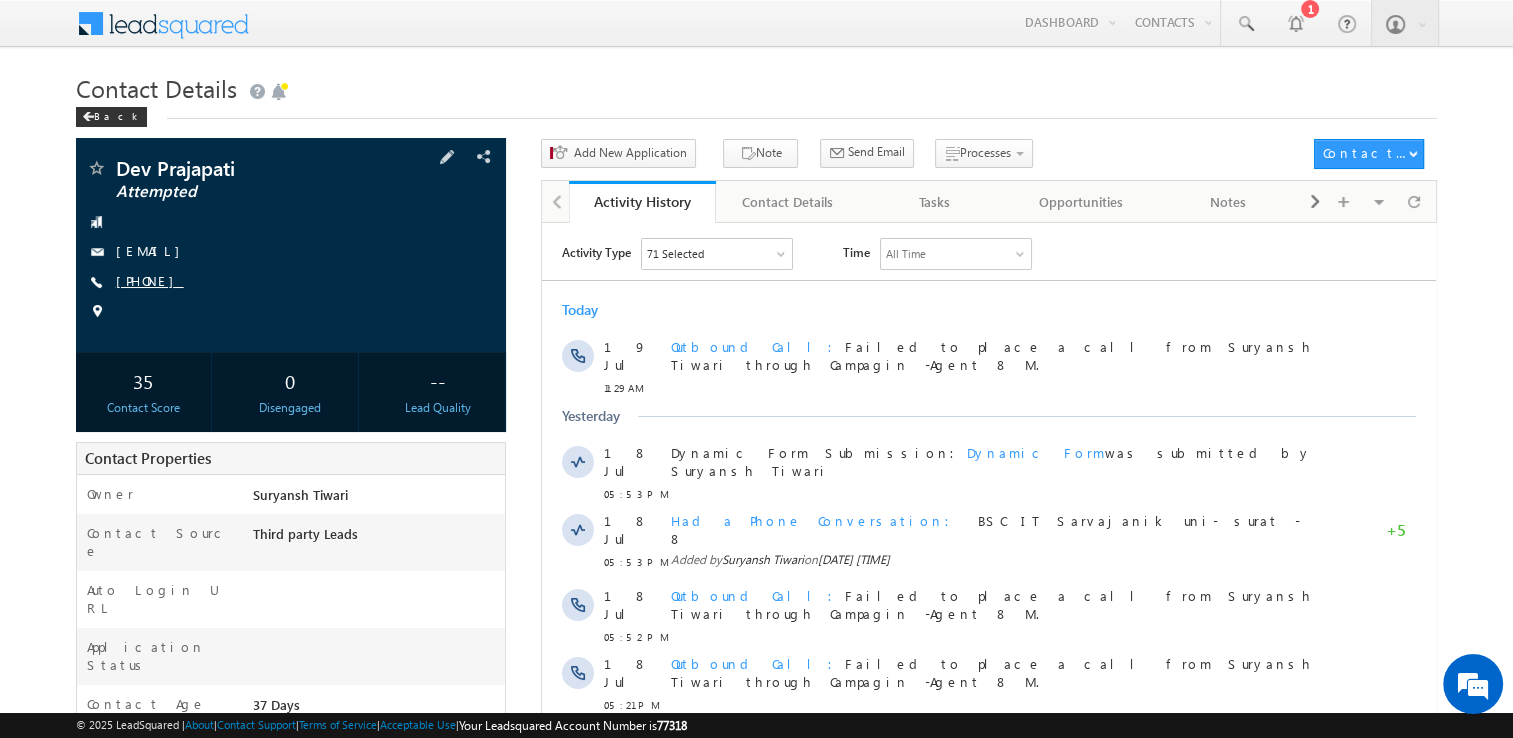 click on "[PHONE]" at bounding box center [150, 280] 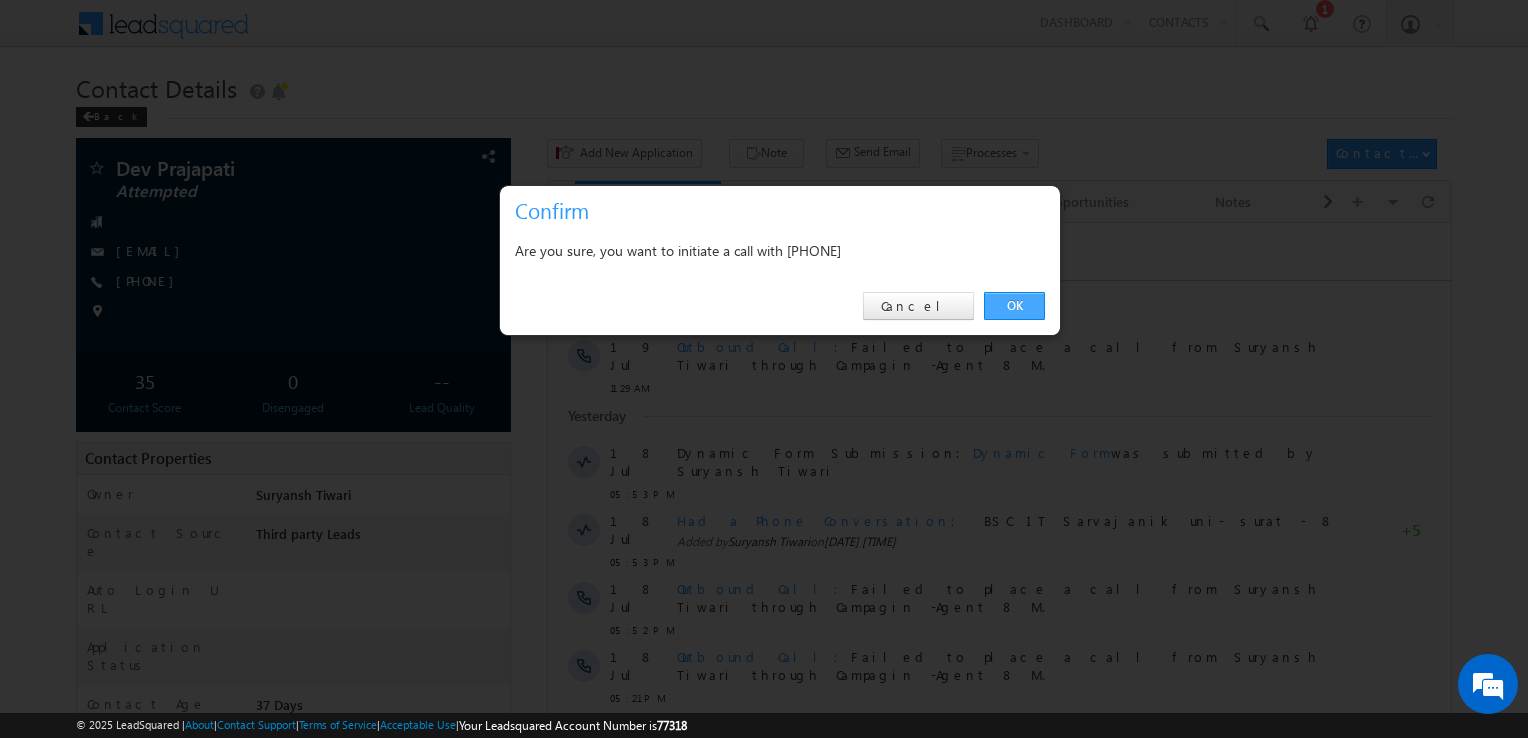 click on "OK" at bounding box center [1014, 306] 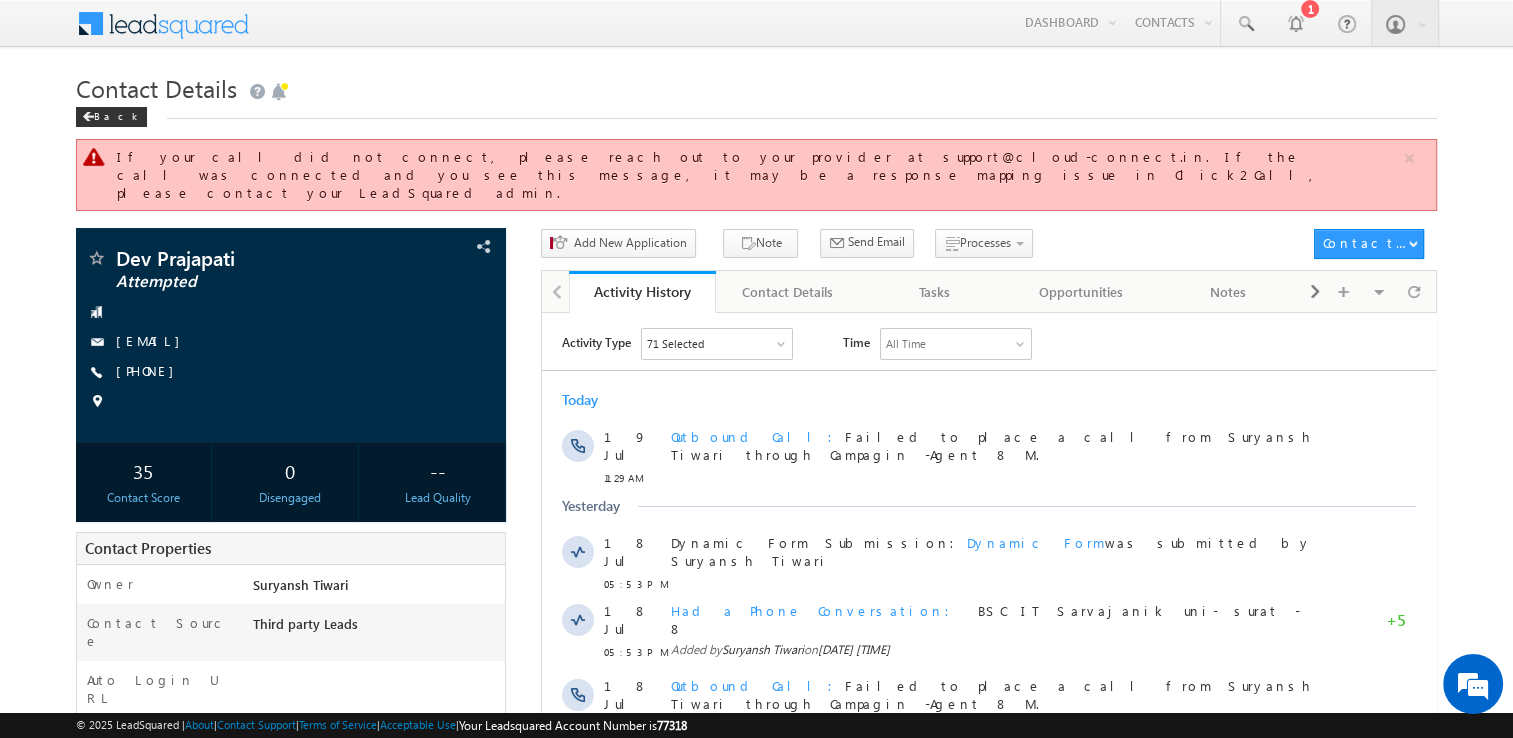 scroll, scrollTop: 0, scrollLeft: 0, axis: both 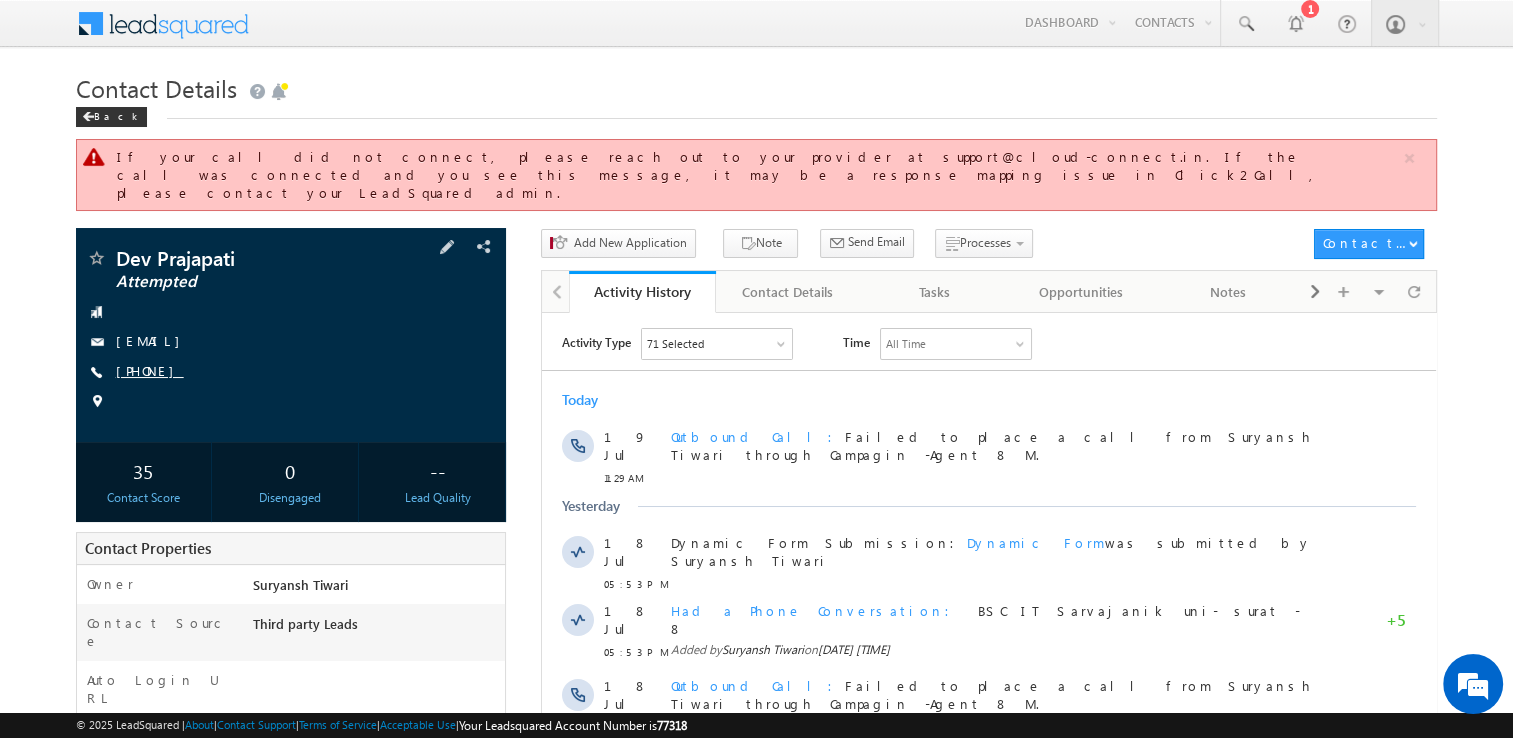 click on "+91-9099742680" at bounding box center [150, 370] 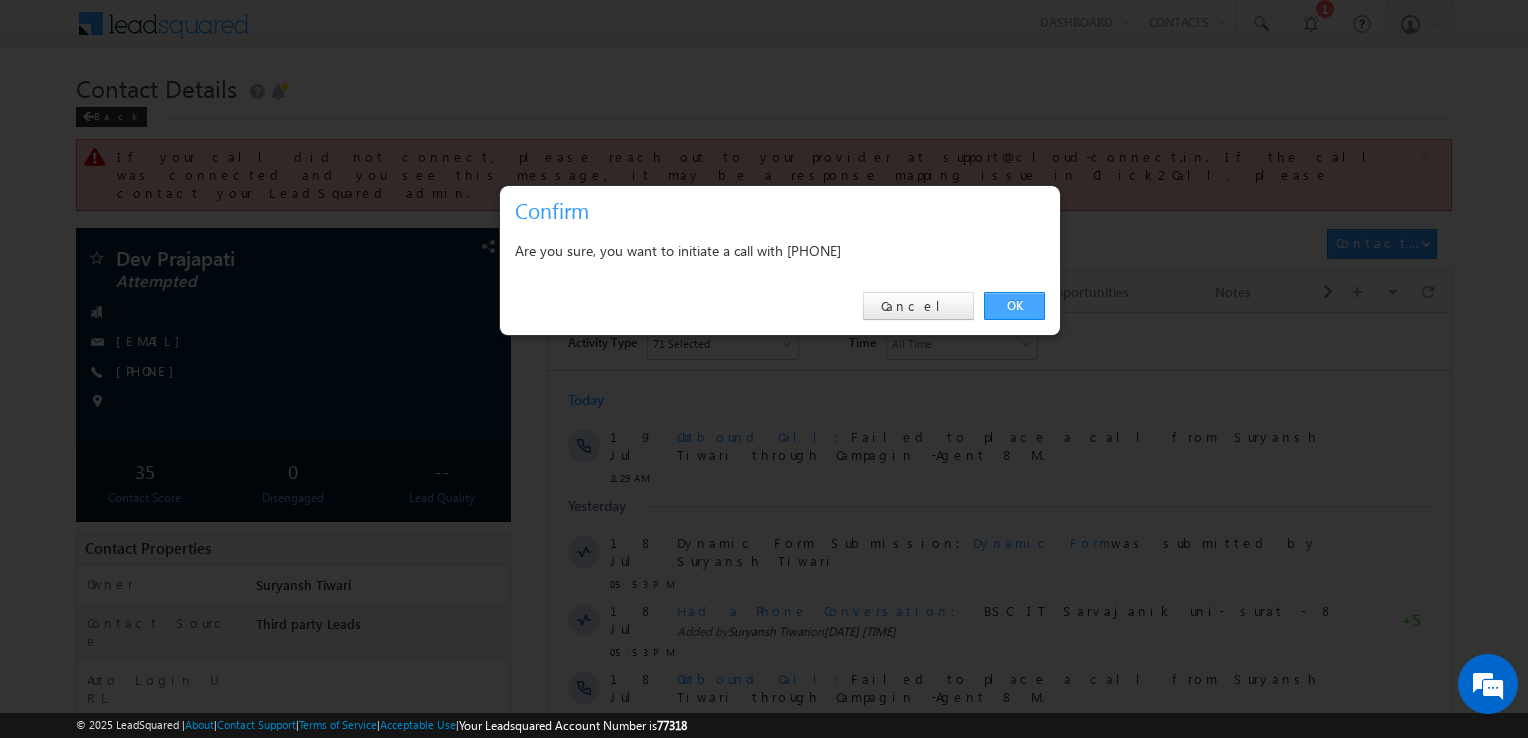 click on "OK" at bounding box center [1014, 306] 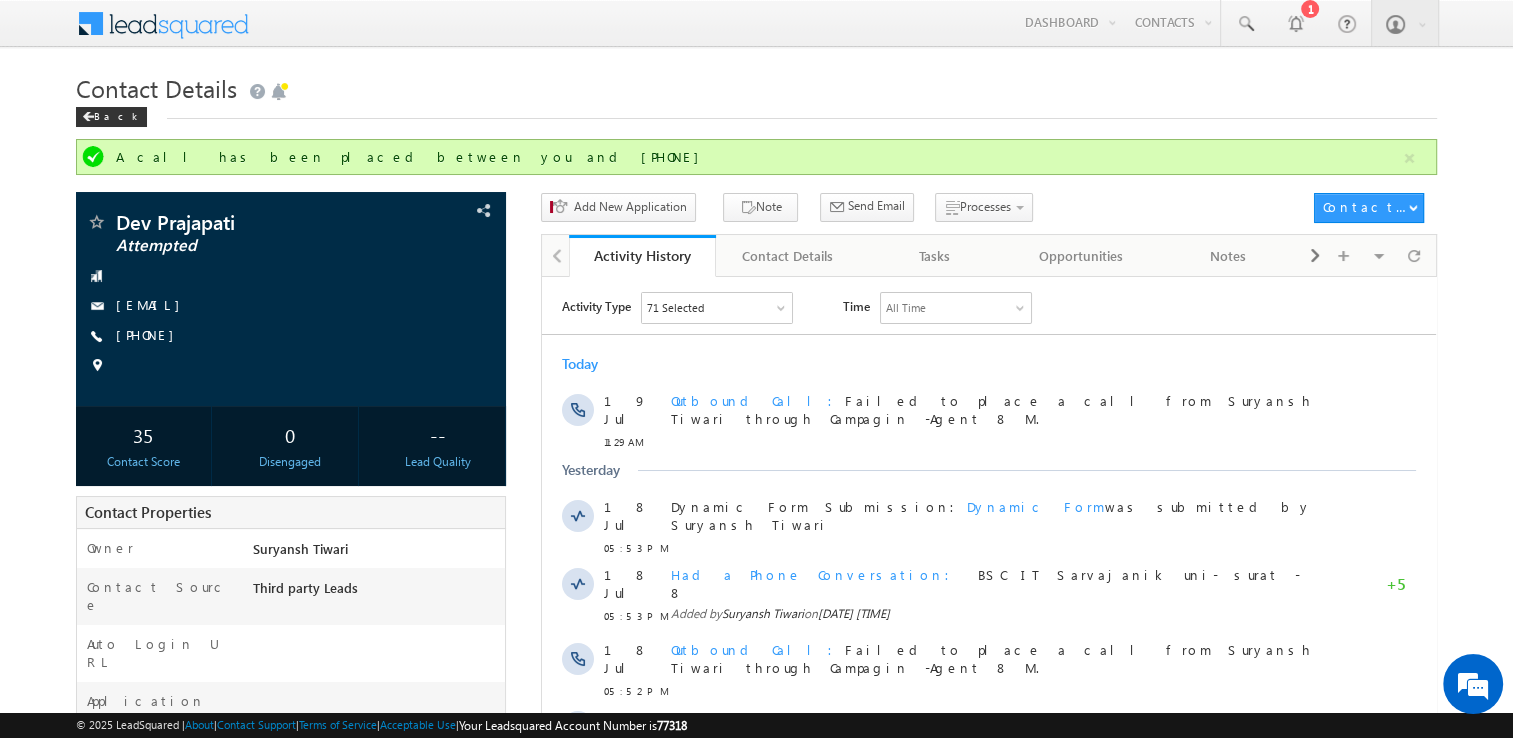 click on "Dev Prajapati
Attempted" at bounding box center [757, 683] 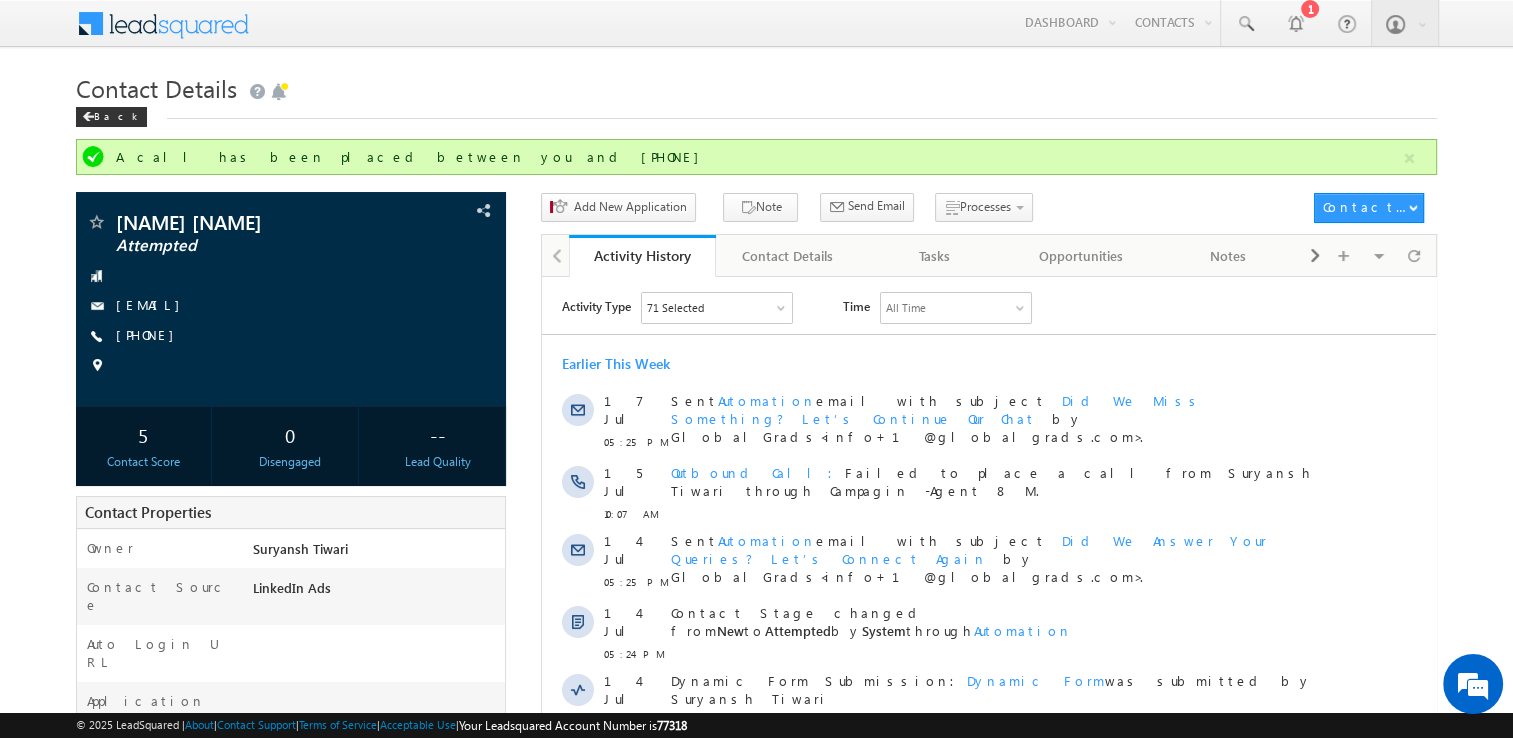 scroll, scrollTop: 0, scrollLeft: 0, axis: both 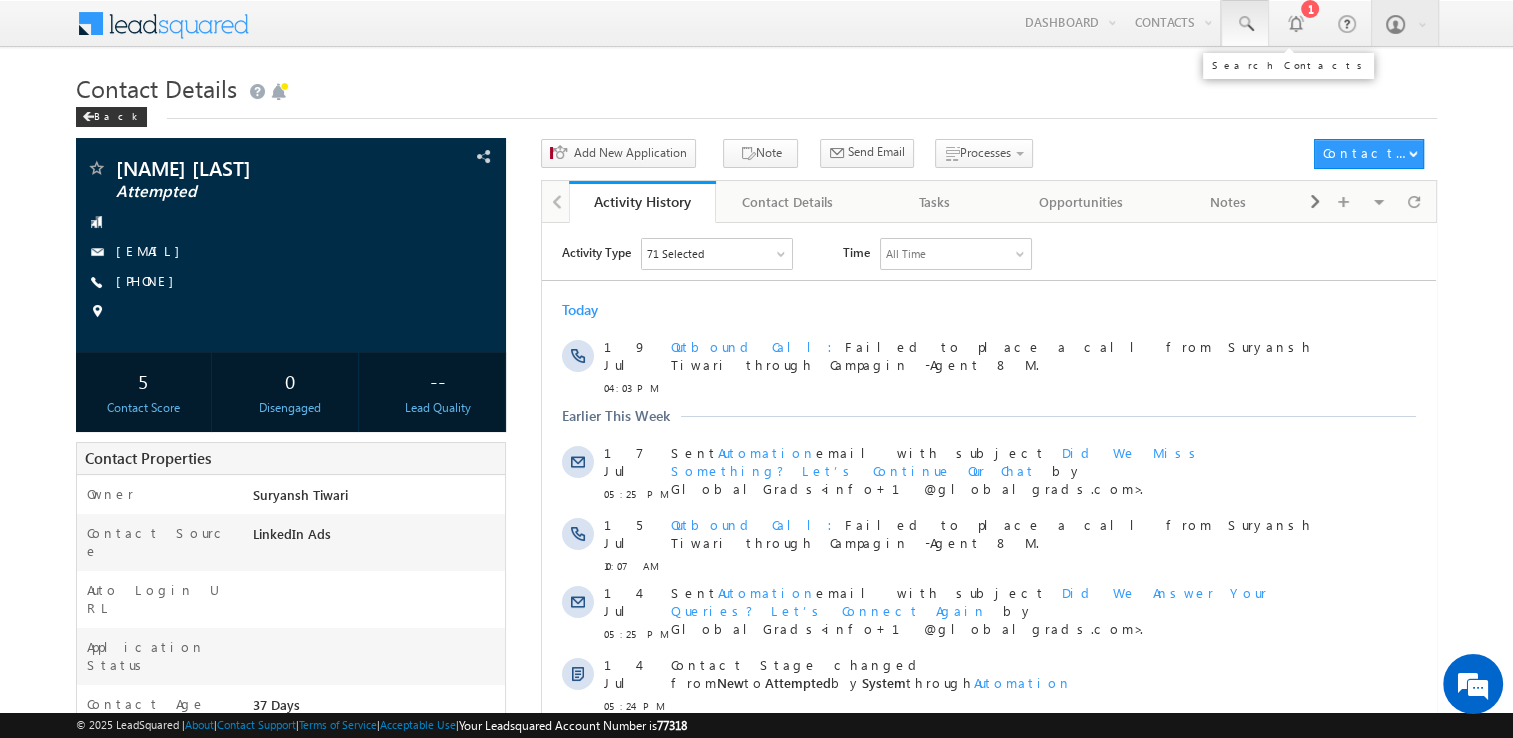click at bounding box center (1245, 23) 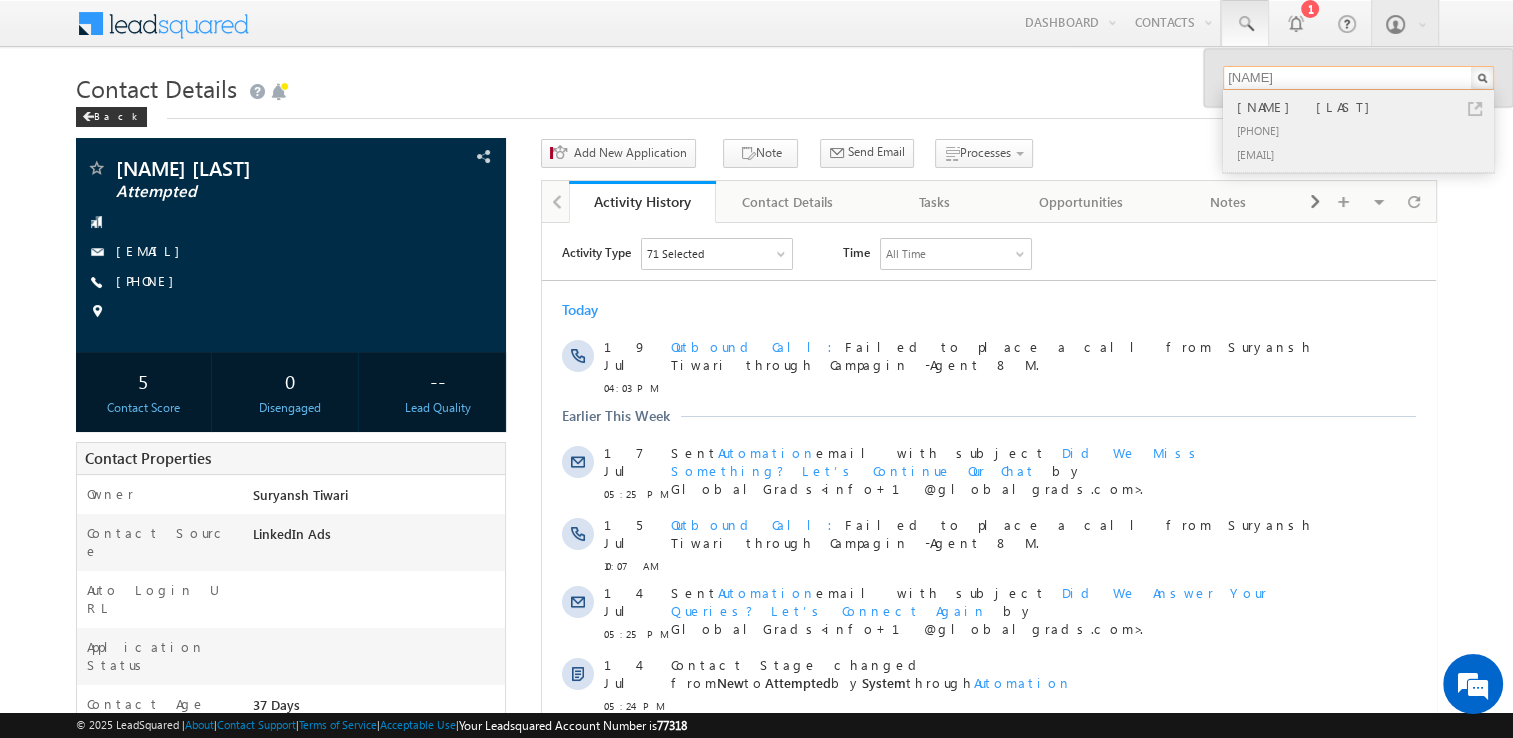 type on "Jitendra" 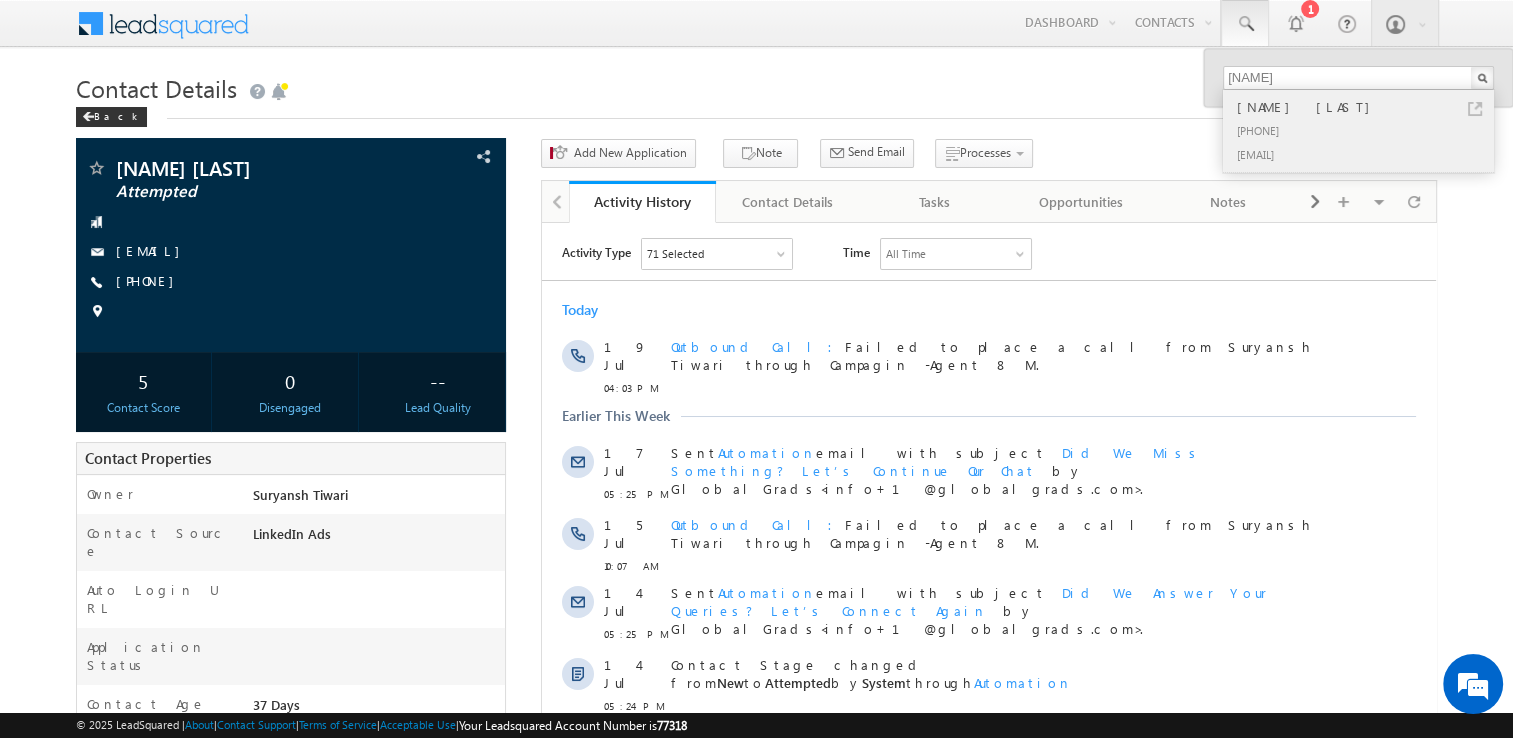 click at bounding box center [1475, 109] 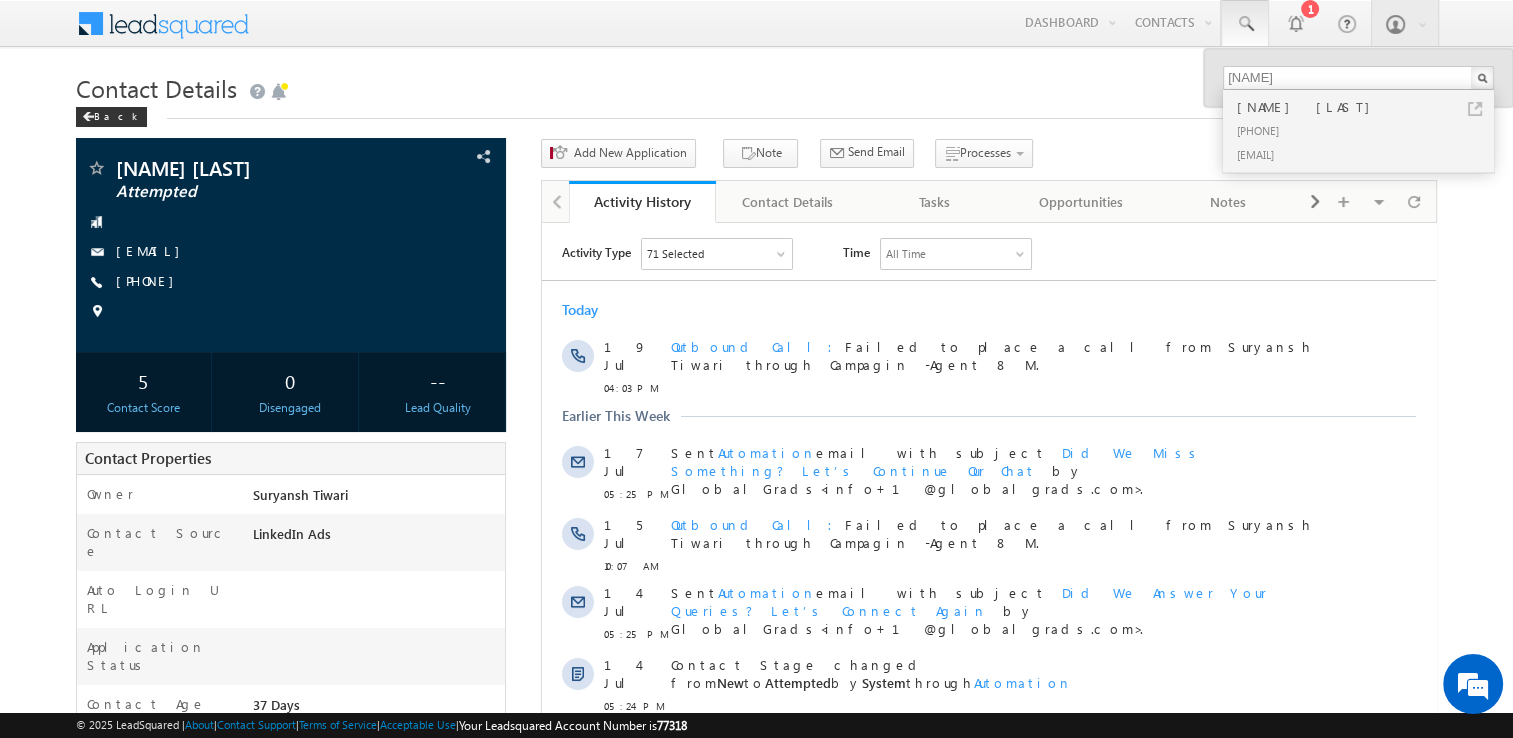 click on "Activity Type
71 Selected
Select All Sales Activities 1 Sales Activity Opportunities 1 University Application Email Activities 18 Email Bounced Email Link Clicked Email Marked Spam Email Opened Inbound Contact through Email Mailing preference link clicked Negative Response to Email Neutral Response to Email Positive Response to Email Resubscribed Subscribed To Newsletter Subscribed To Promotional Emails Unsubscribe Link Clicked Unsubscribed Unsubscribed From Newsletter Unsubscribed From Promotional Emails View in browser link Clicked Email Sent Web Activities 5 Conversion Button Clicked Converted to Contact Form Submitted on Website Page Visited on Website Tracking URL Clicked Contact Capture Activities 1 Contact Capture Phone Call Activities 2 Inbound Phone Call Activity Outbound Phone Call Activity Other Activities 19 Application Form Document Generation Had a Phone Conversation Meeting Notes 5" at bounding box center [999, 253] 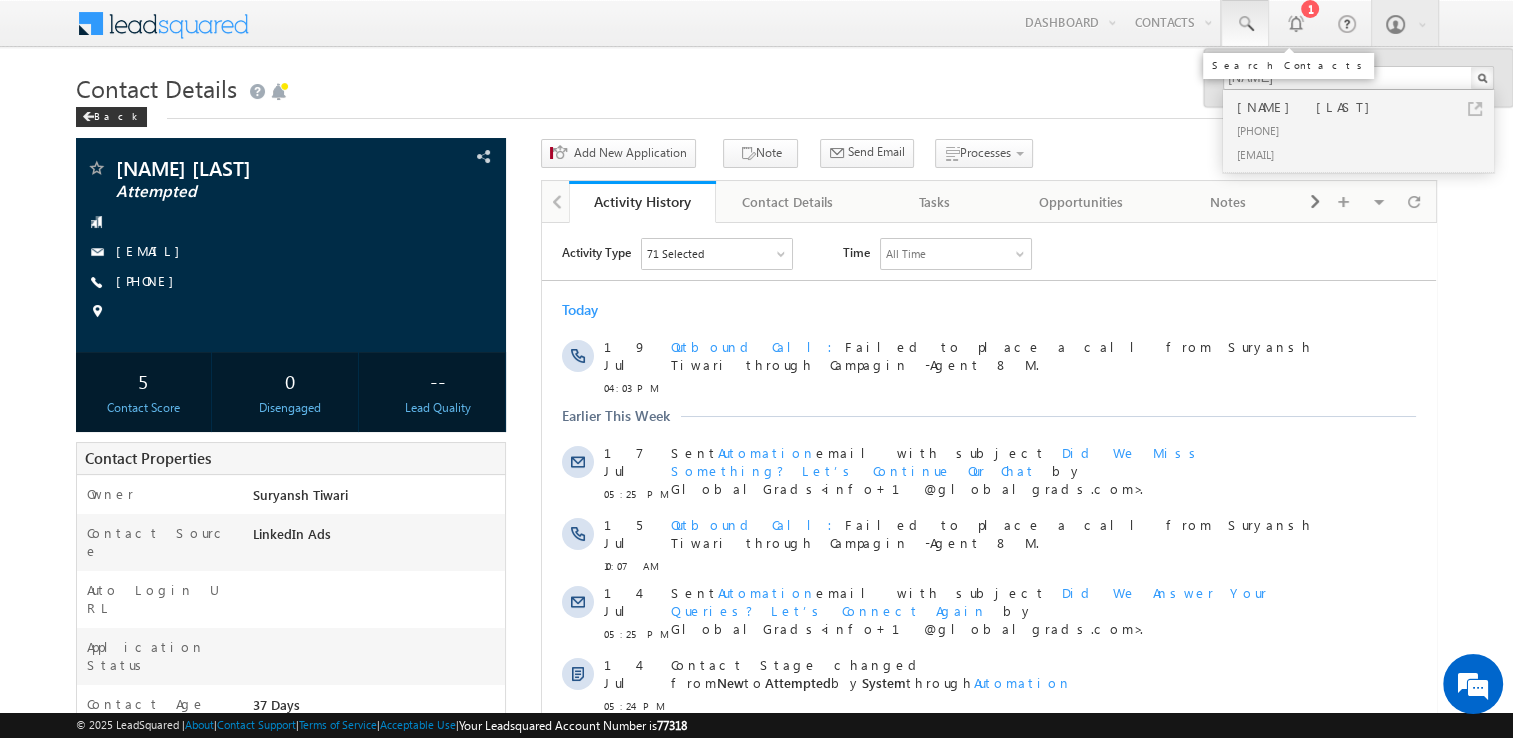 click at bounding box center [1245, 23] 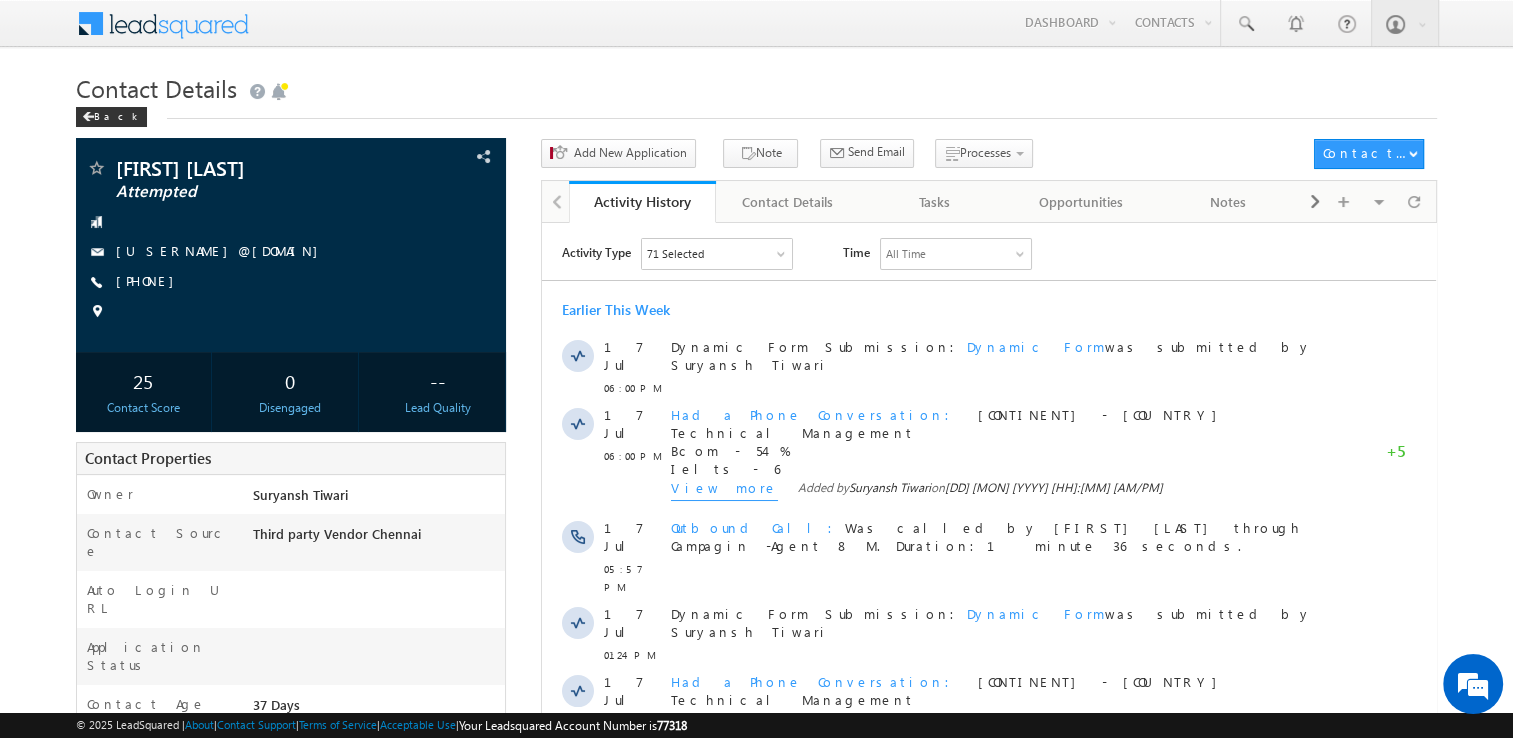 scroll, scrollTop: 0, scrollLeft: 0, axis: both 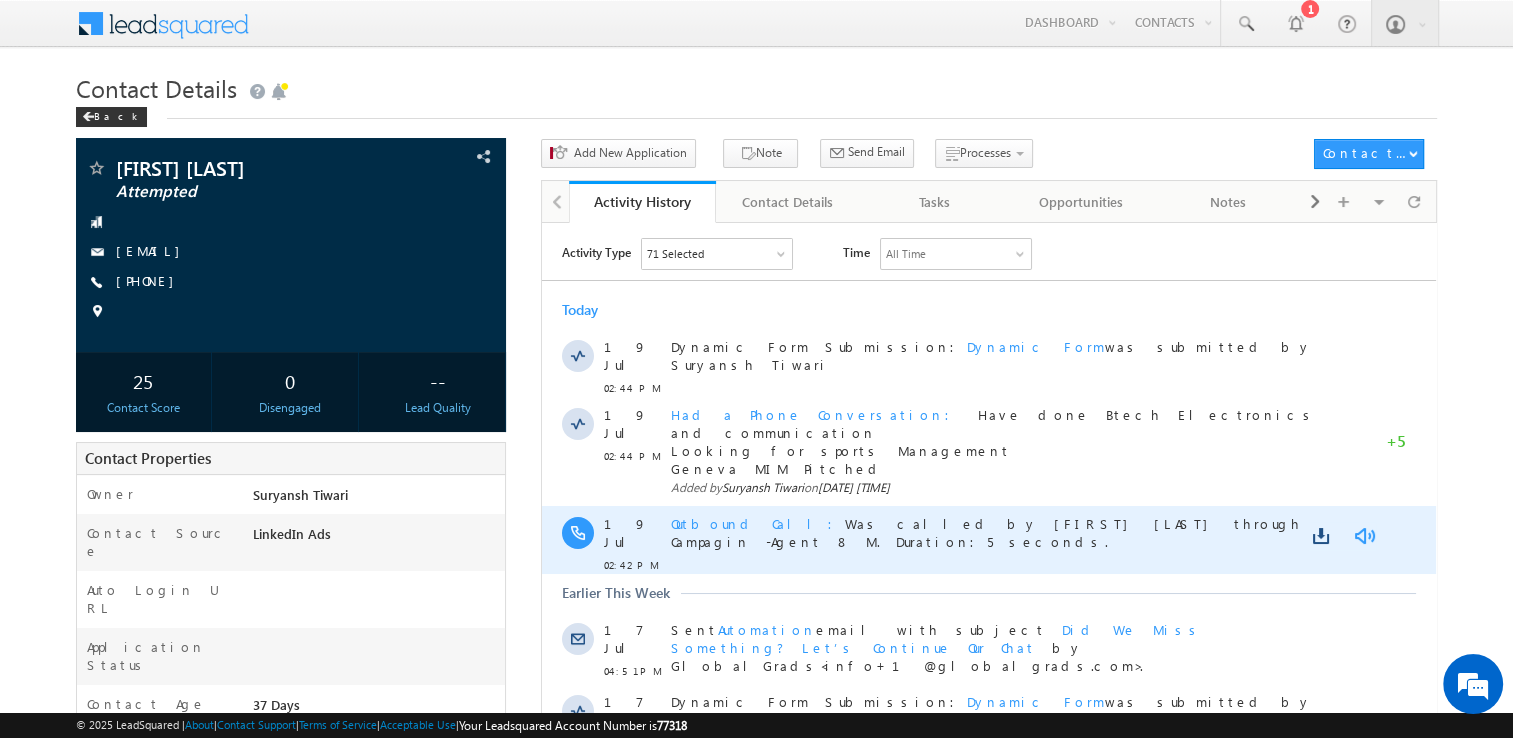 click at bounding box center (1364, 535) 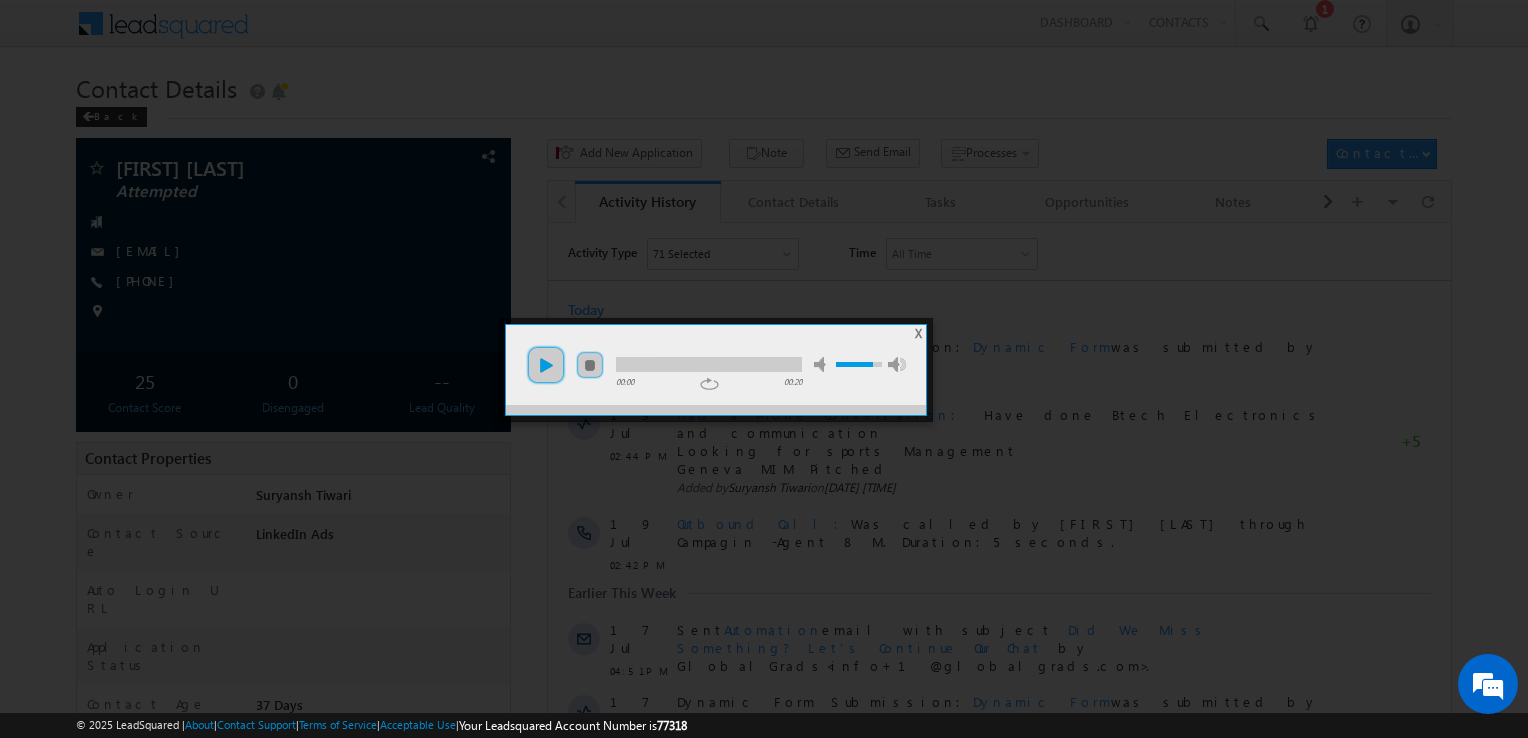 click on "play" at bounding box center (546, 365) 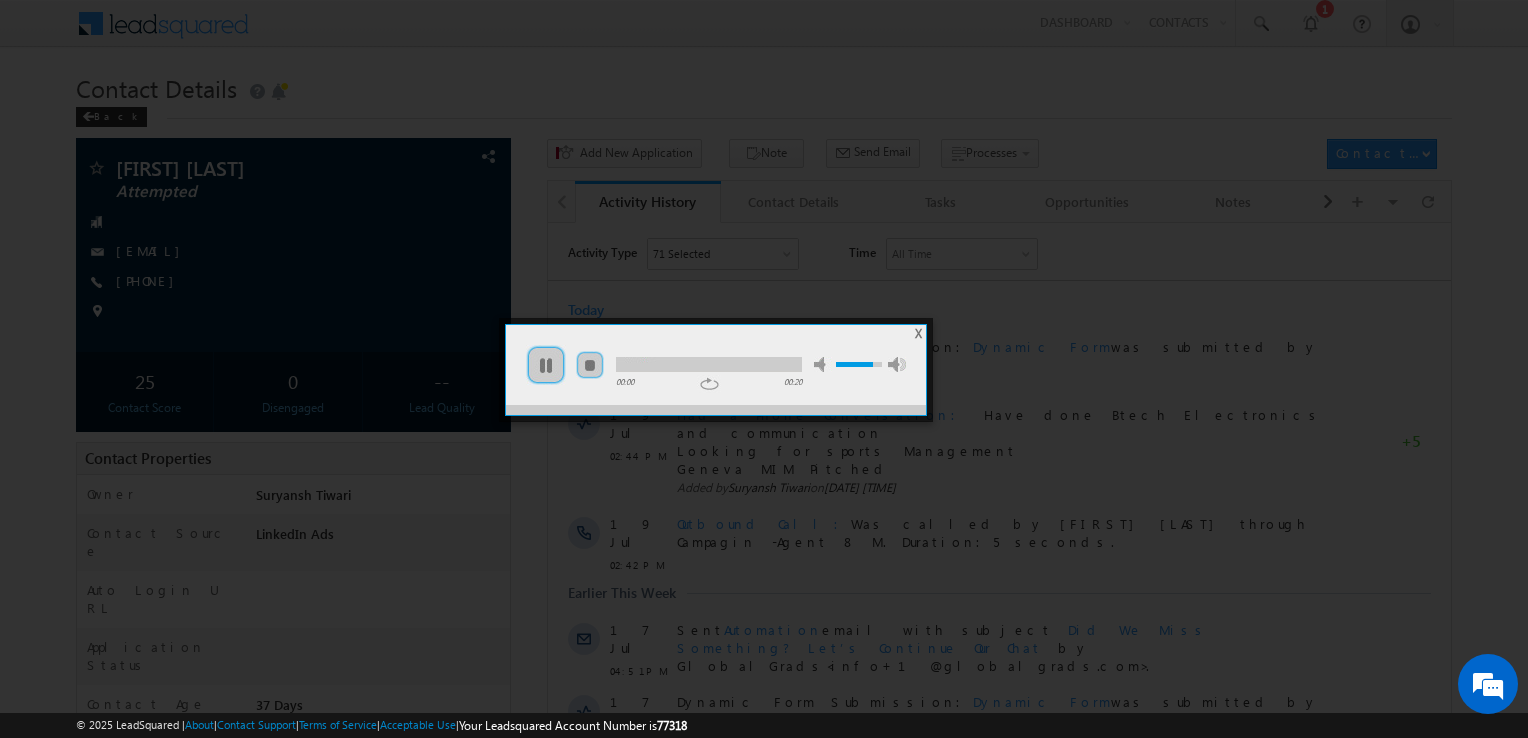 drag, startPoint x: 745, startPoint y: 353, endPoint x: 735, endPoint y: 362, distance: 13.453624 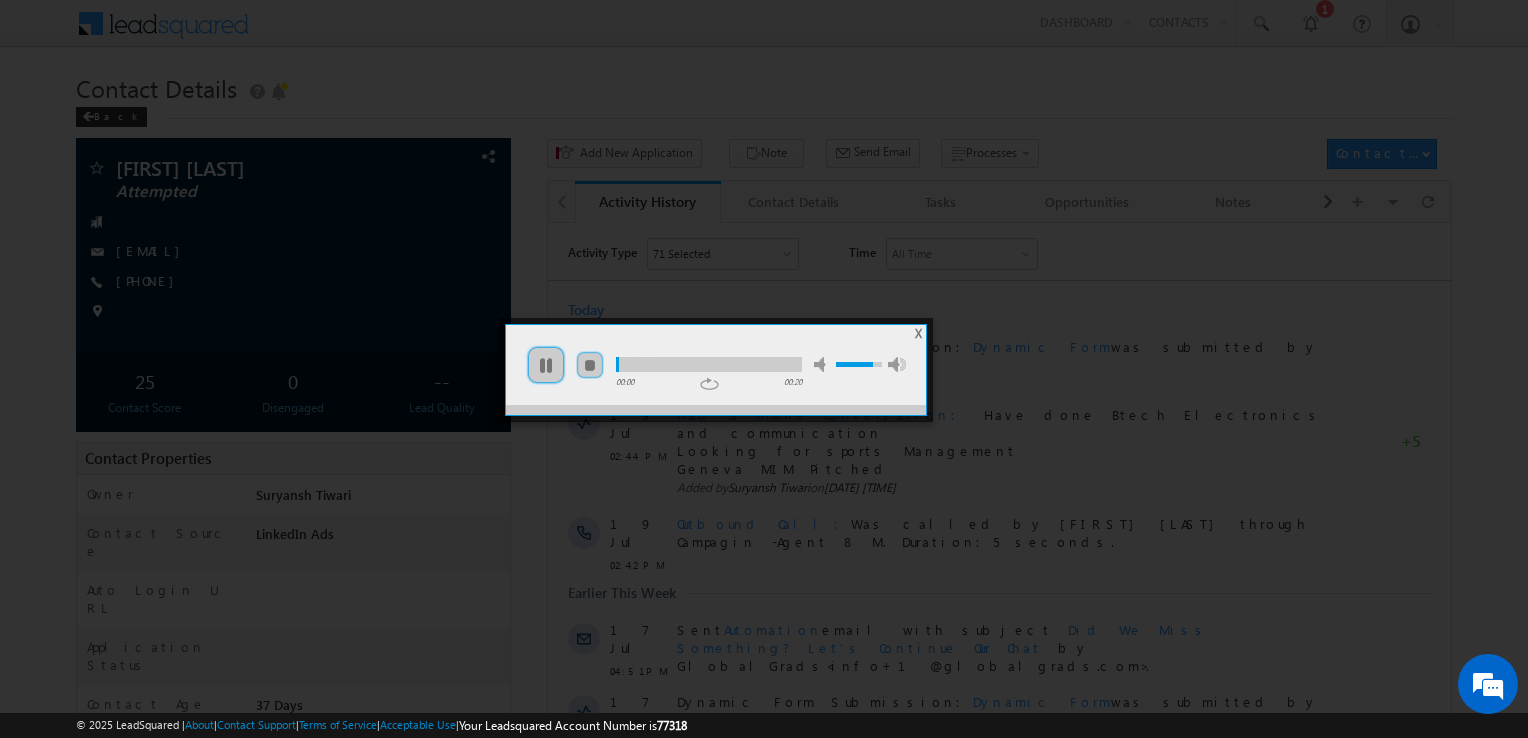 click at bounding box center [709, 364] 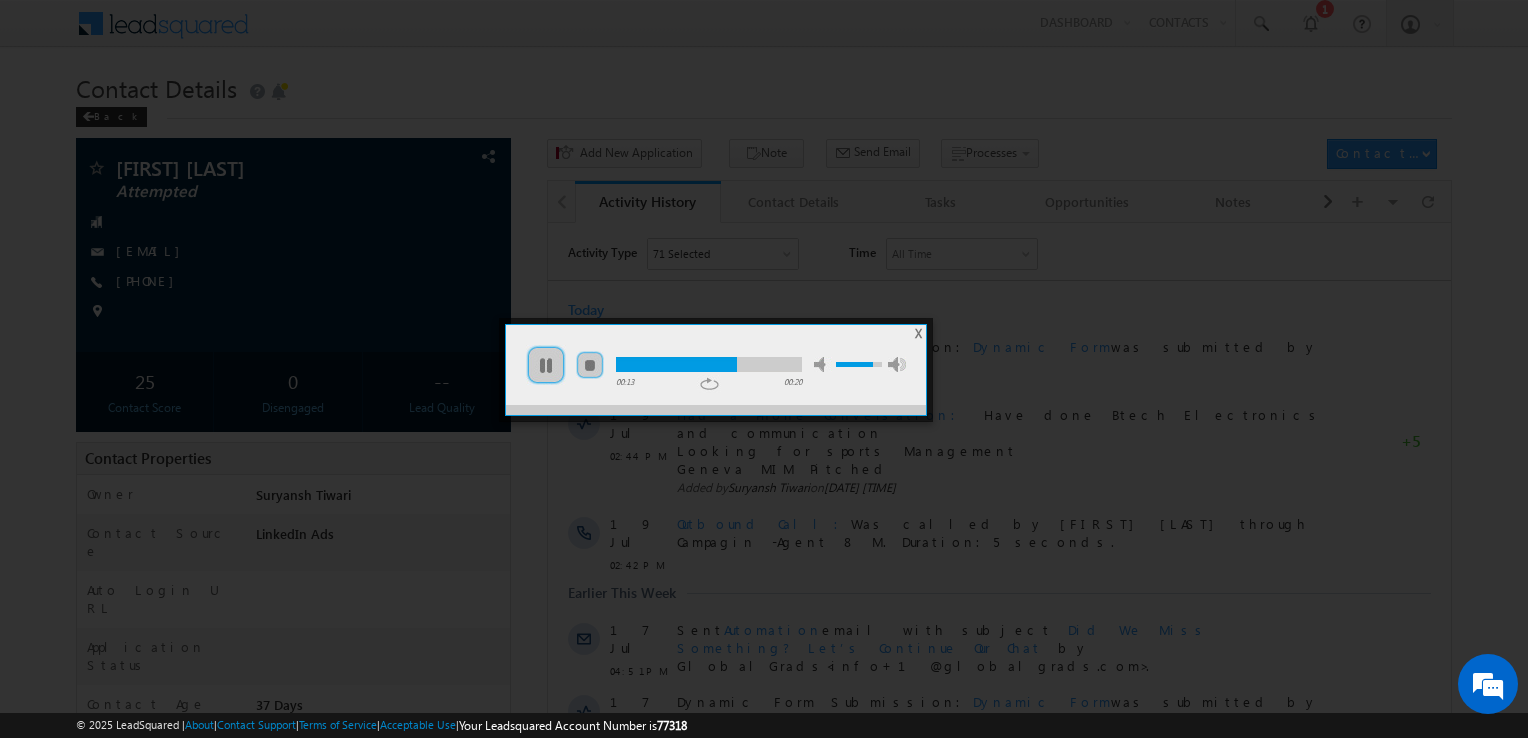 click at bounding box center [709, 364] 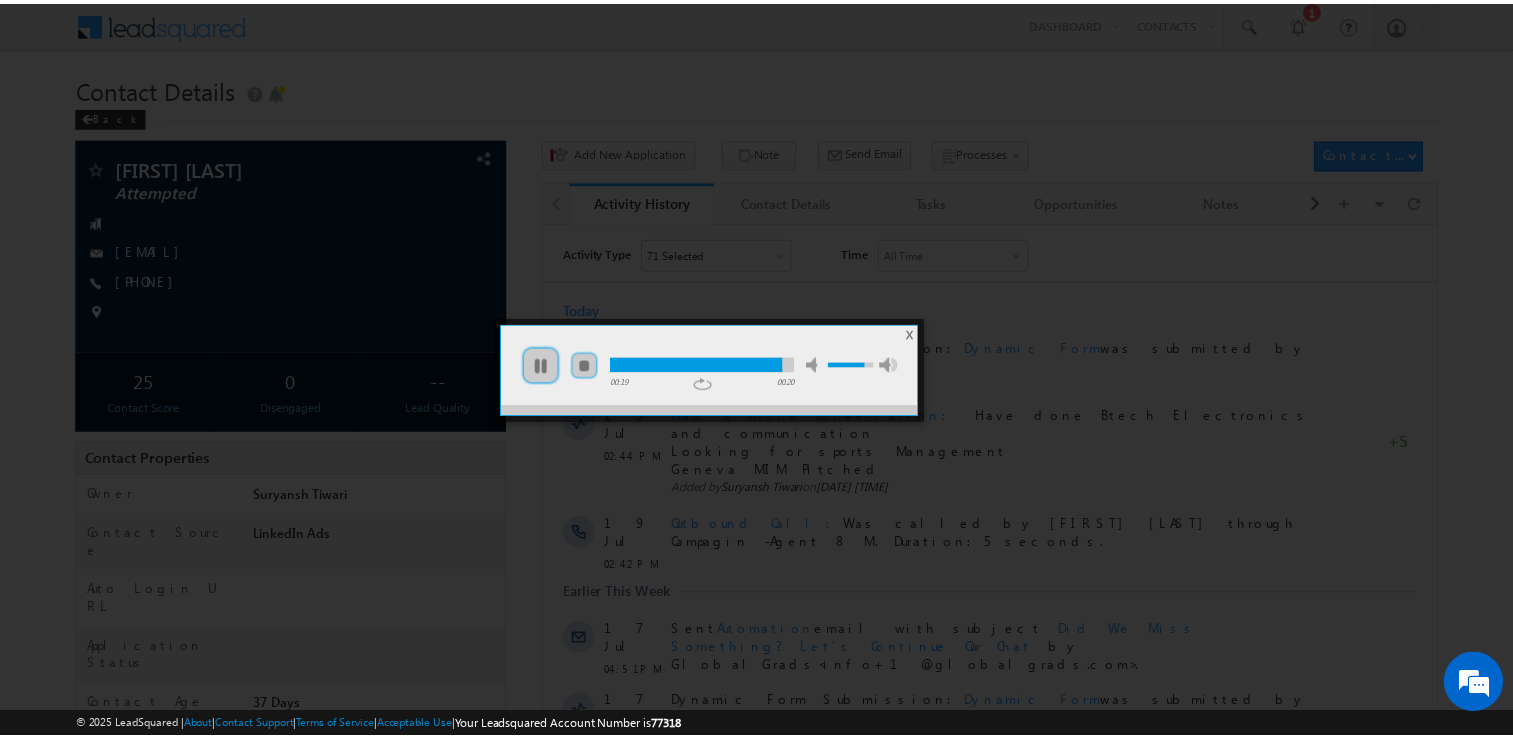 scroll, scrollTop: 0, scrollLeft: 0, axis: both 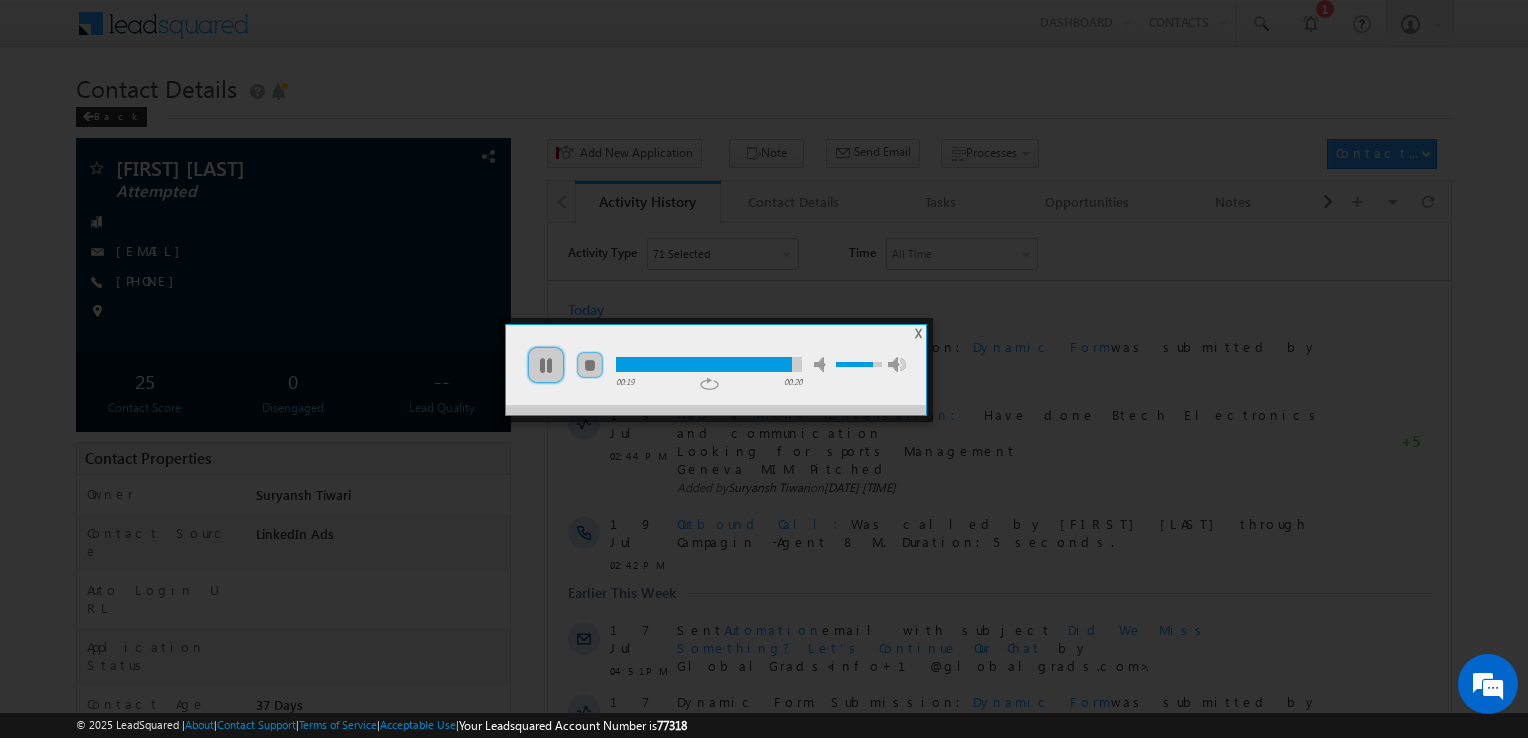 click on "play
pause
stop
mute
unmute
max
volume" at bounding box center [716, 355] 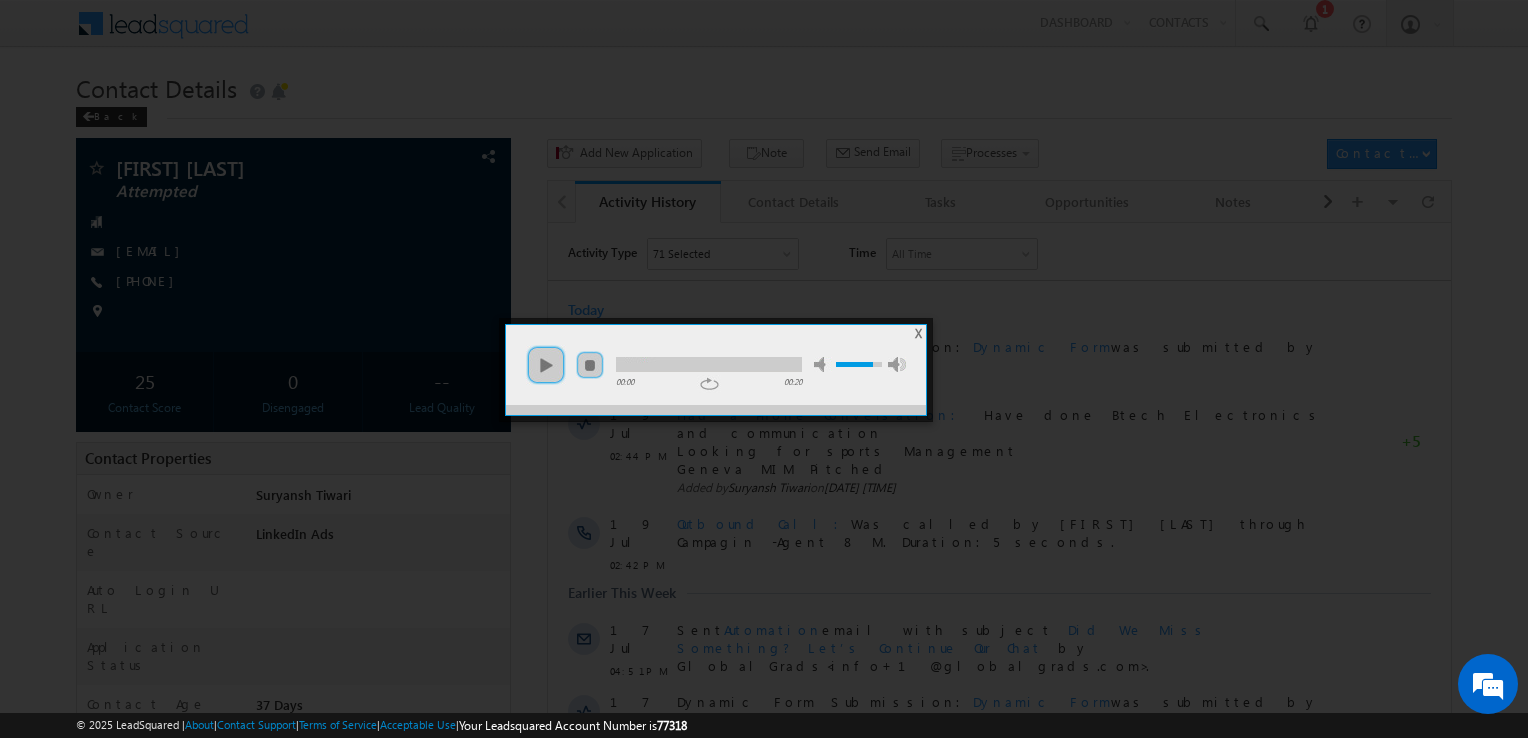 click on "X" at bounding box center [918, 333] 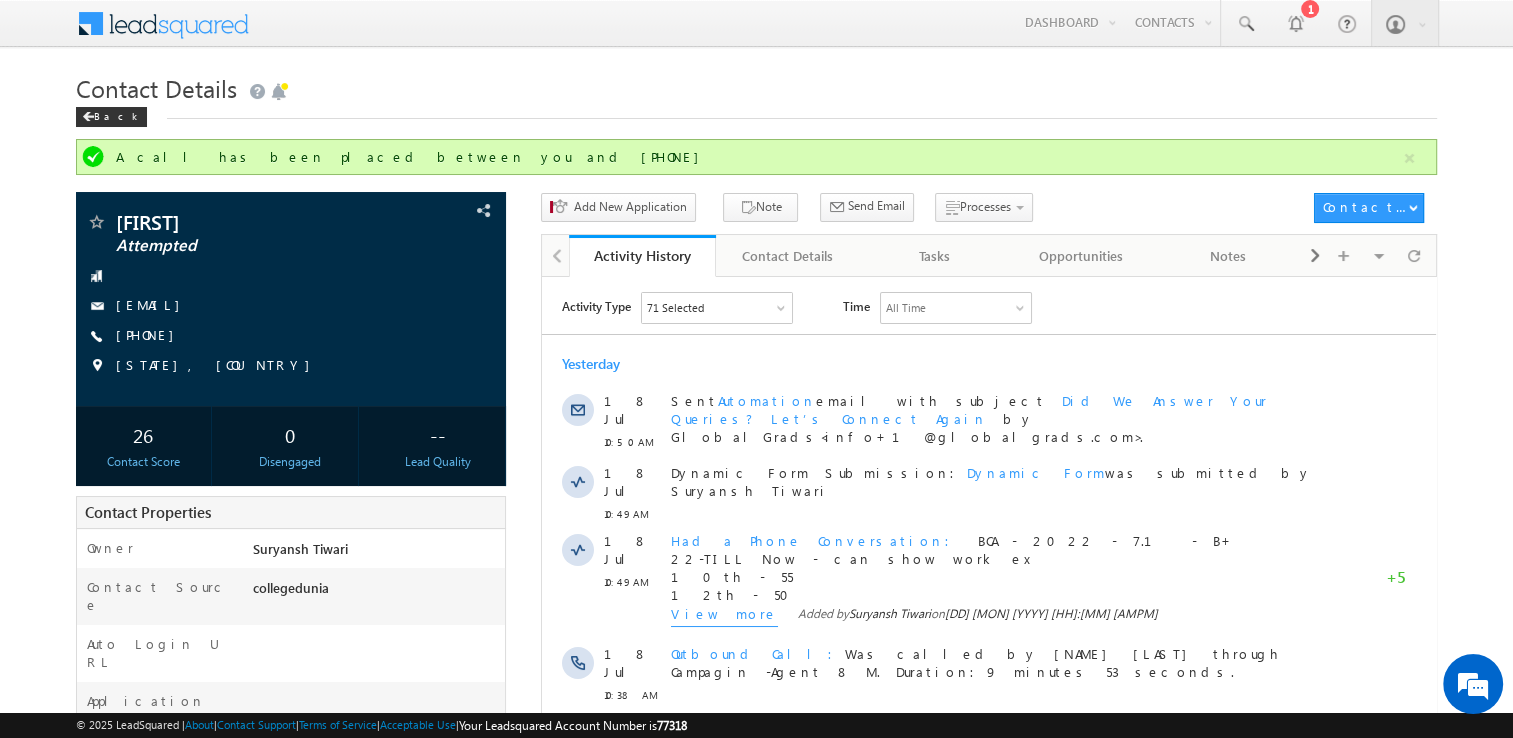 scroll, scrollTop: 0, scrollLeft: 0, axis: both 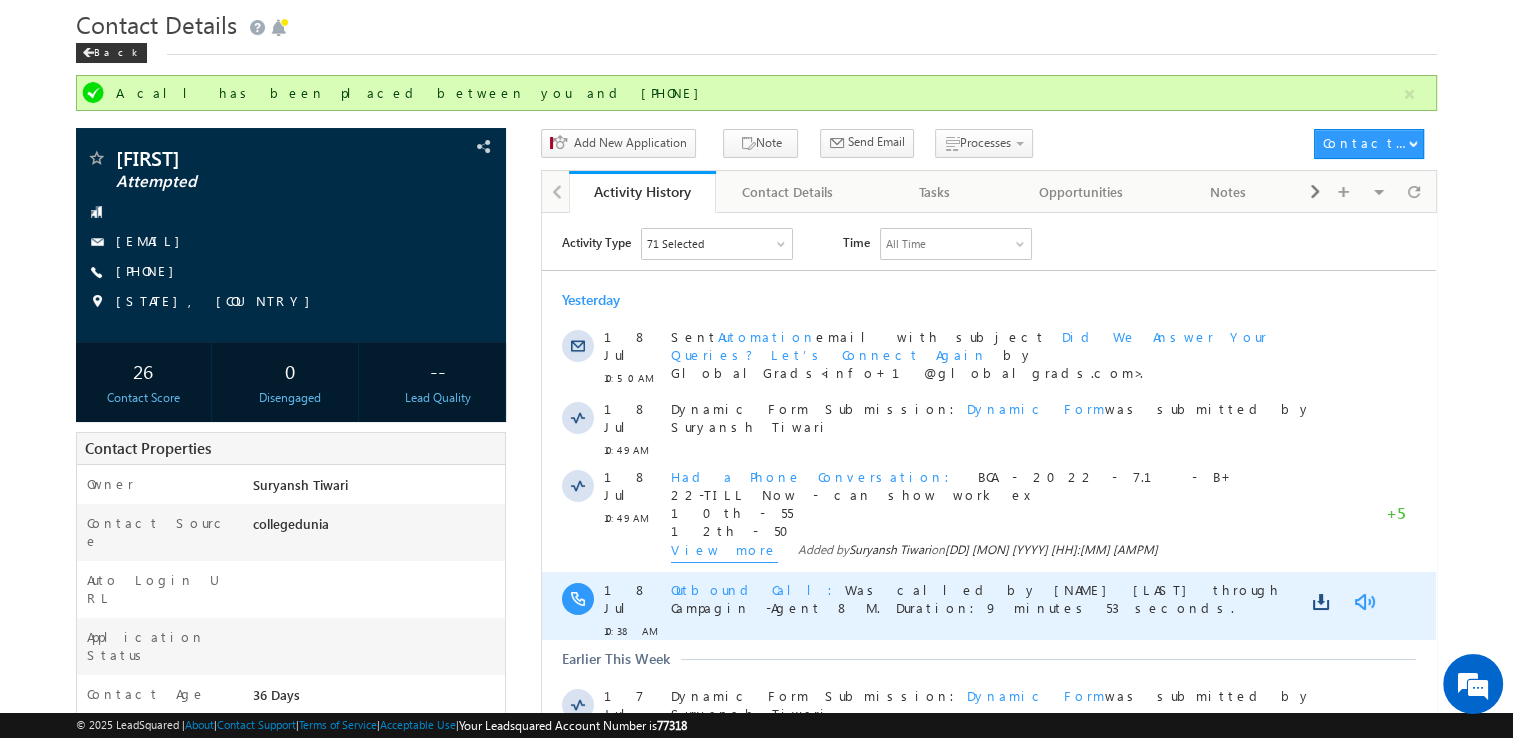 click at bounding box center [1364, 601] 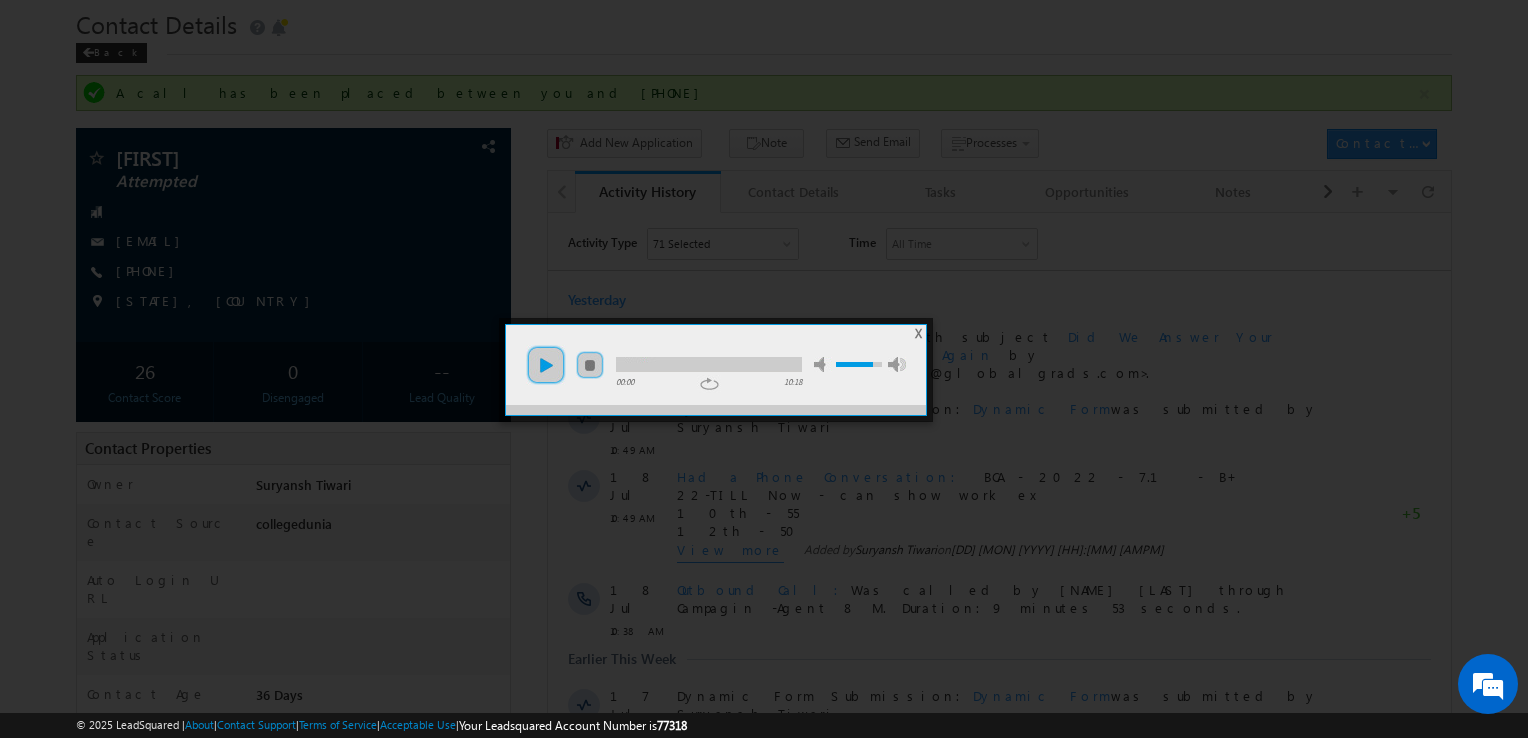 click on "play" at bounding box center [546, 365] 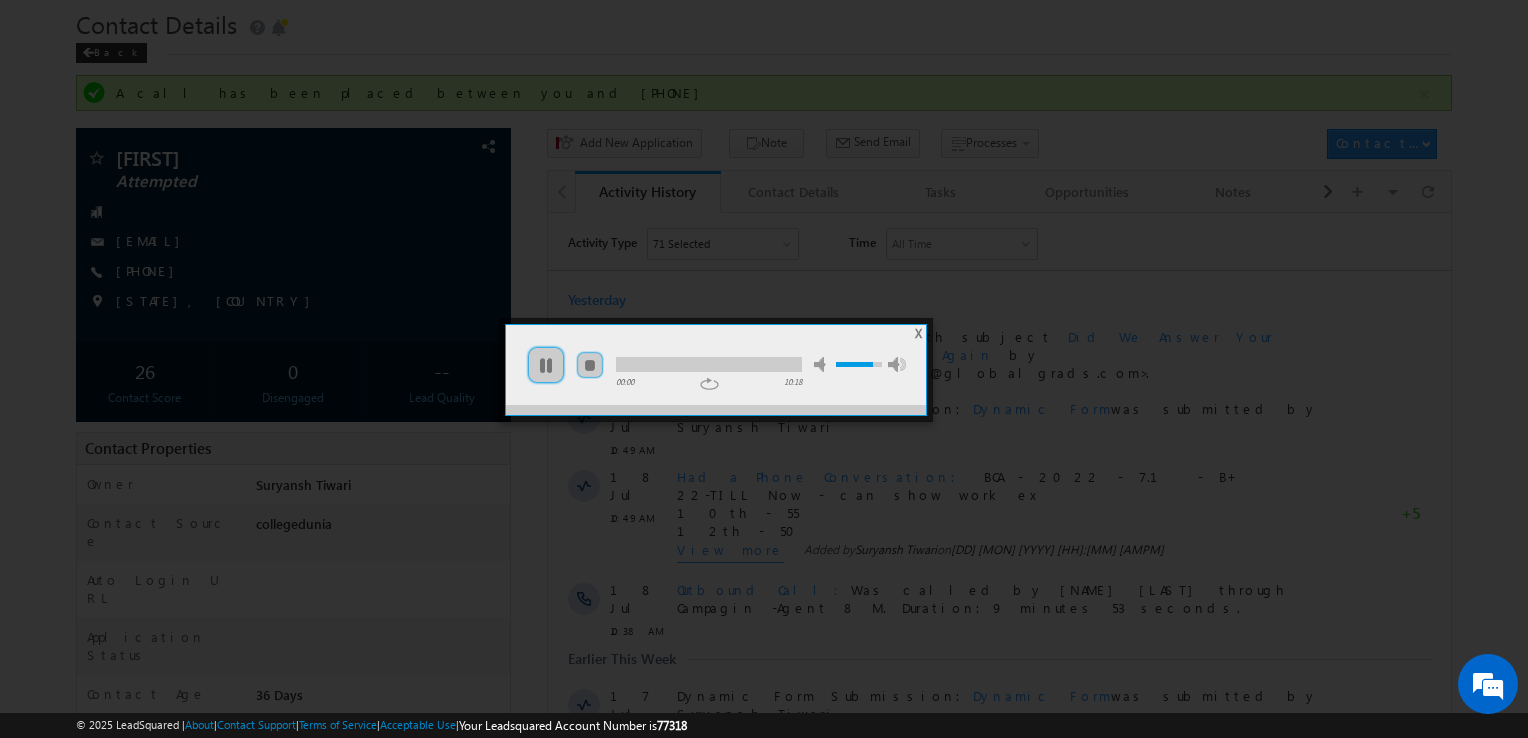 click at bounding box center (709, 364) 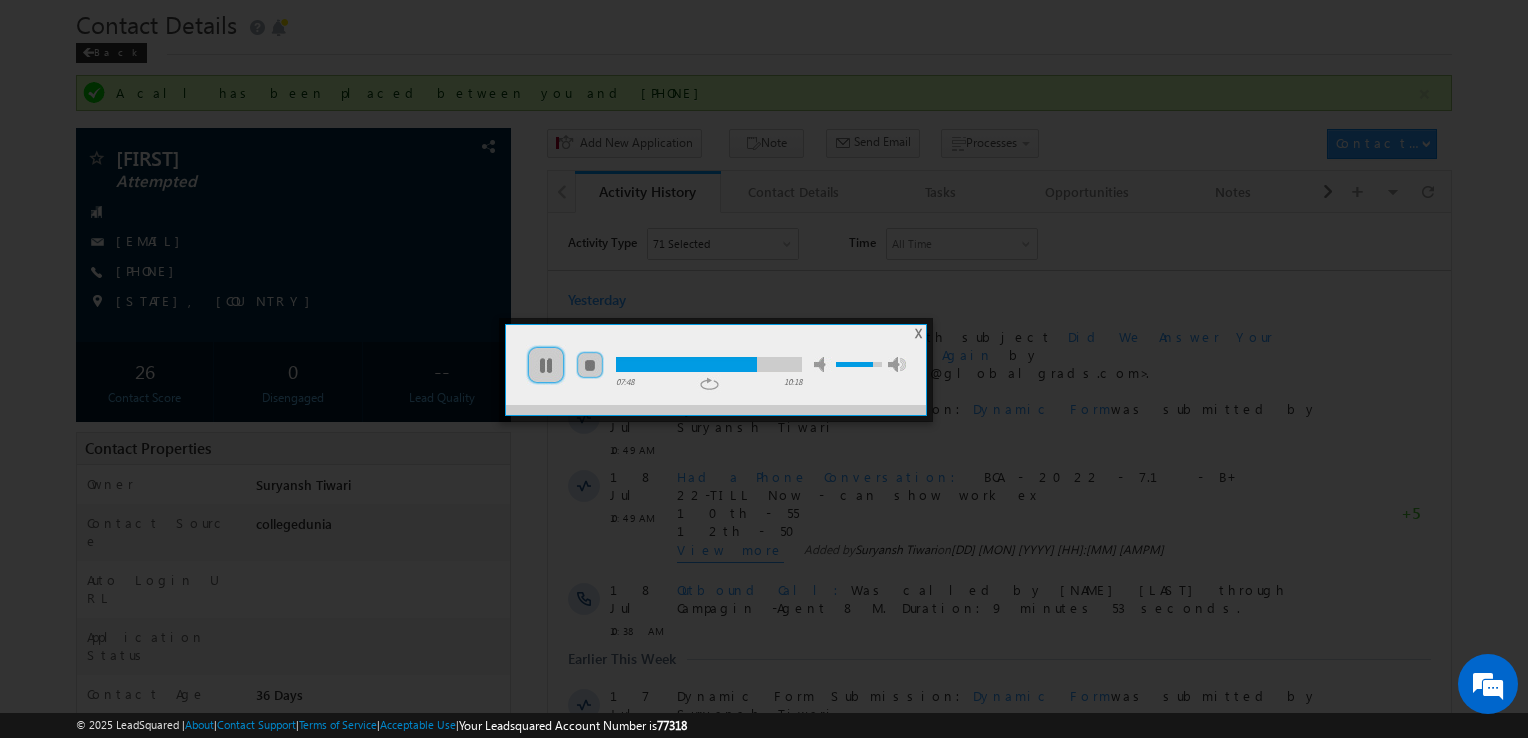click at bounding box center (709, 364) 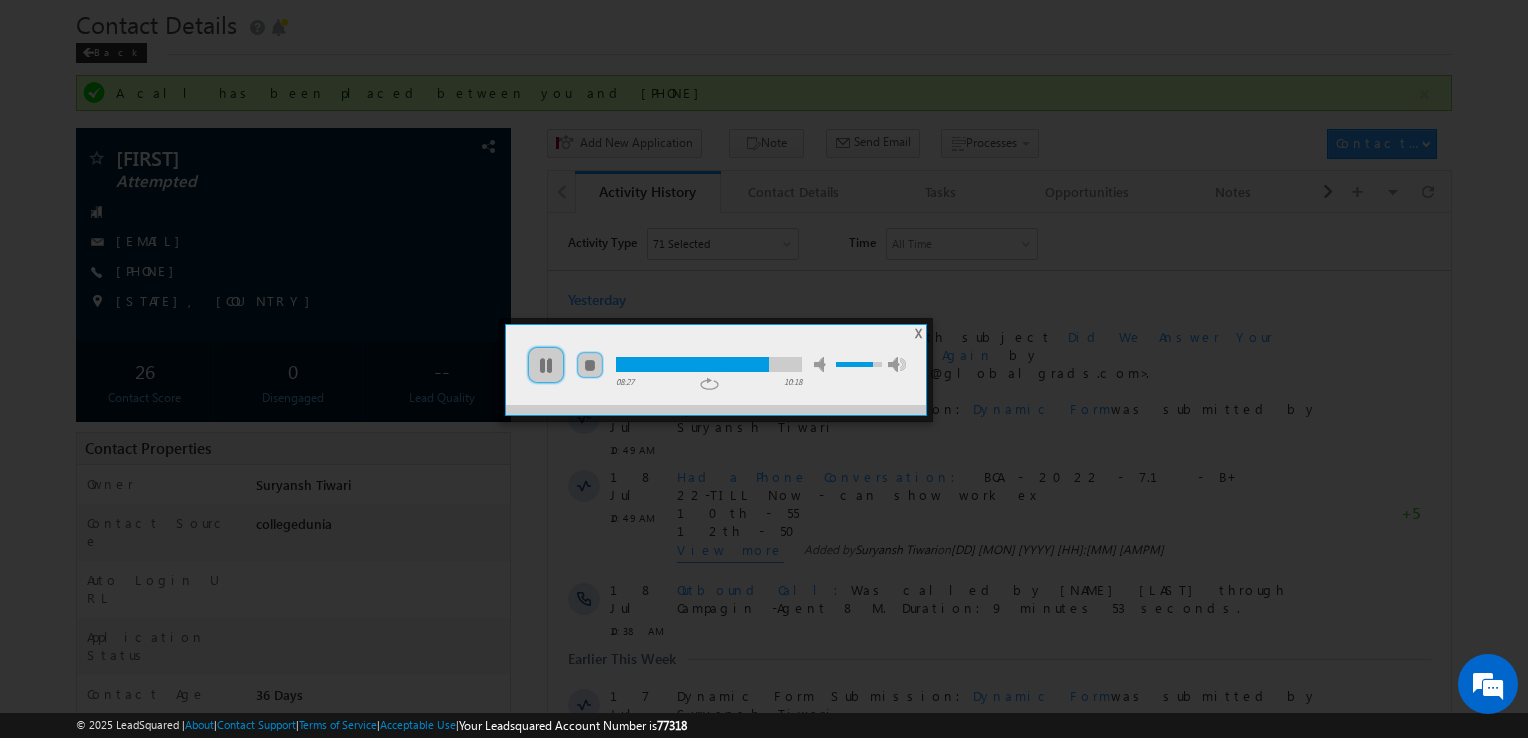 click at bounding box center [709, 364] 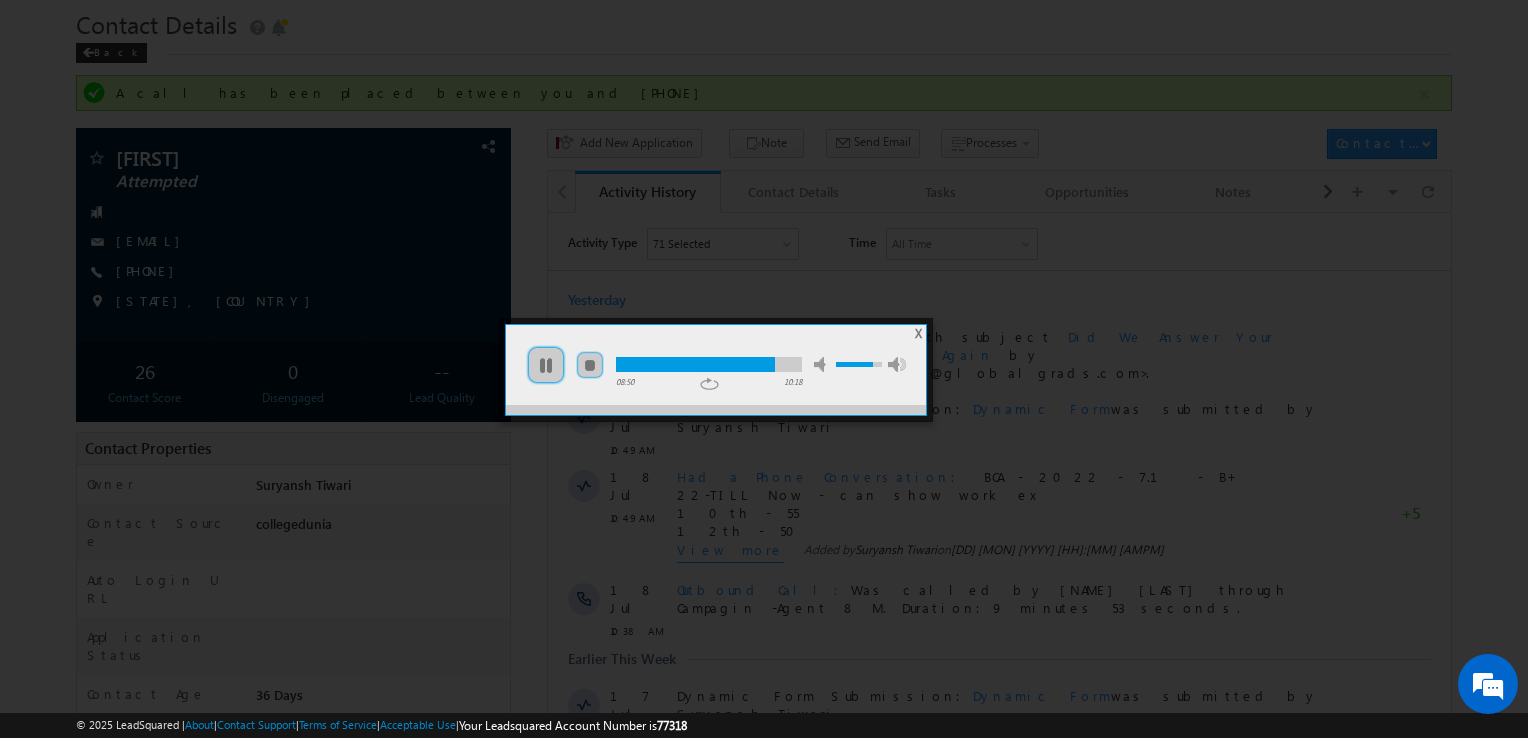 click at bounding box center (709, 364) 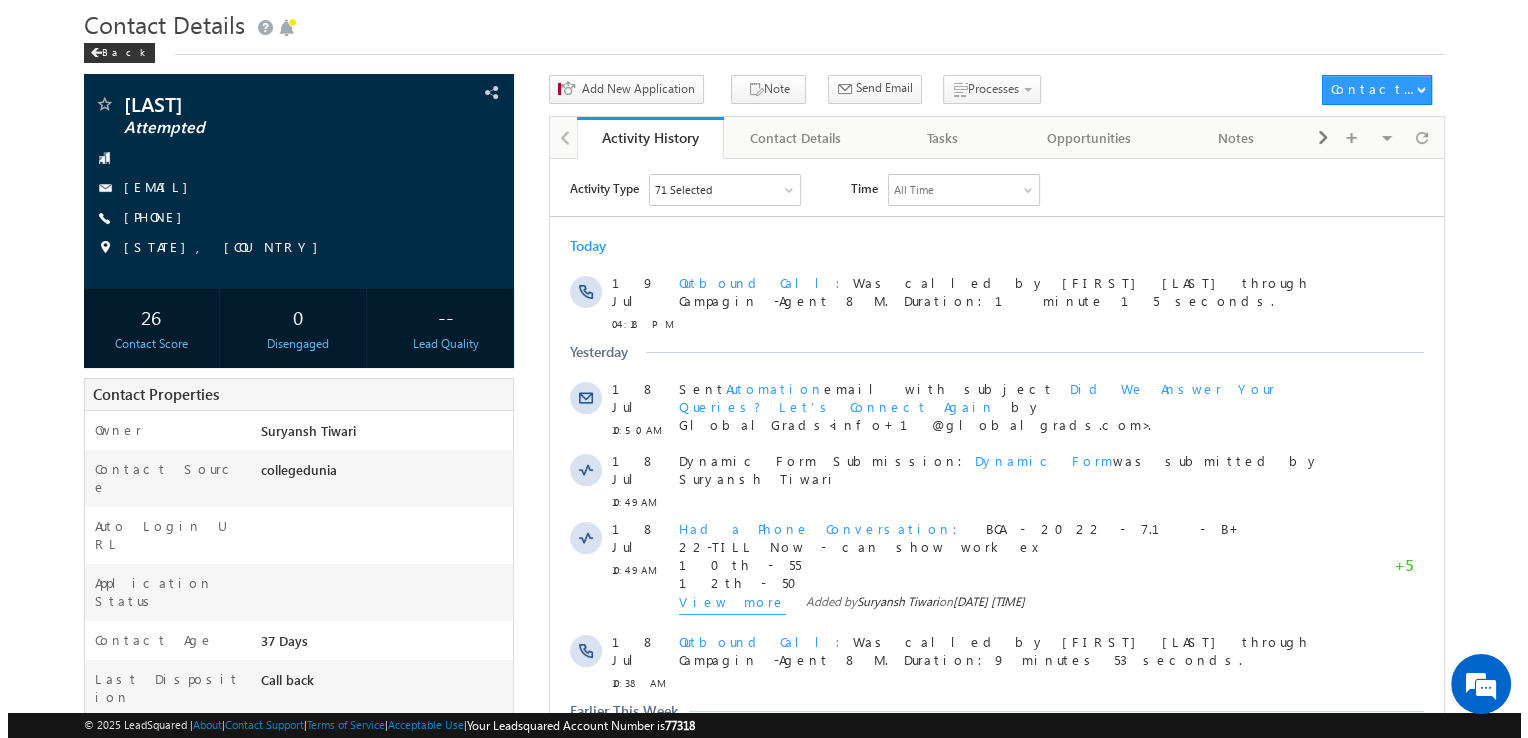 scroll, scrollTop: 0, scrollLeft: 0, axis: both 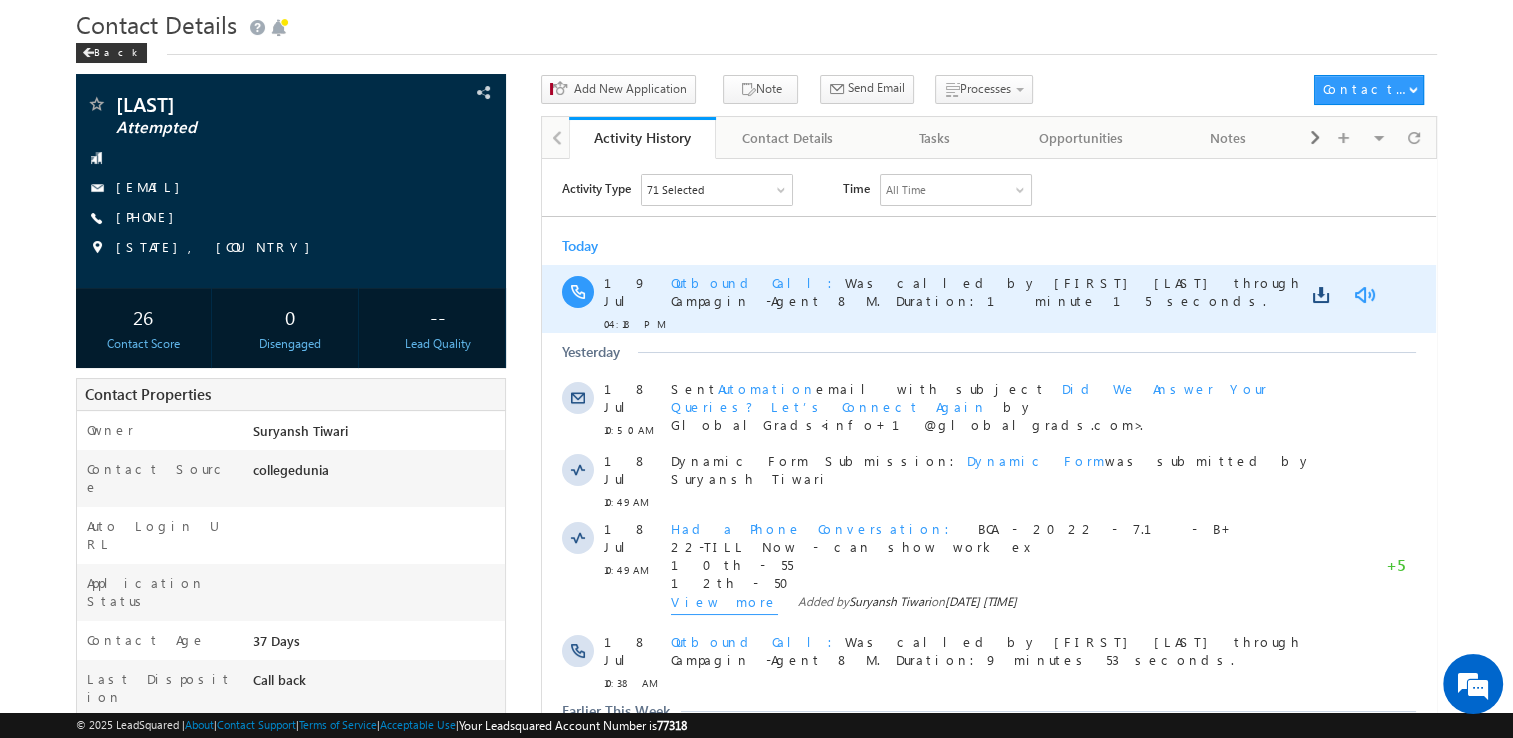 click at bounding box center (1364, 294) 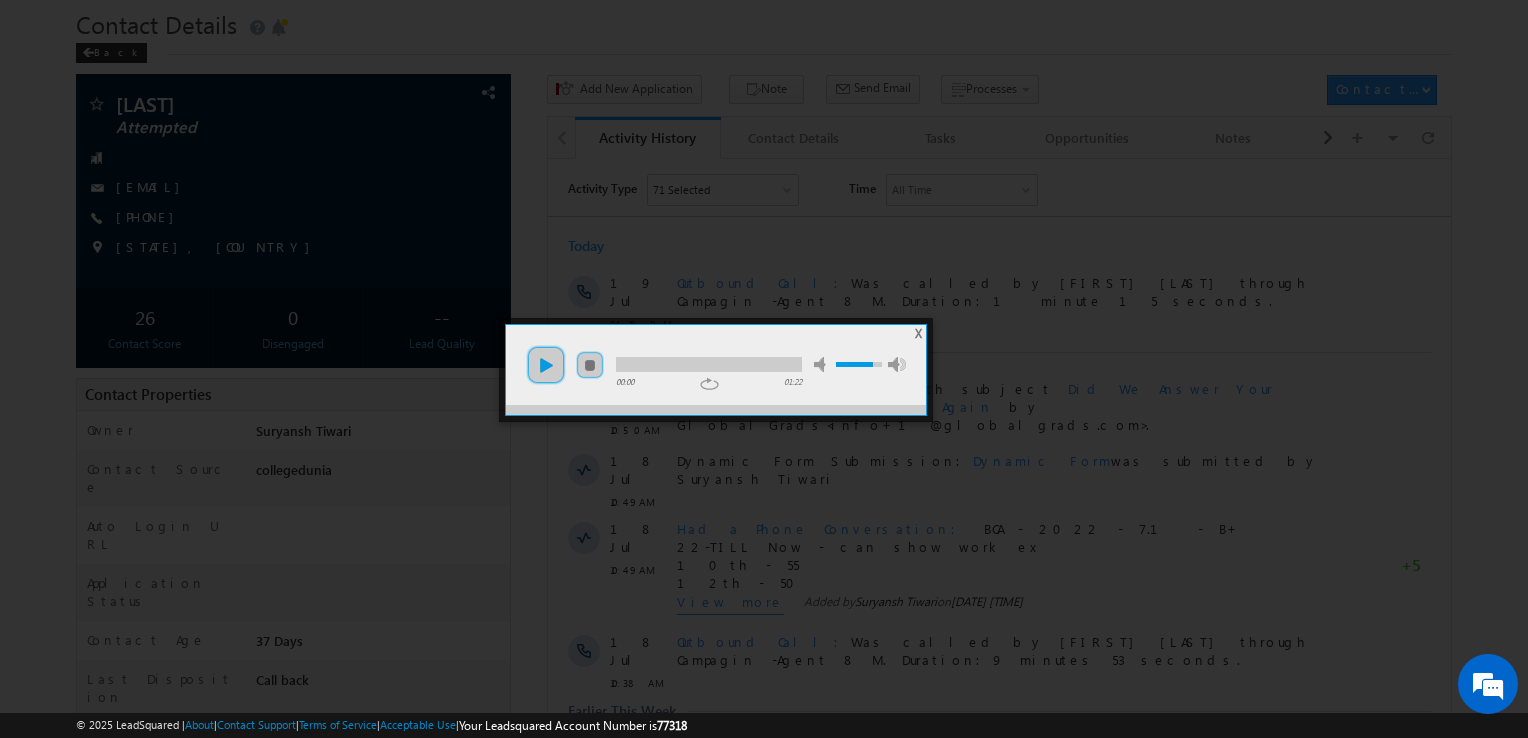 click on "play" at bounding box center [546, 365] 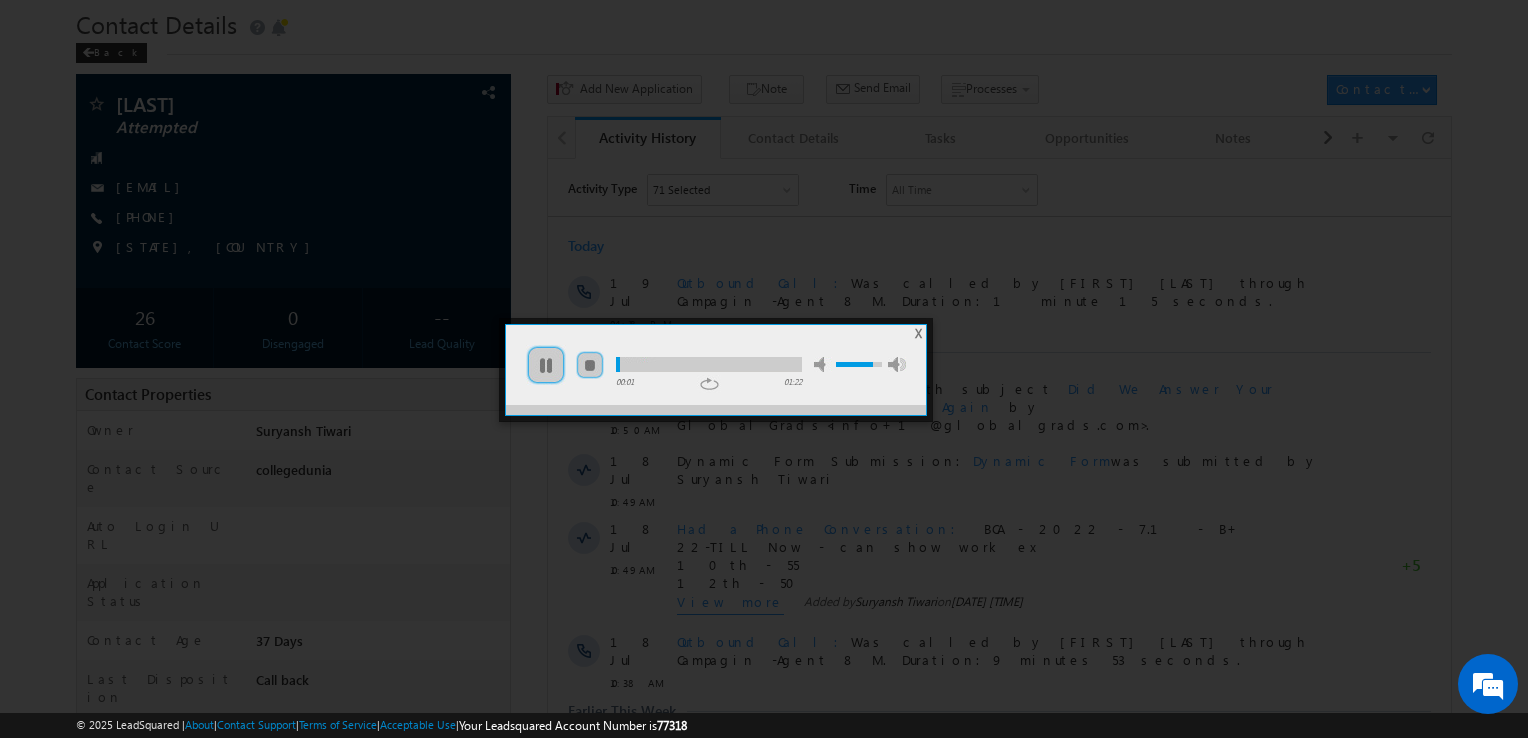 click at bounding box center (709, 364) 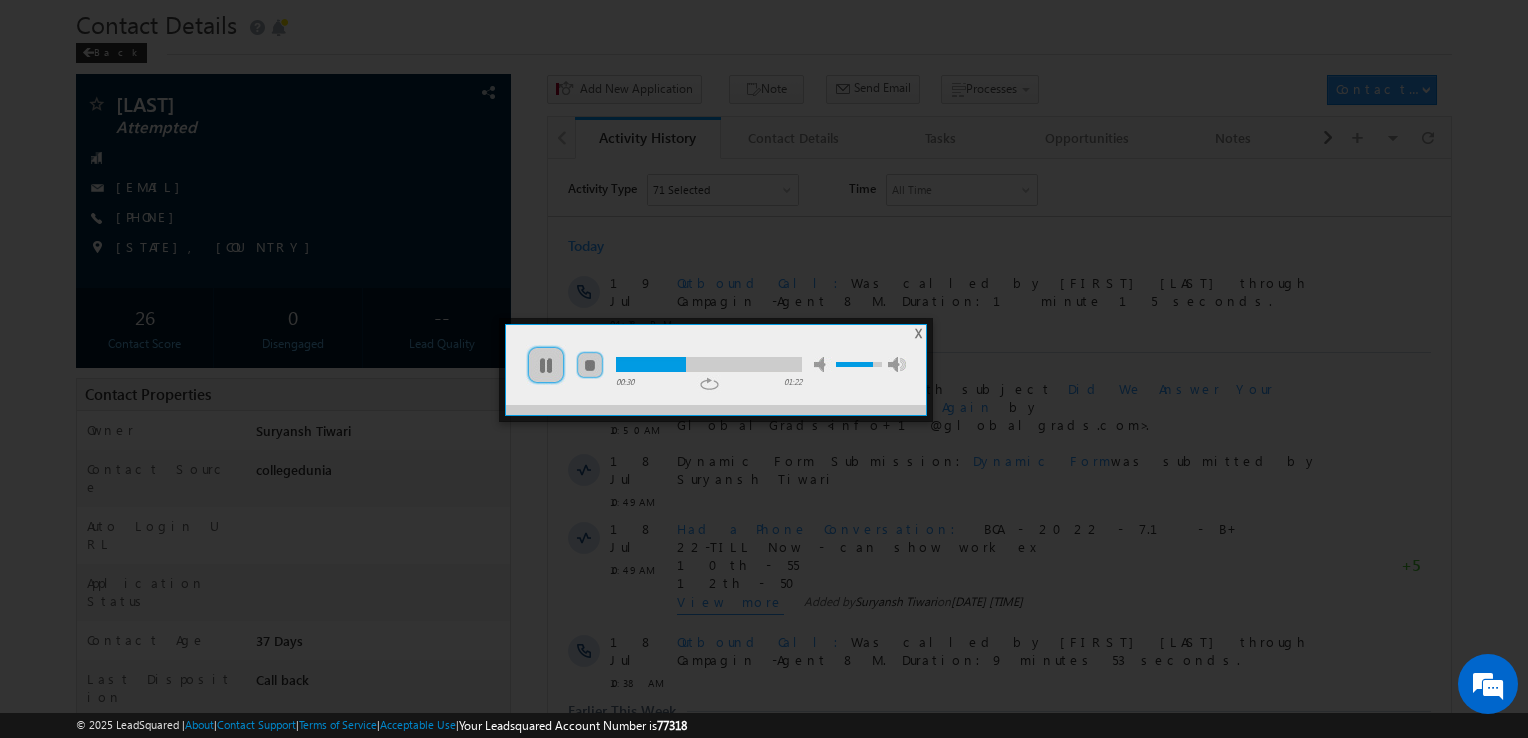 click at bounding box center [709, 364] 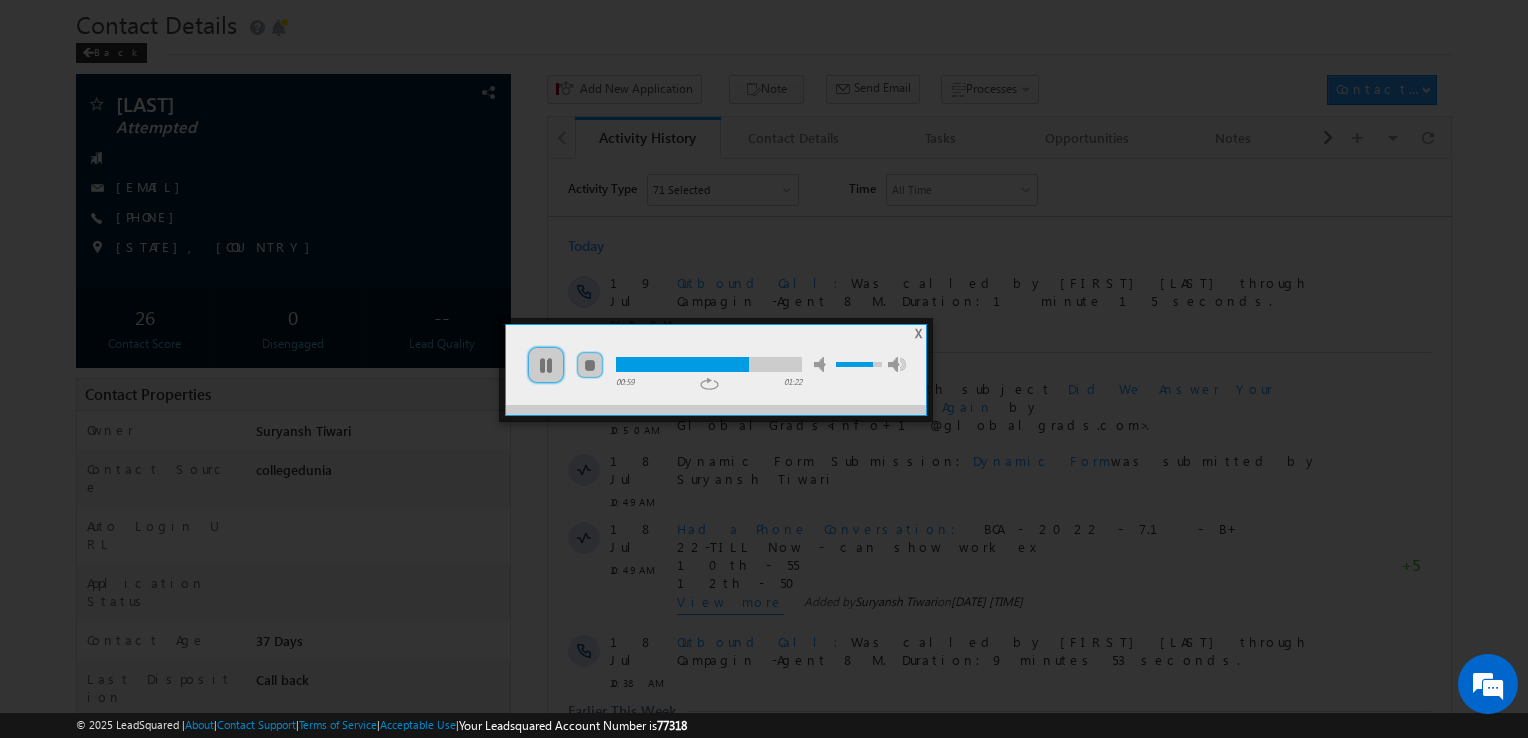 click at bounding box center [709, 364] 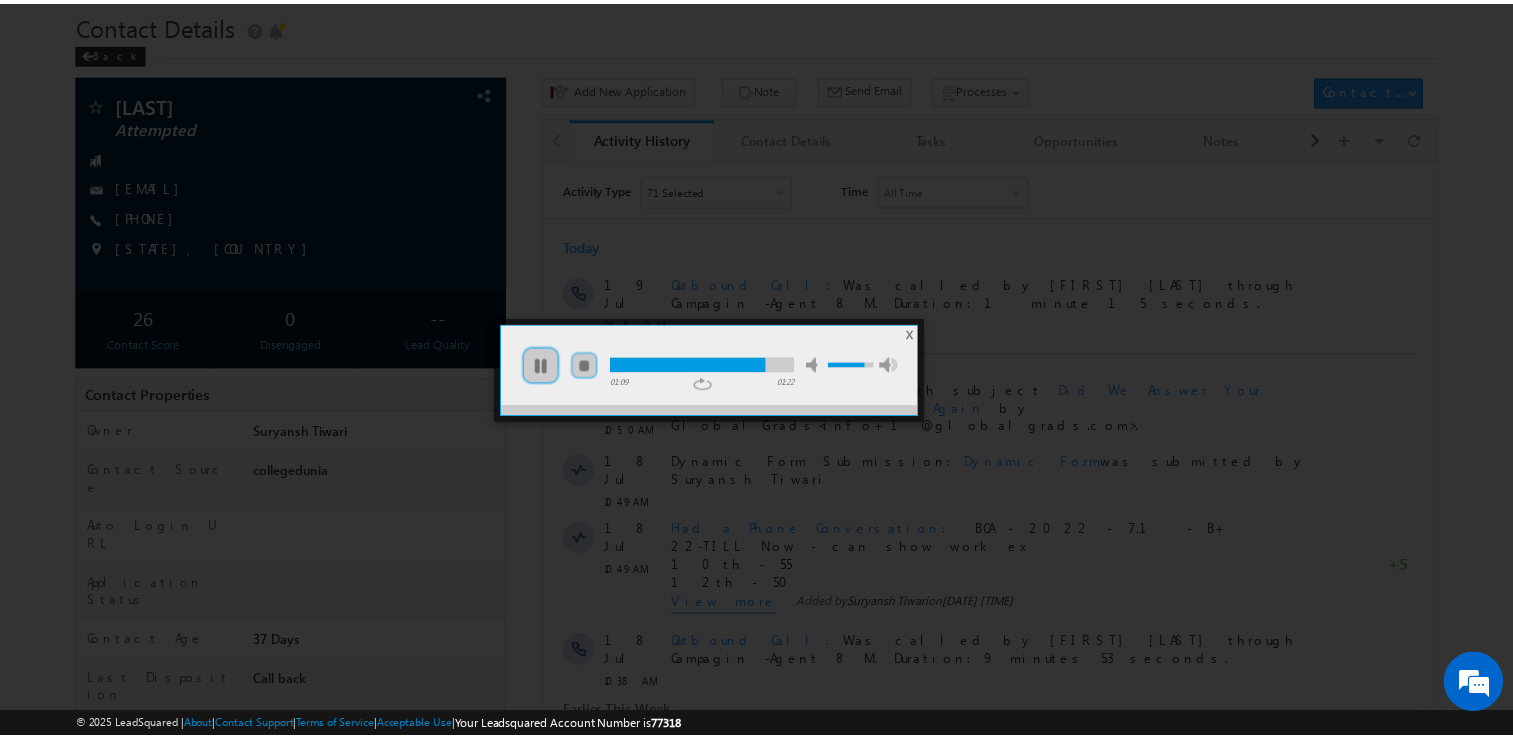 scroll, scrollTop: 0, scrollLeft: 0, axis: both 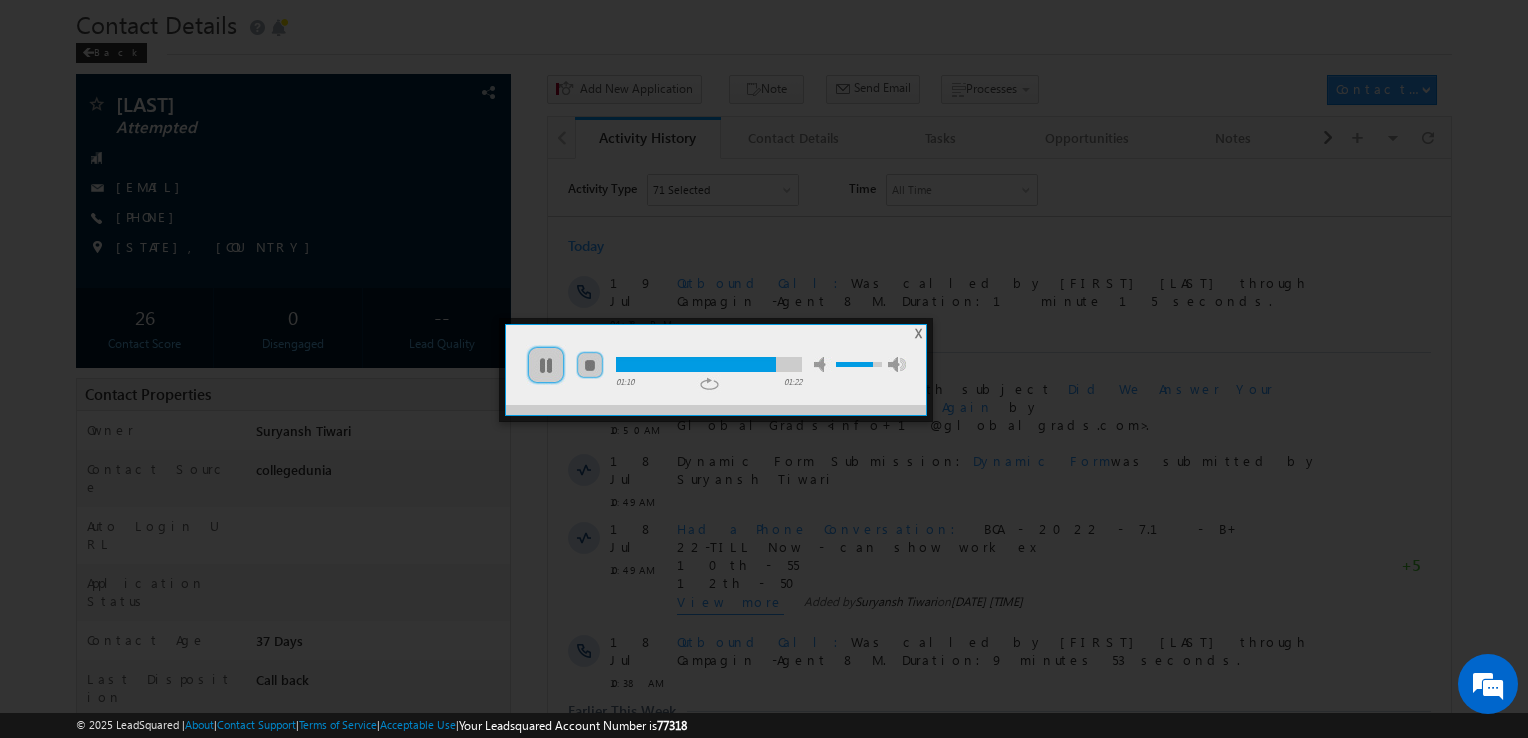 click on "X" at bounding box center [918, 333] 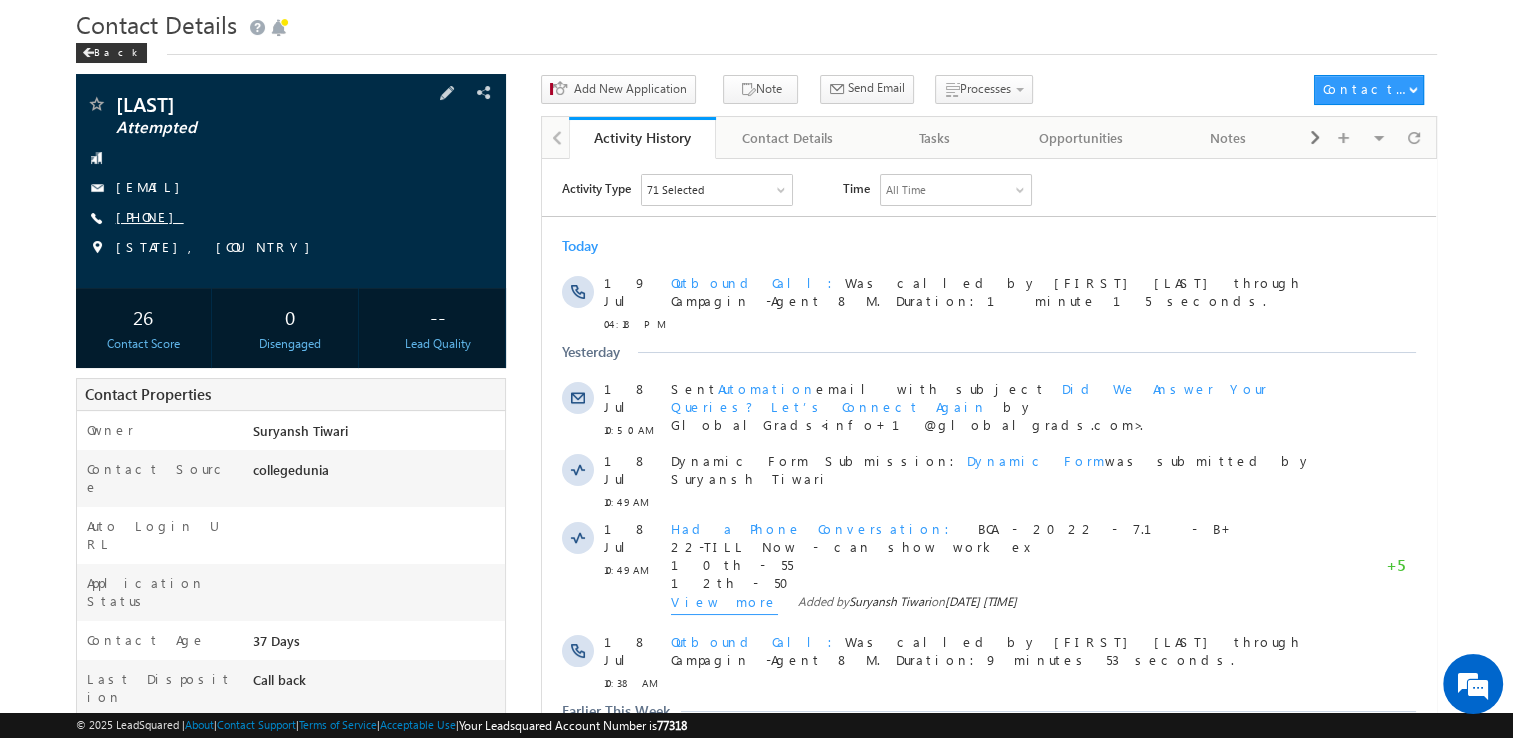 click on "[PHONE]" at bounding box center (150, 216) 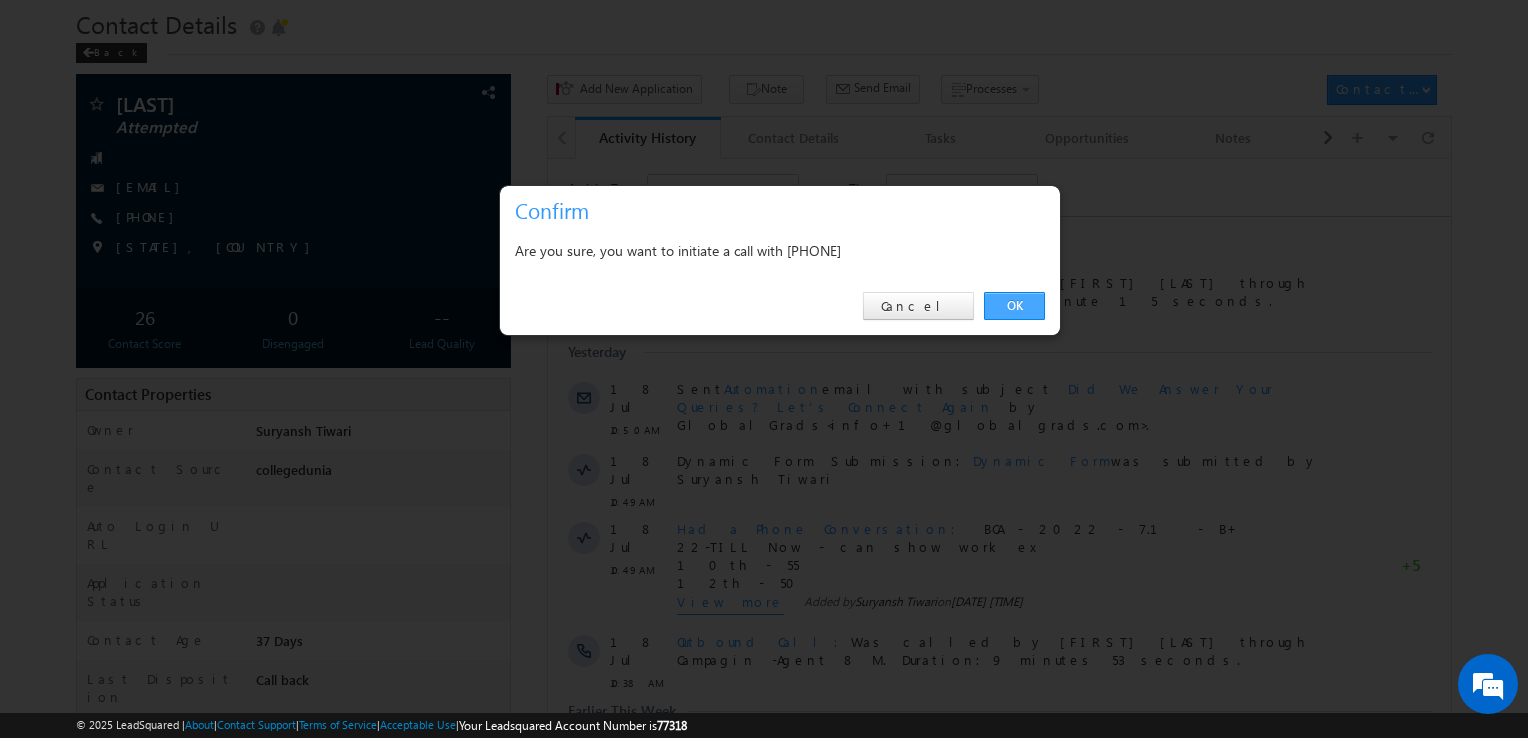 click on "OK" at bounding box center [1014, 306] 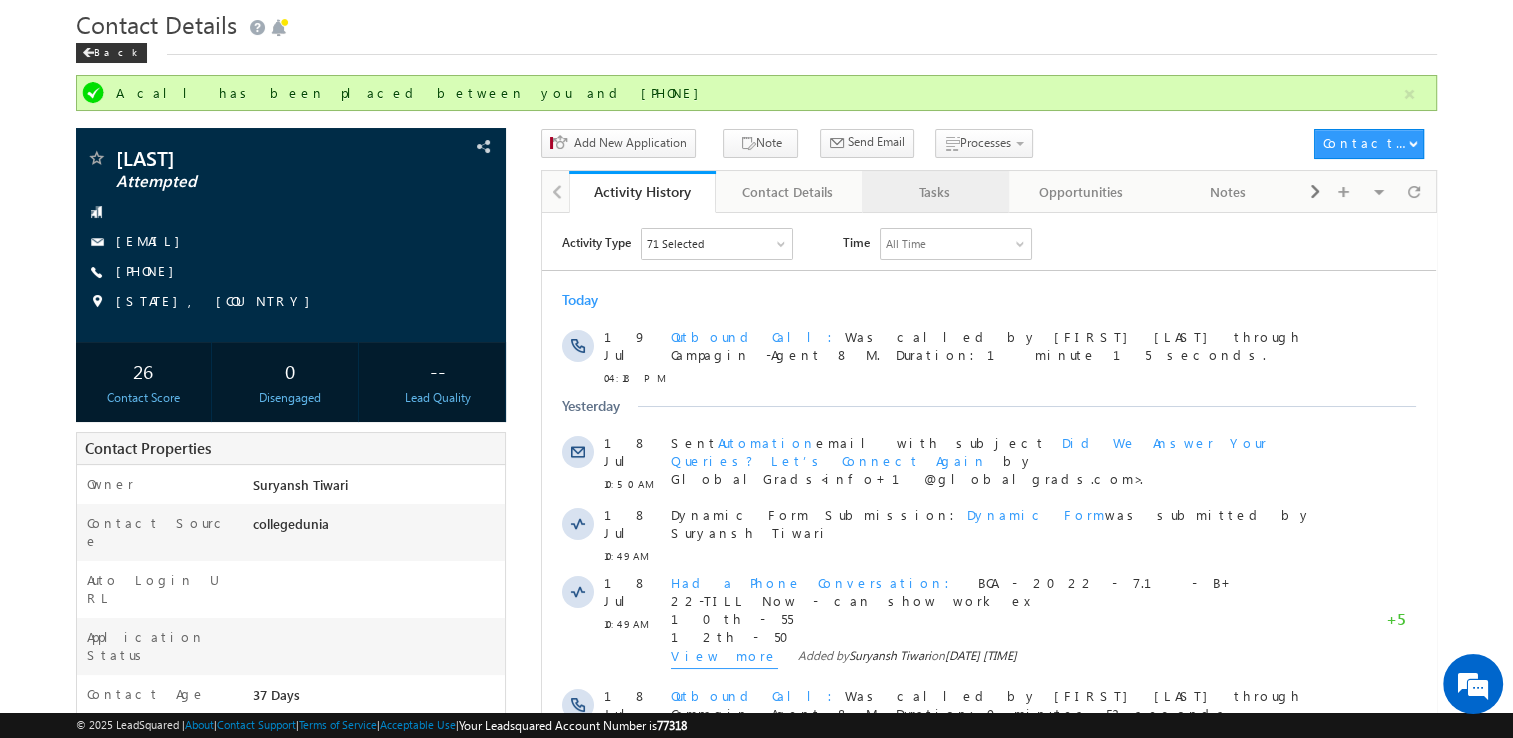 click on "Tasks" at bounding box center (934, 192) 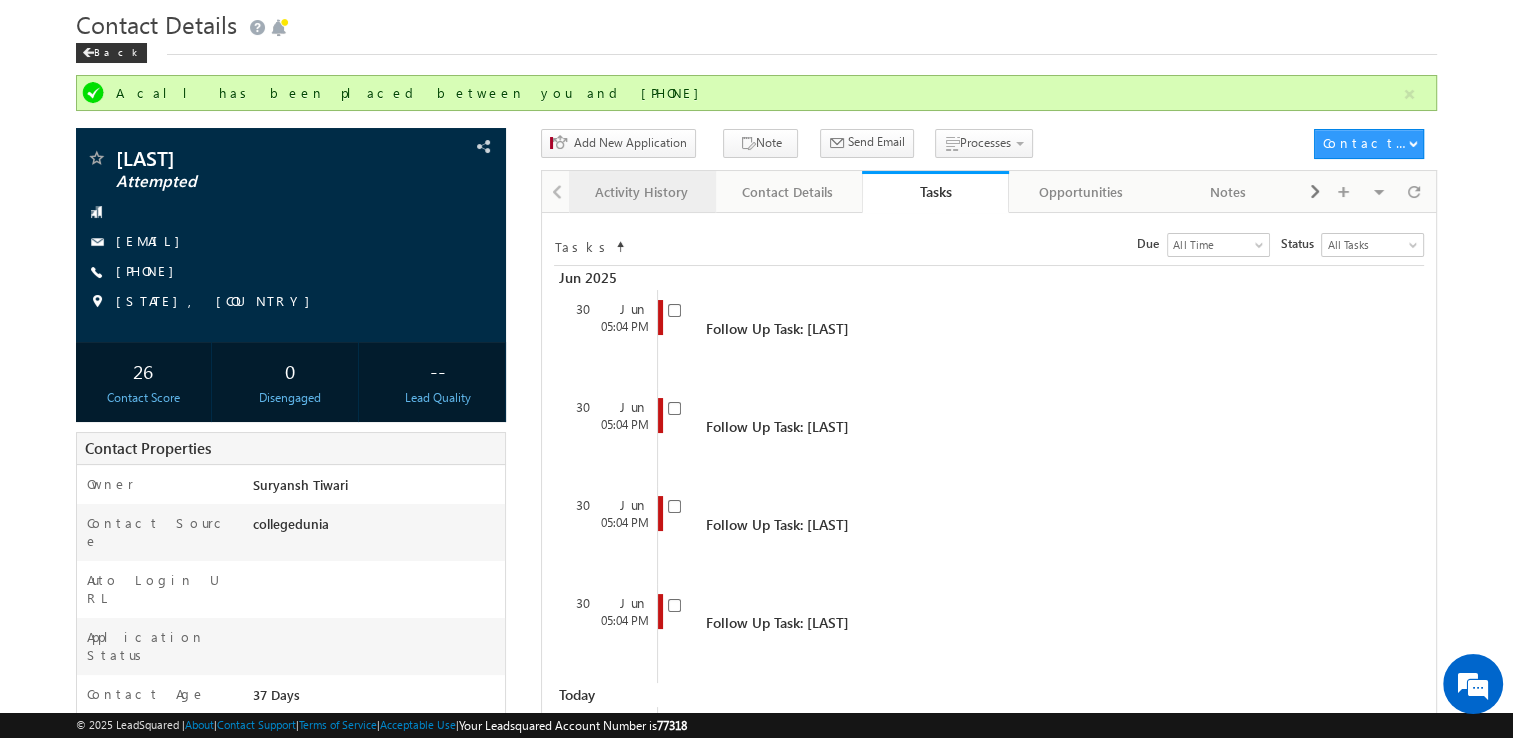 click on "Activity History" at bounding box center (641, 192) 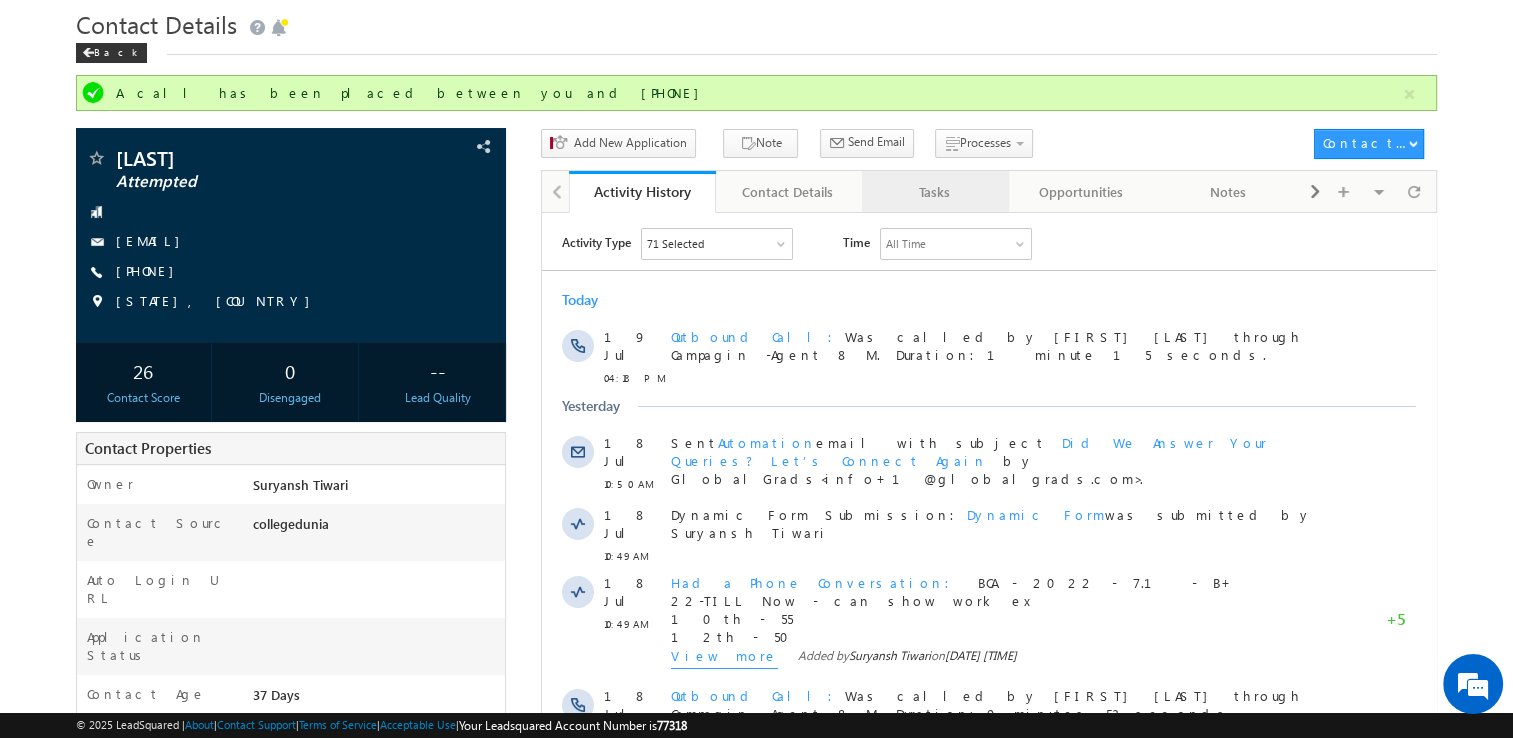 click on "Tasks" at bounding box center (934, 192) 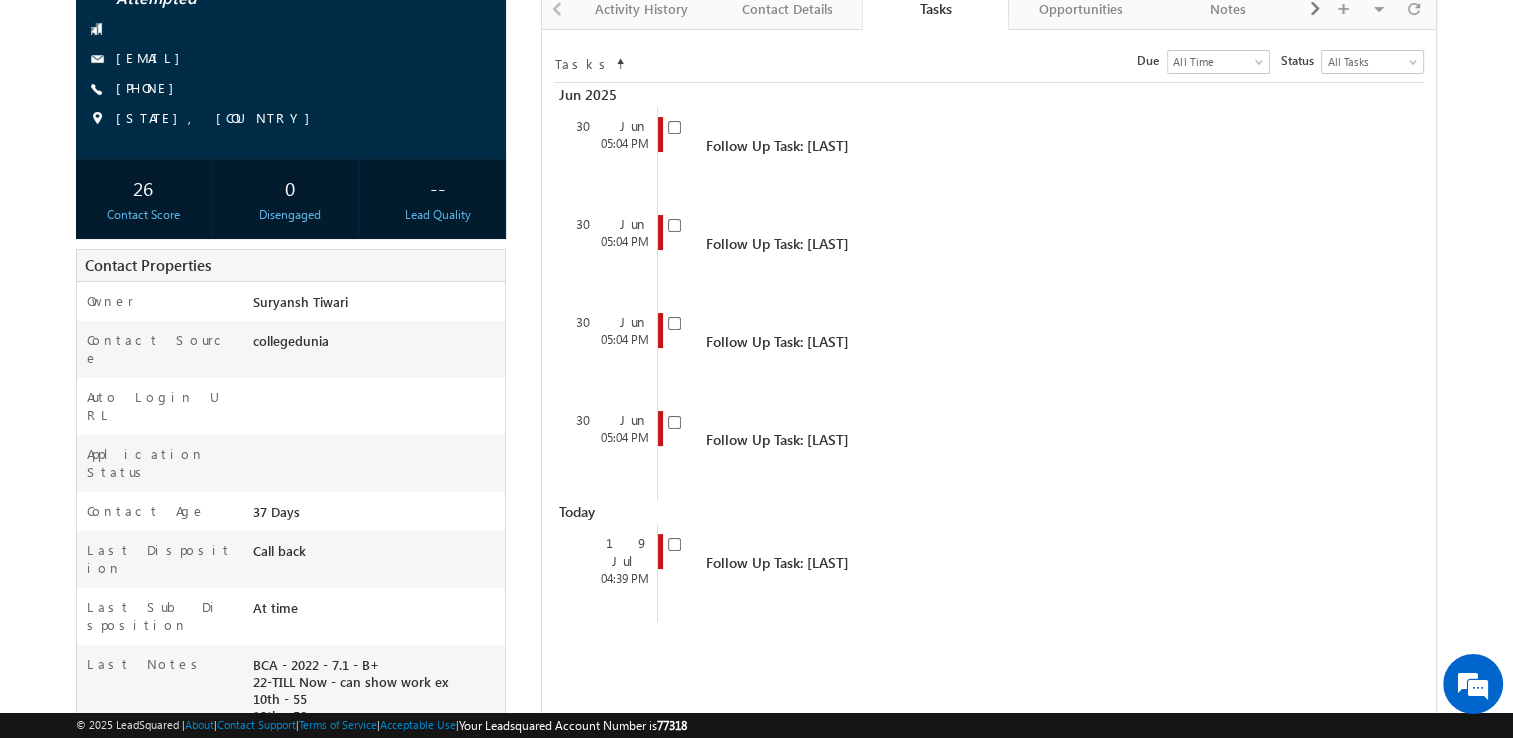 scroll, scrollTop: 248, scrollLeft: 0, axis: vertical 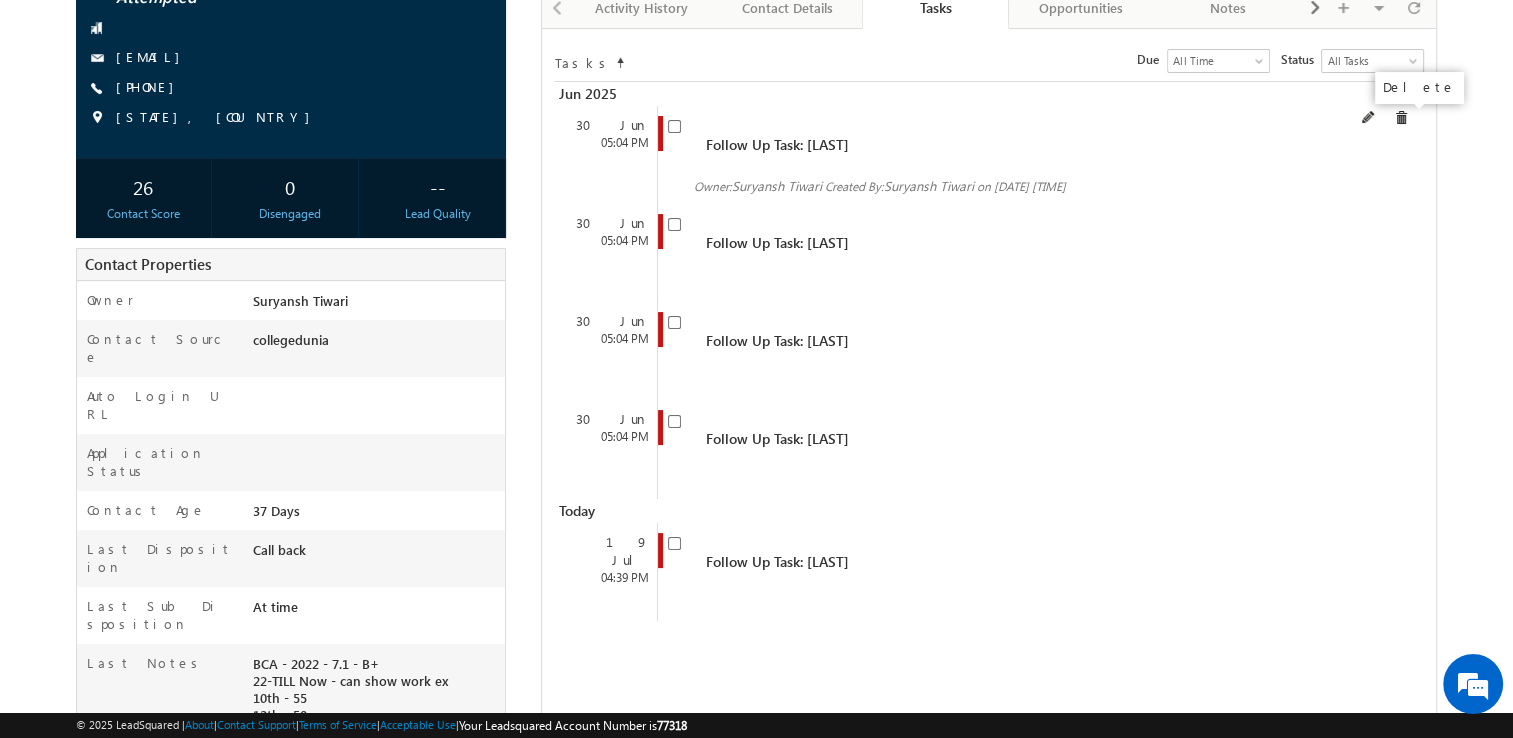 click at bounding box center [1401, 118] 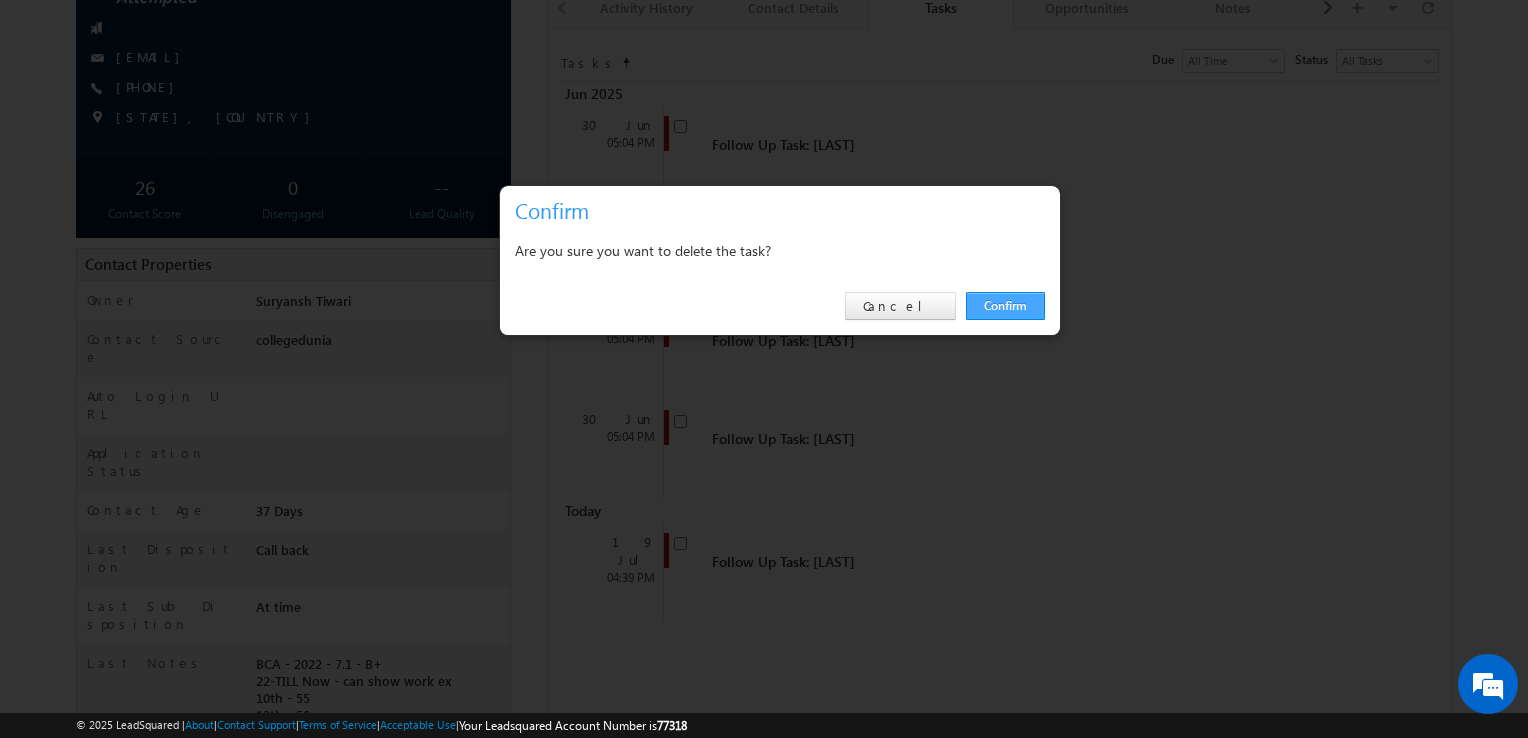 click on "Confirm" at bounding box center [1005, 306] 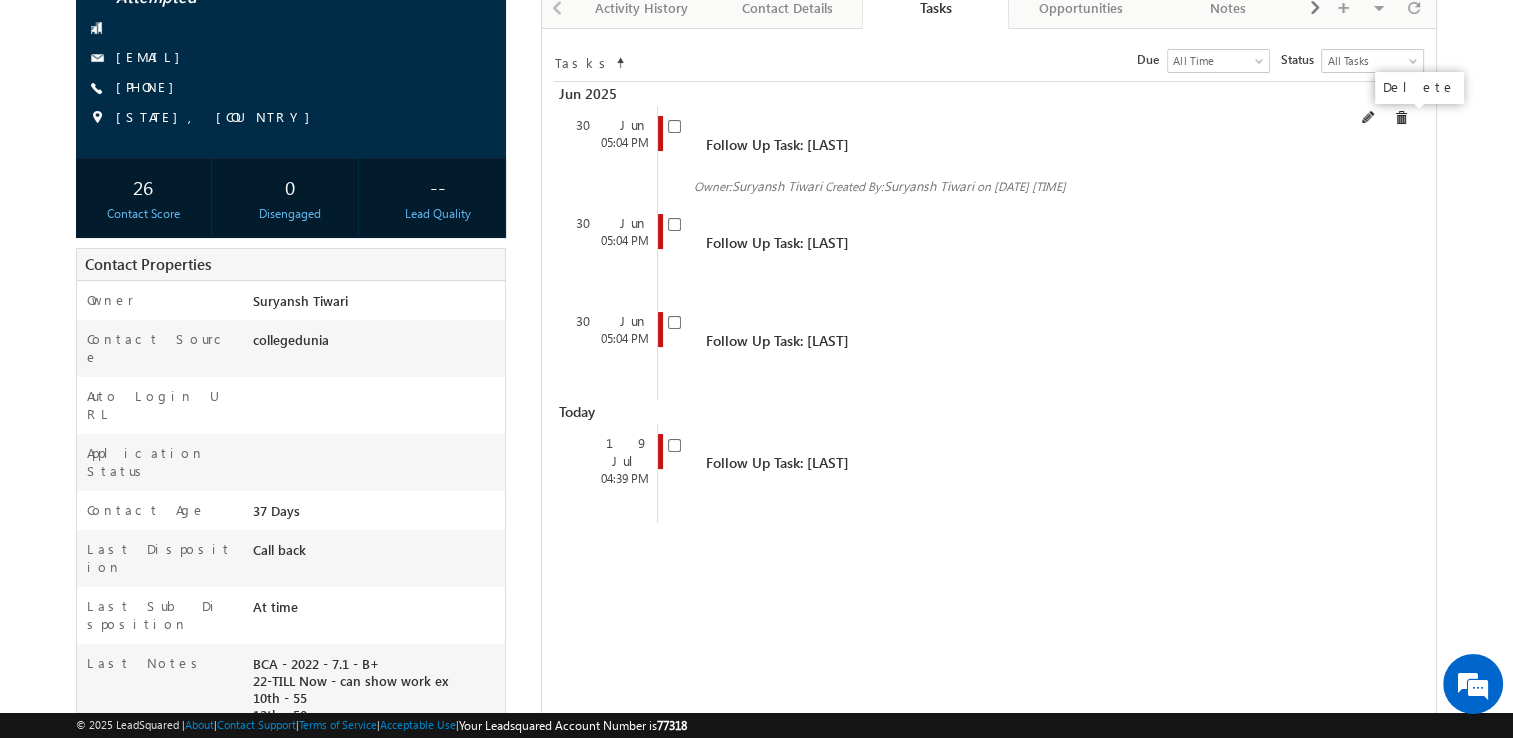 click at bounding box center (1401, 118) 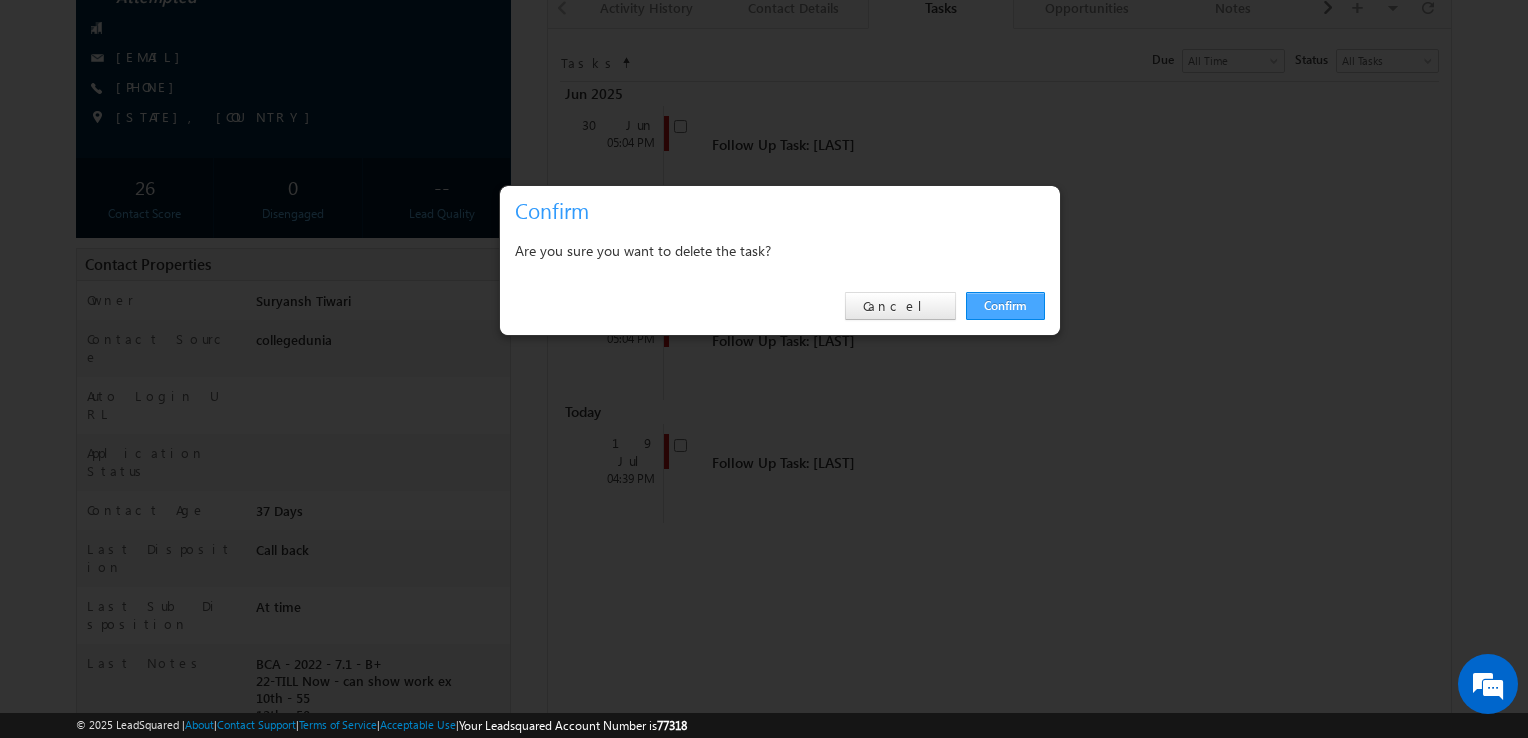 click on "Confirm" at bounding box center (1005, 306) 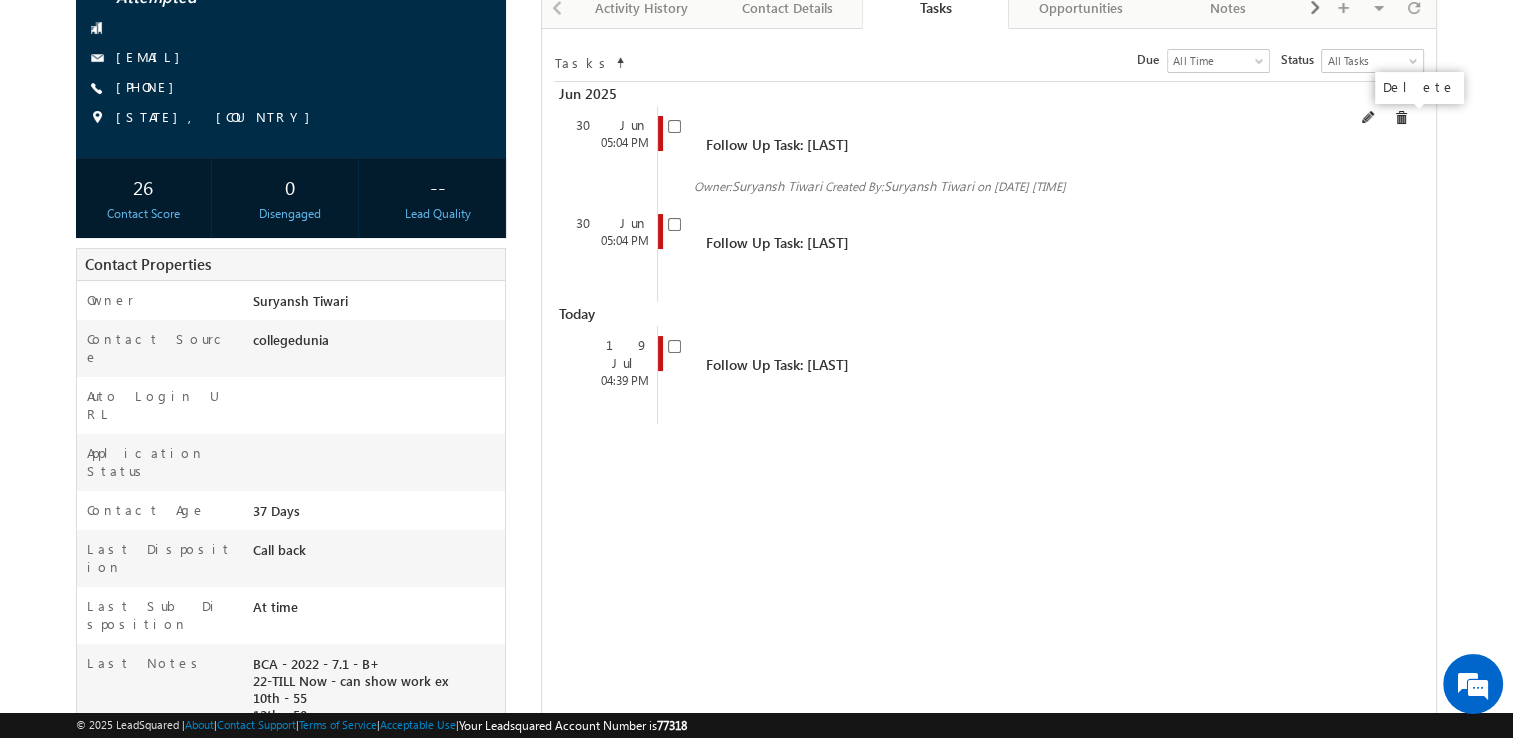 click at bounding box center [1401, 118] 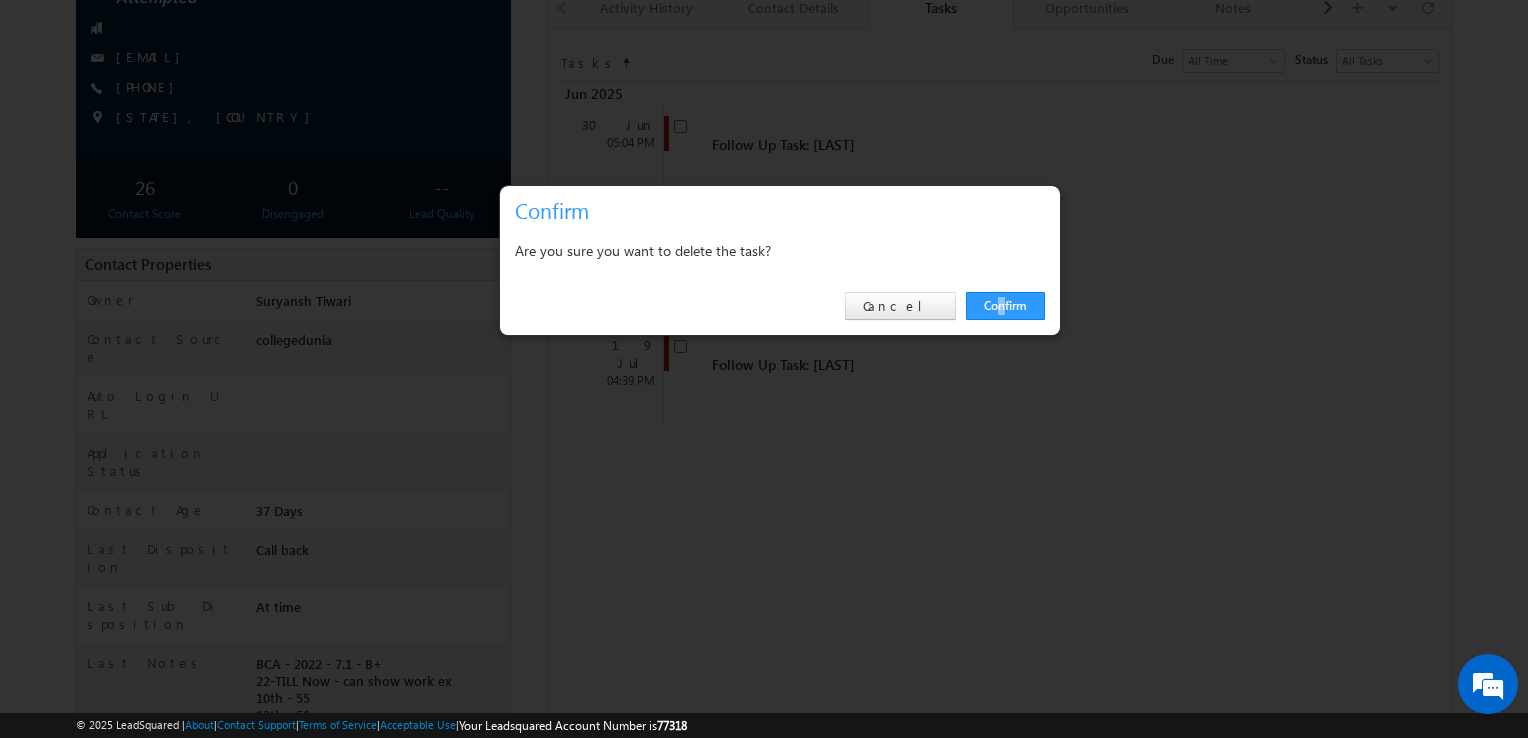 drag, startPoint x: 999, startPoint y: 322, endPoint x: 1006, endPoint y: 290, distance: 32.75668 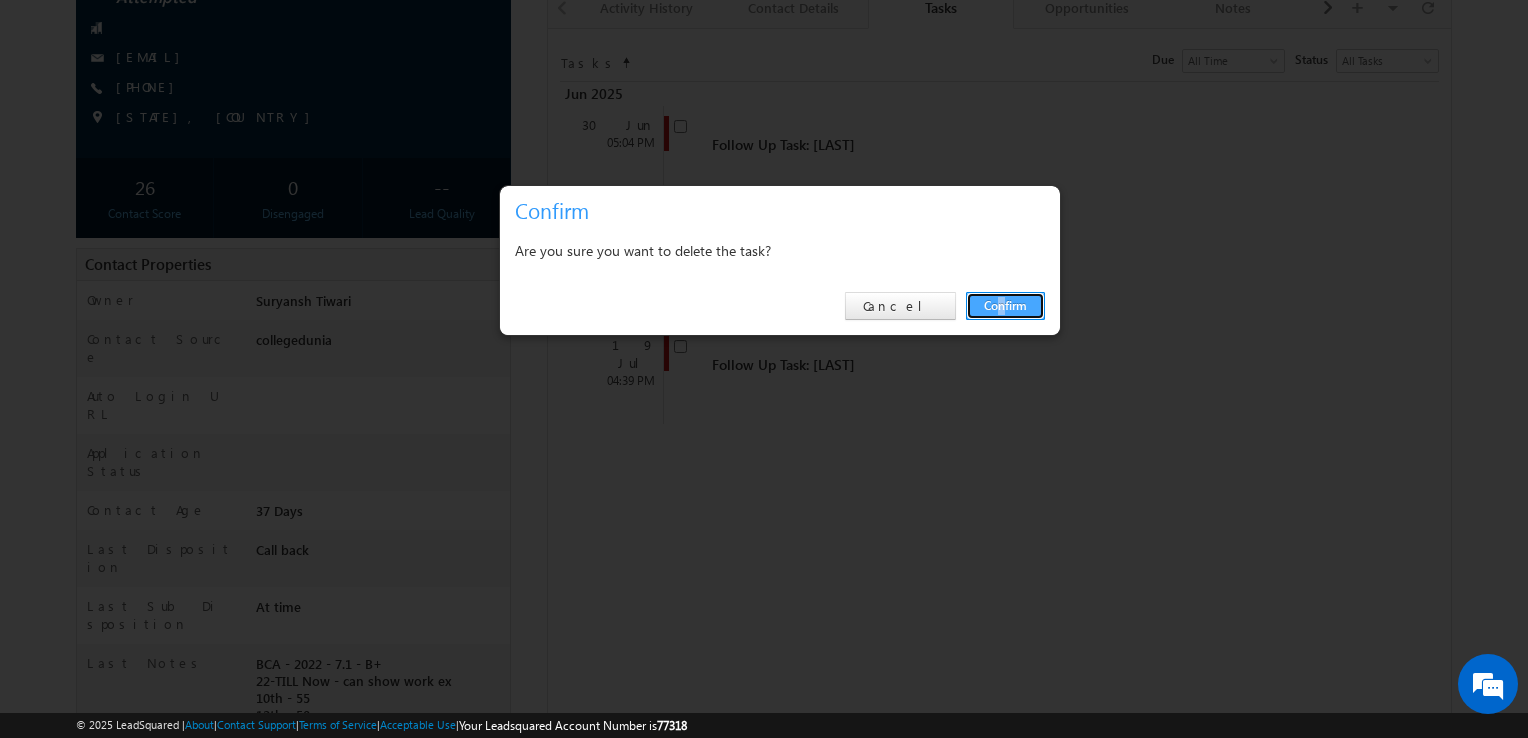 click on "Confirm" at bounding box center (1005, 306) 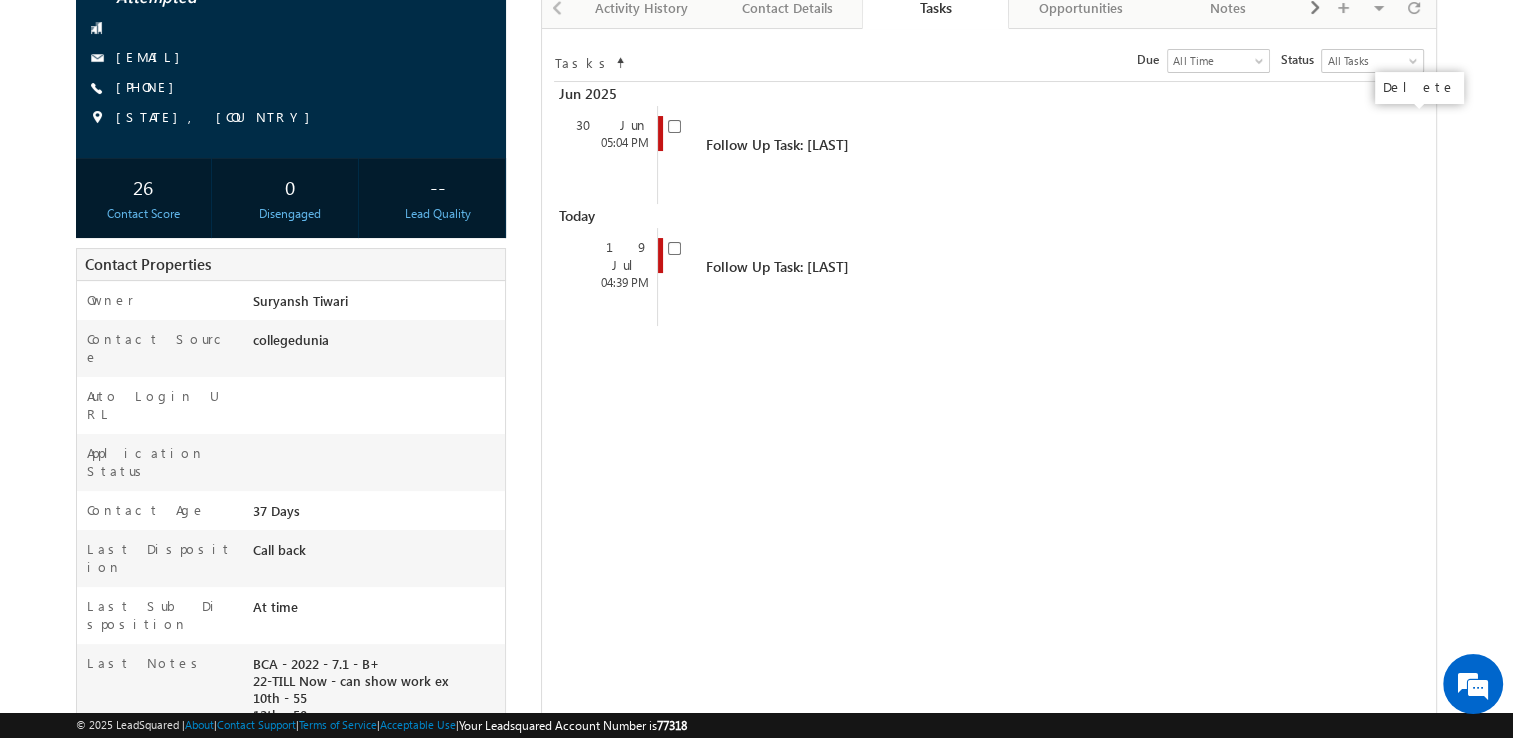 click at bounding box center (0, 0) 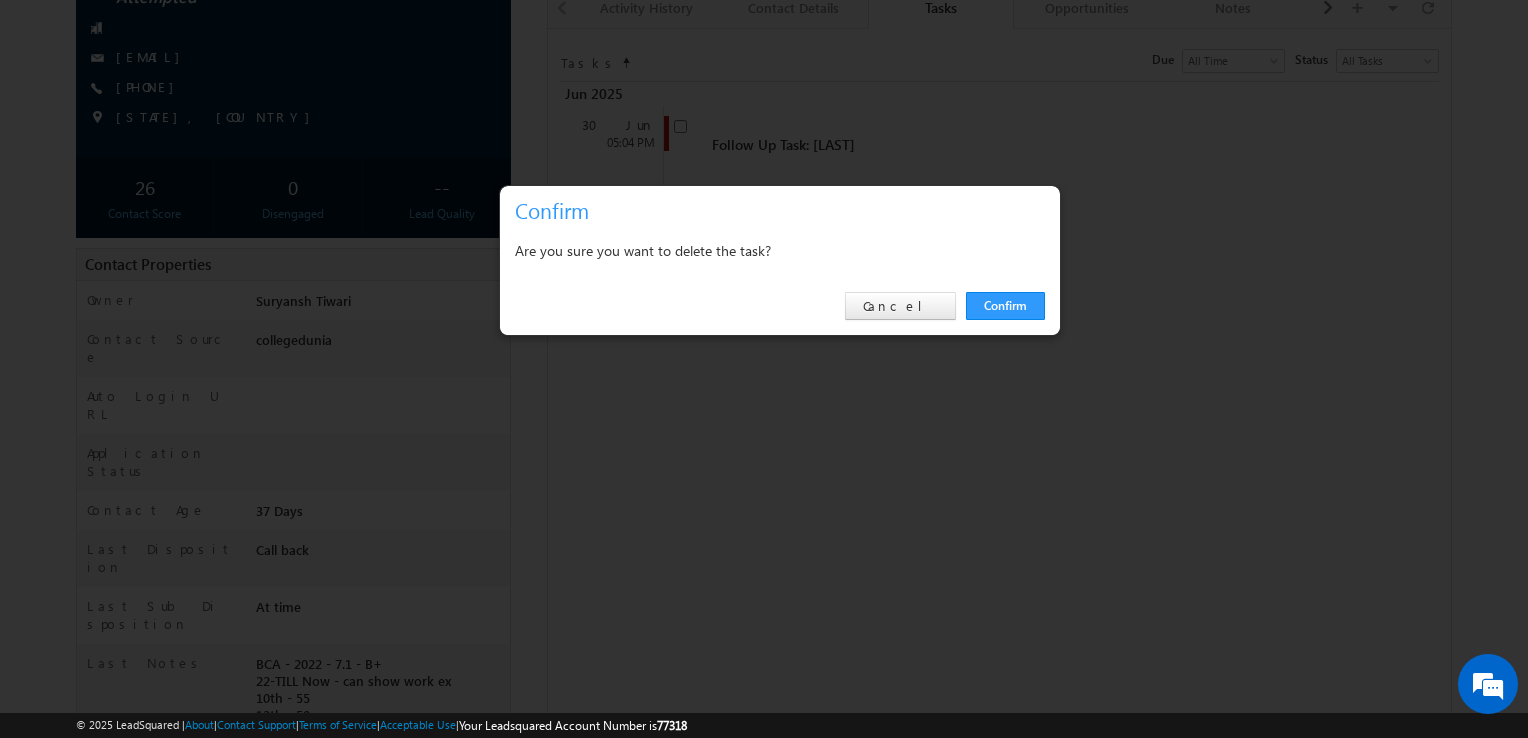 click on "Confirm Cancel" at bounding box center [780, 306] 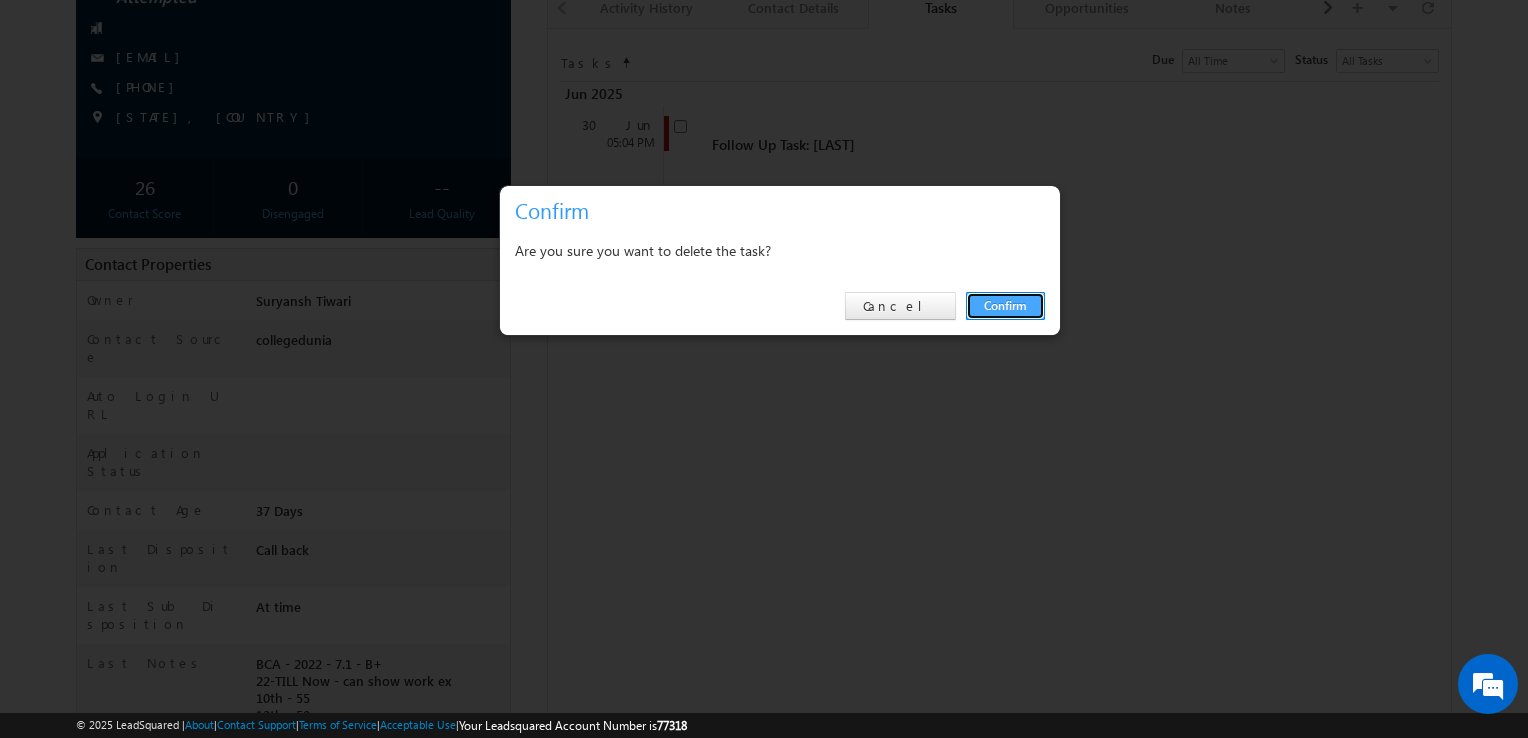 click on "Confirm" at bounding box center [1005, 306] 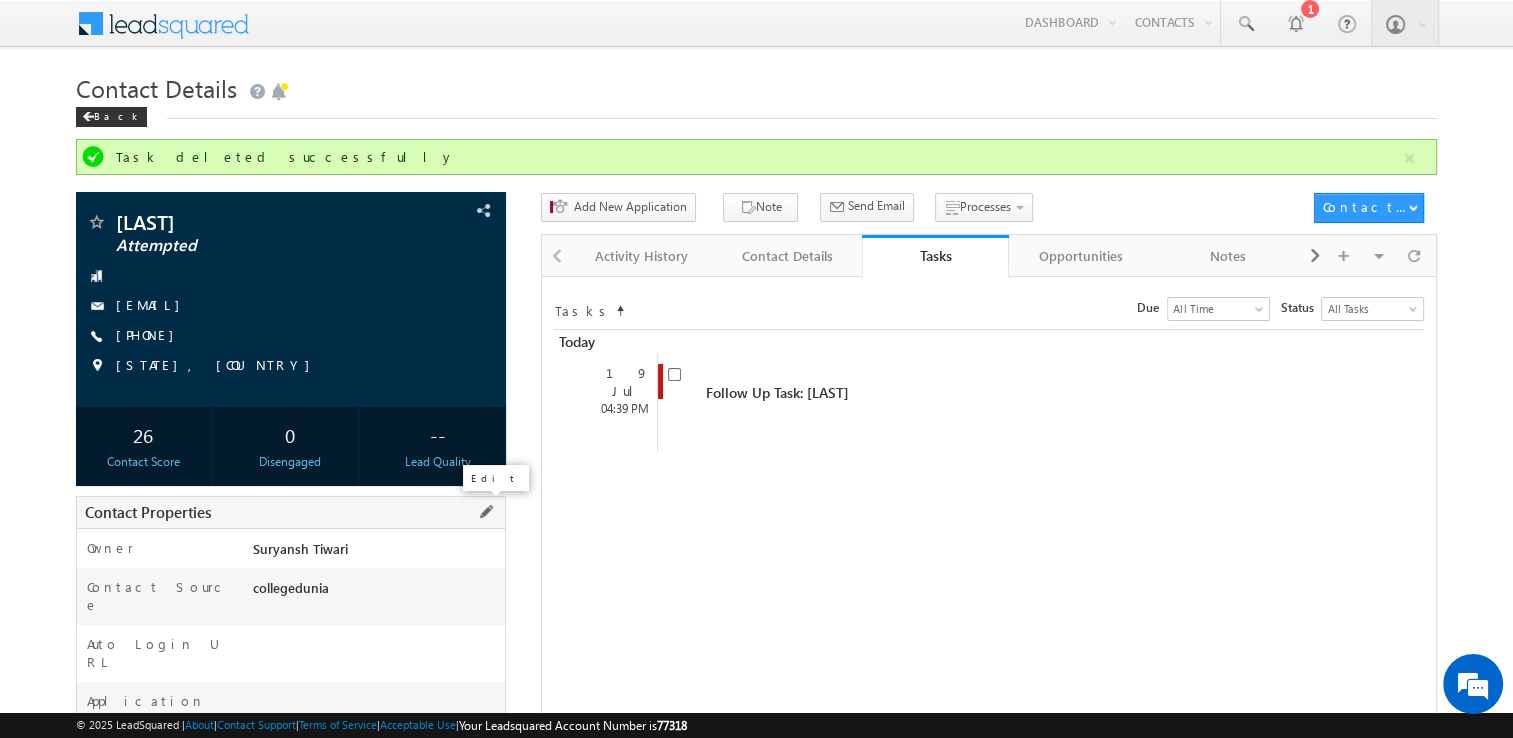 scroll, scrollTop: 0, scrollLeft: 0, axis: both 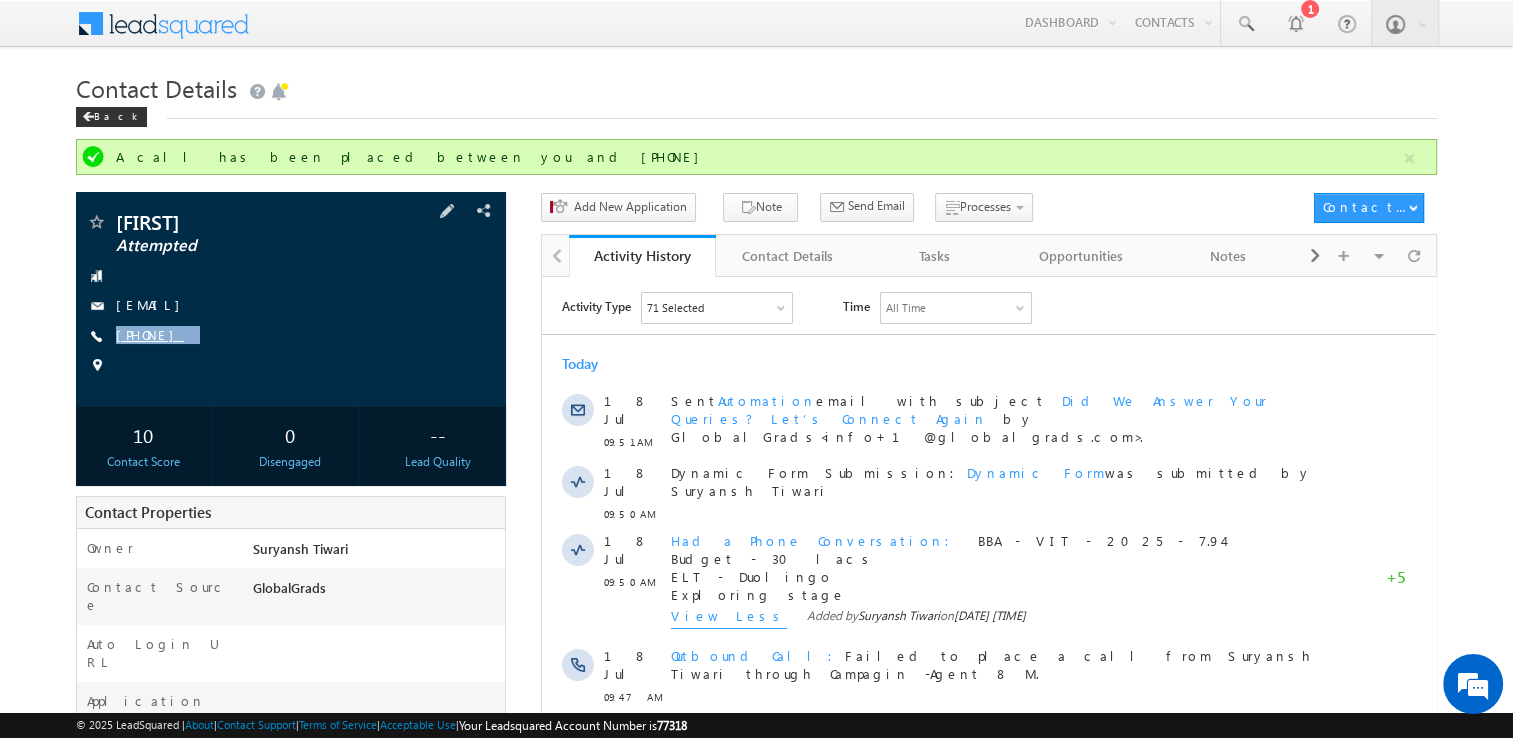 click on "[PHONE]" at bounding box center [150, 334] 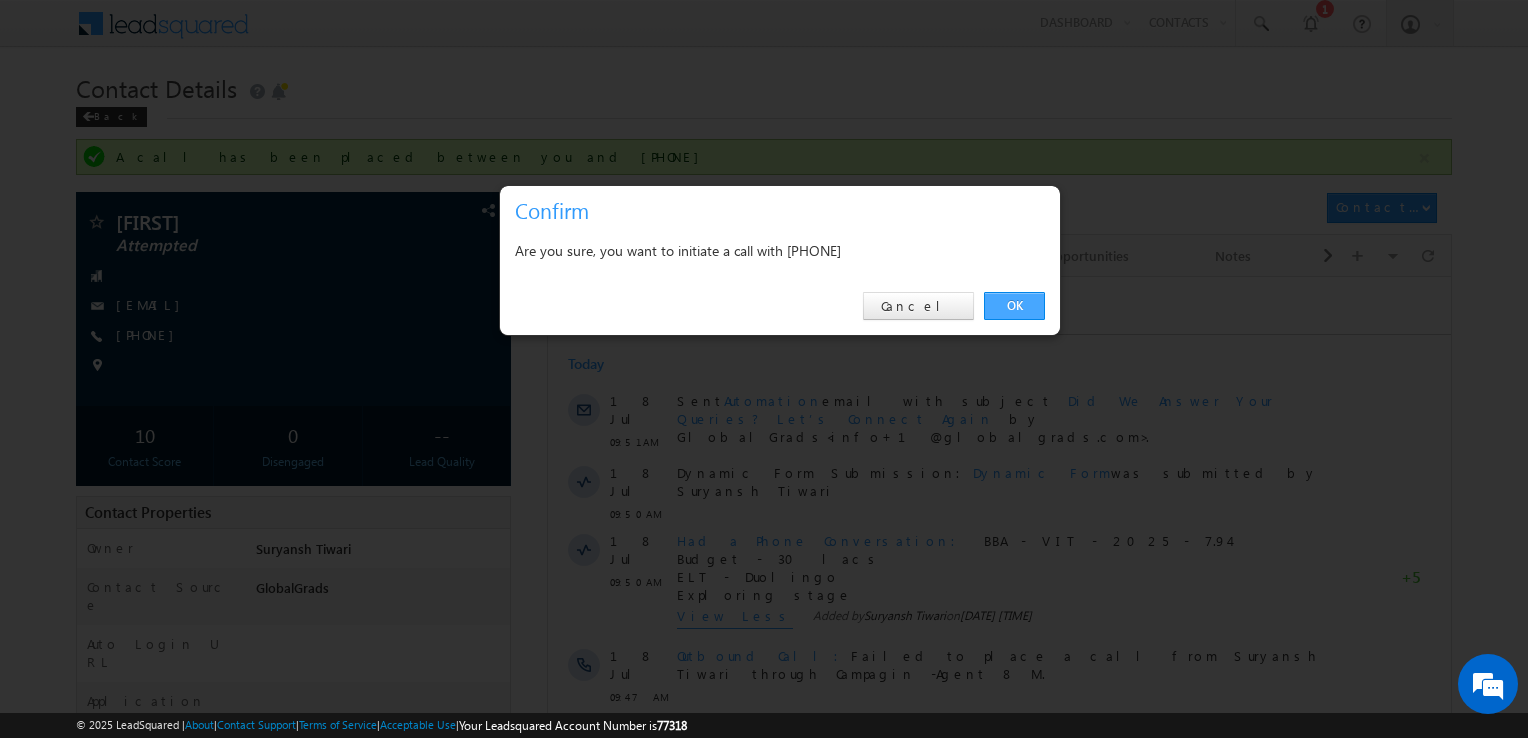 click on "OK" at bounding box center (1014, 306) 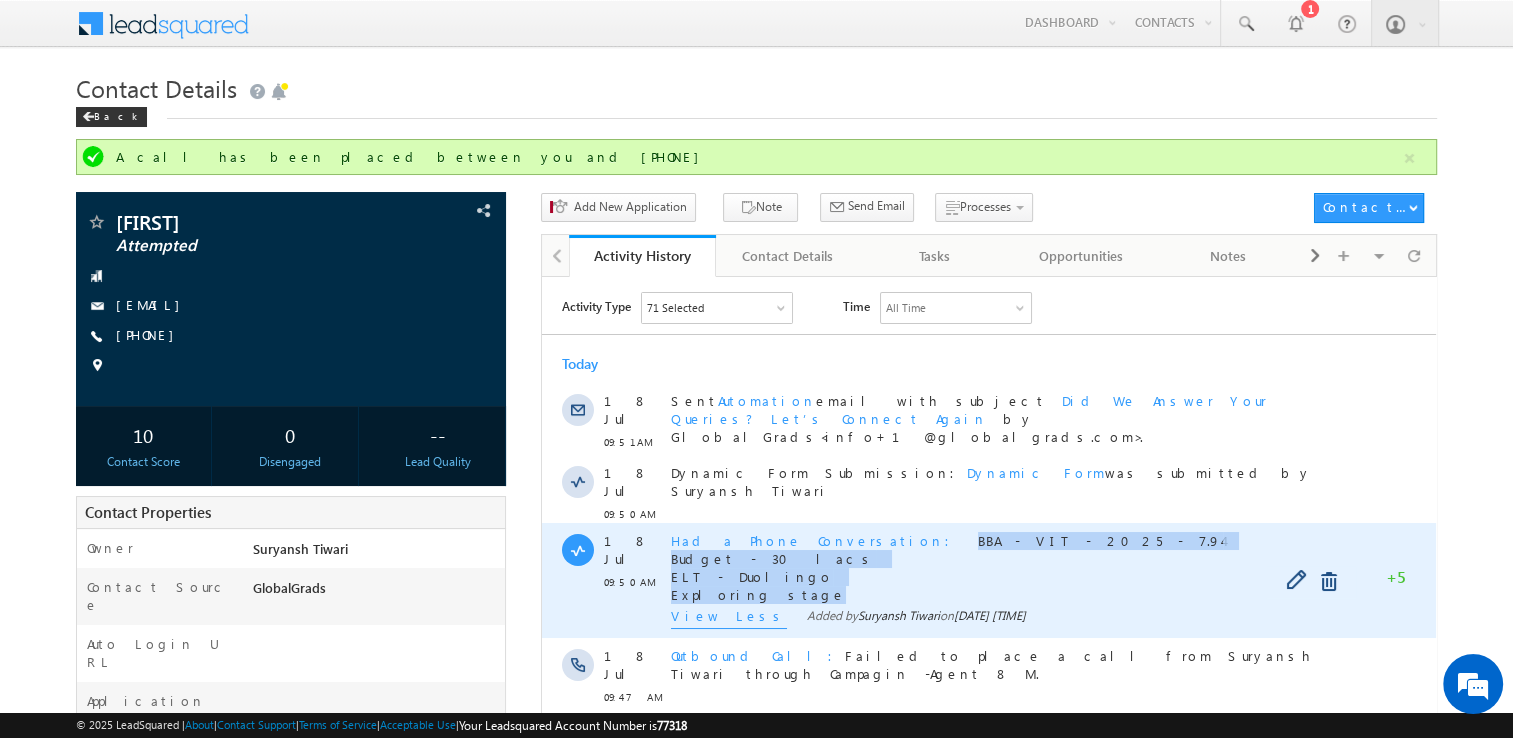 copy on "BBA - VIT - 2025 - 7.94 Budget - 30 lacs ELT - Duolingo Exploring stage" 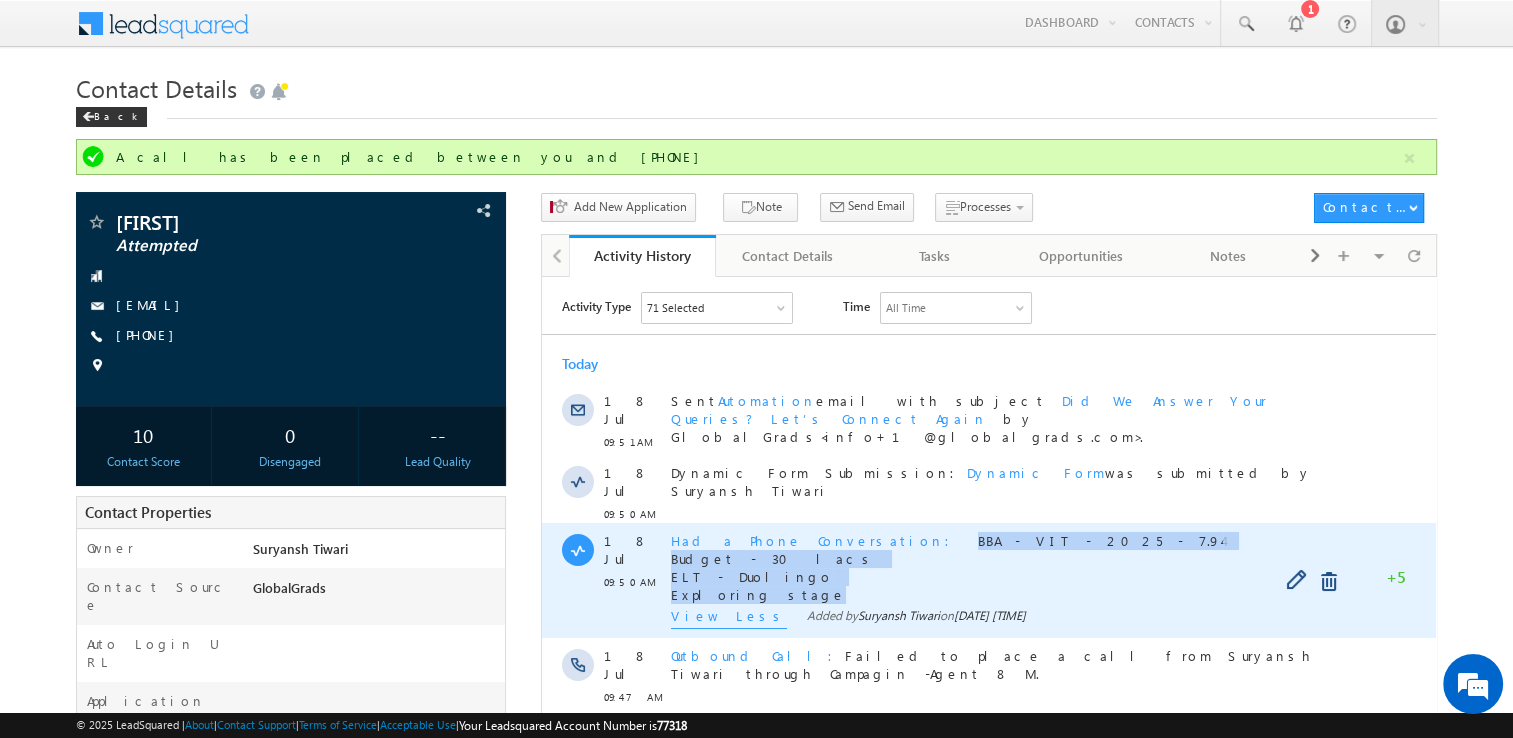 drag, startPoint x: 832, startPoint y: 523, endPoint x: 992, endPoint y: 577, distance: 168.8668 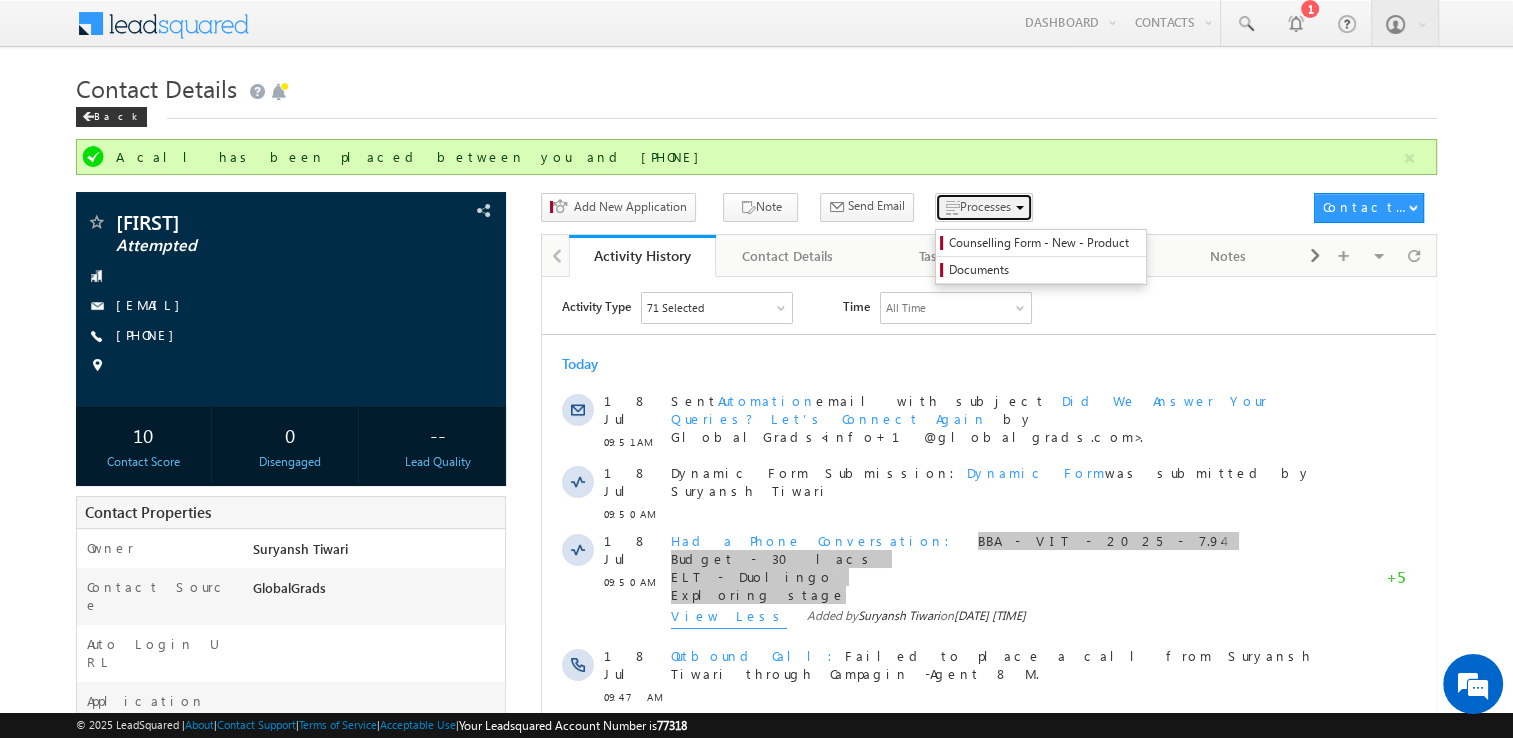 click on "Processes" at bounding box center (985, 206) 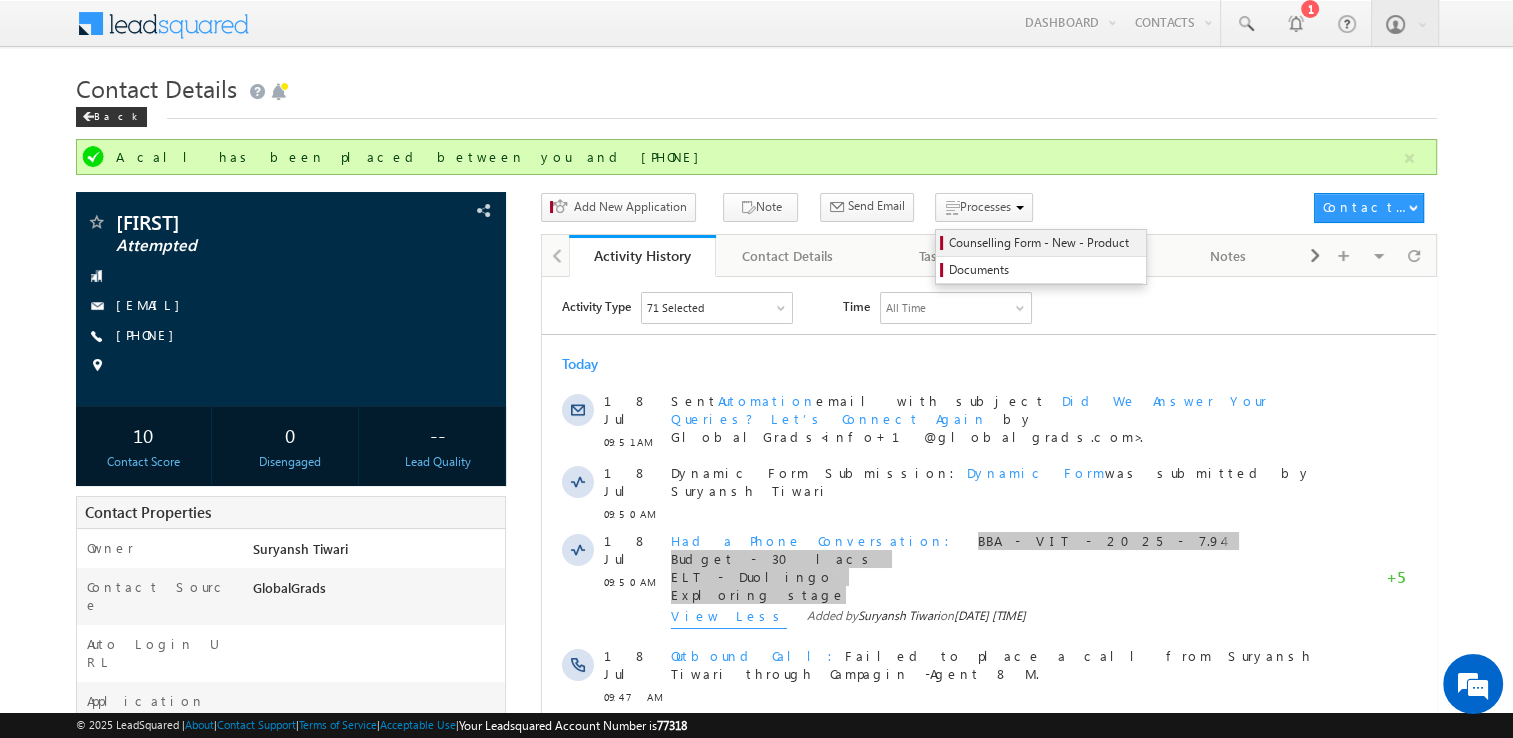 click on "Counselling Form - New - Product" at bounding box center [1041, 243] 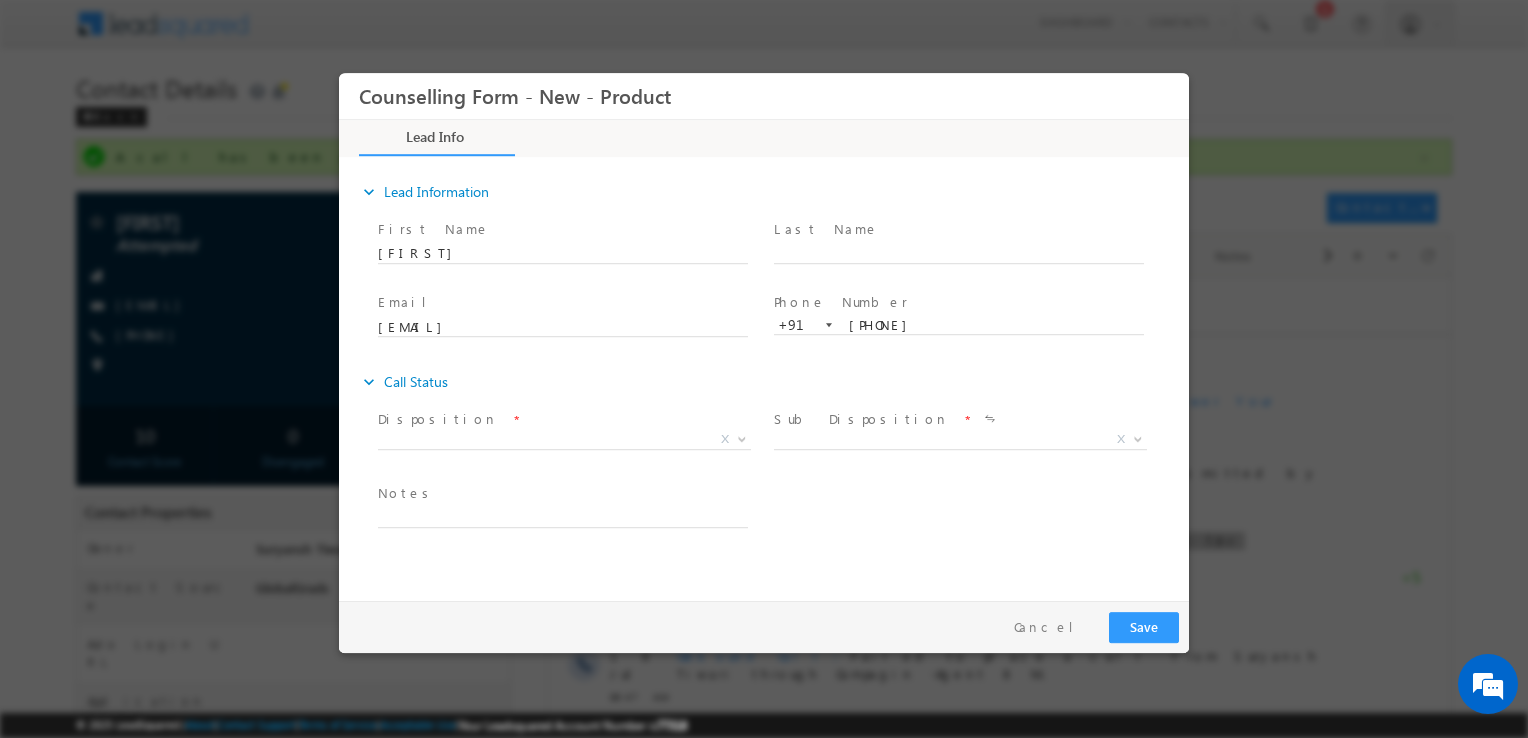 scroll, scrollTop: 0, scrollLeft: 0, axis: both 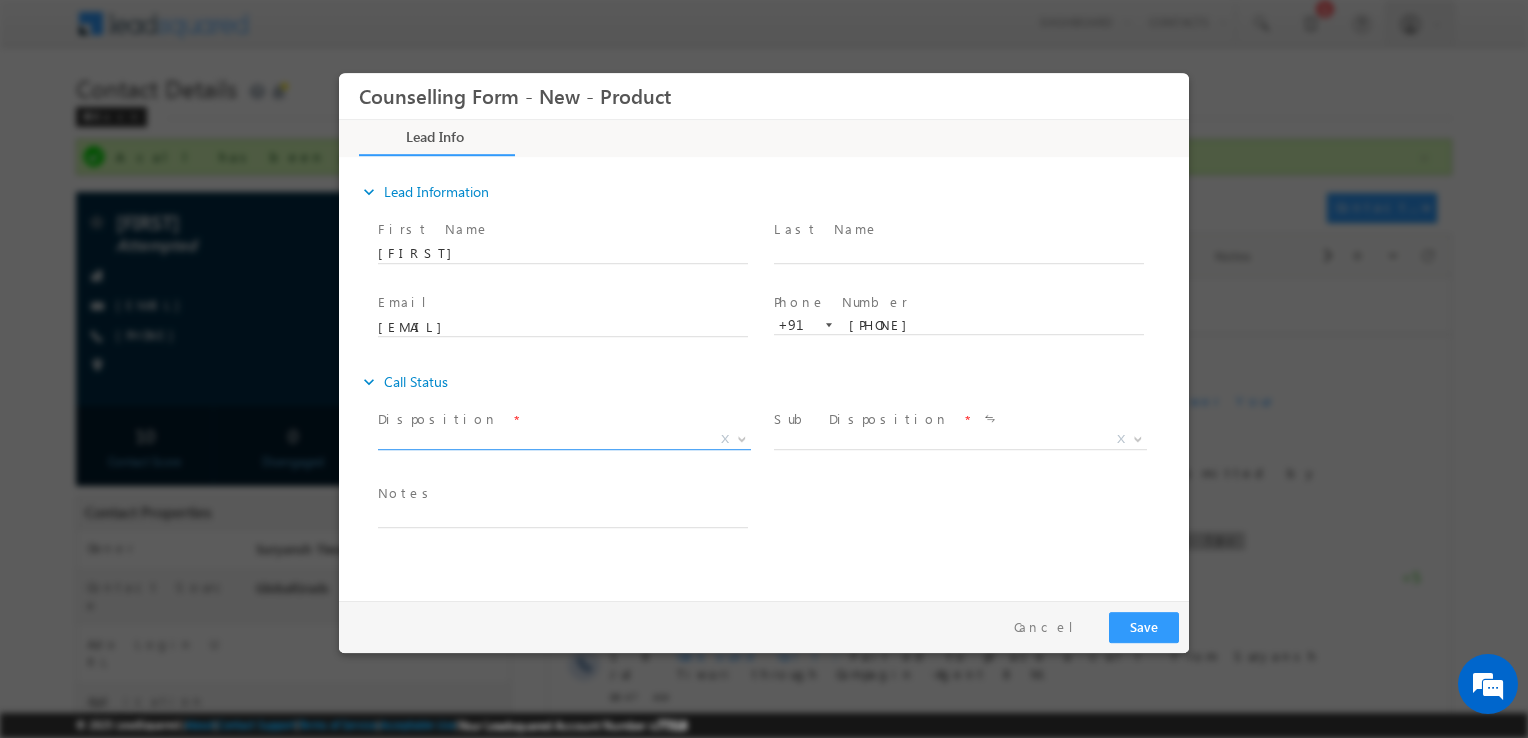 click on "X" at bounding box center (564, 440) 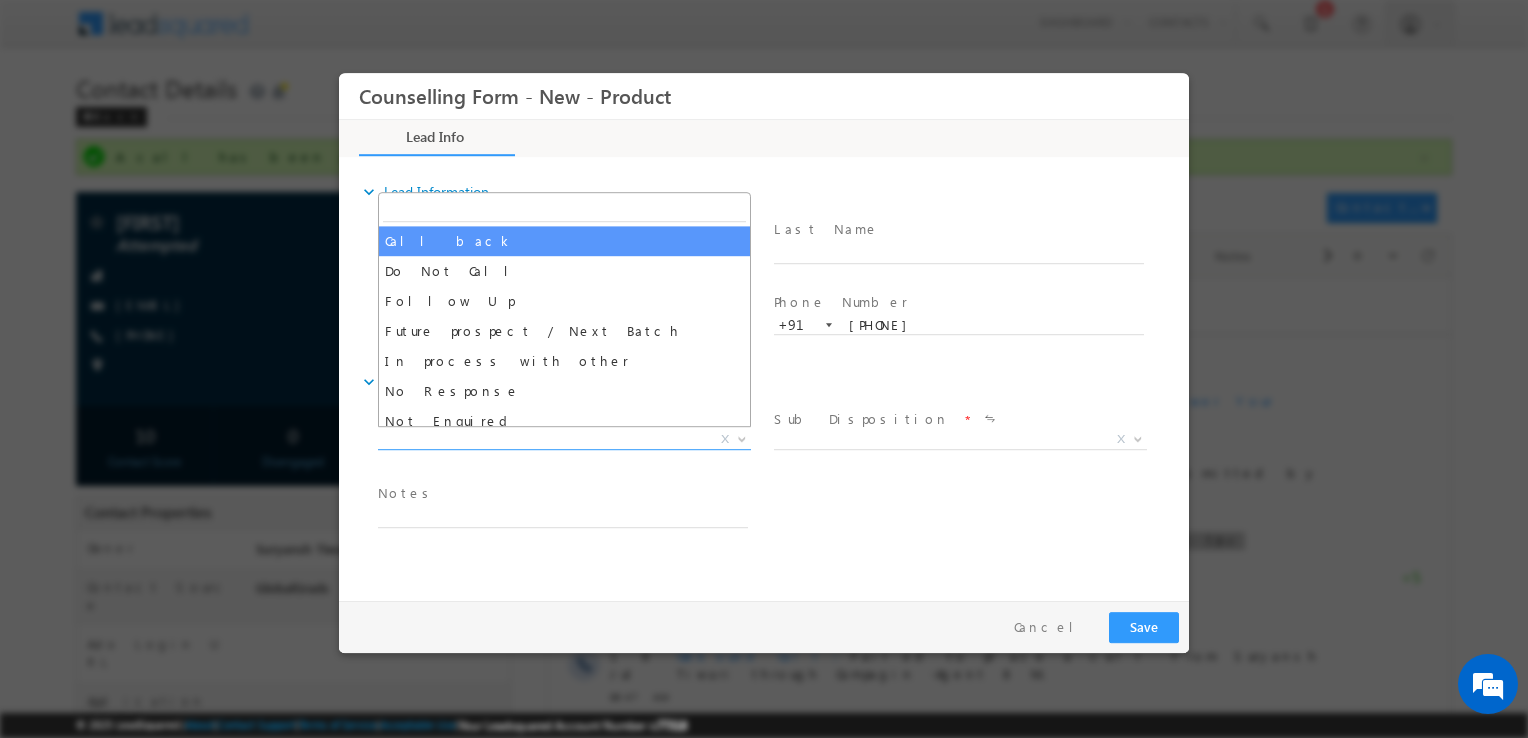 select on "Call back" 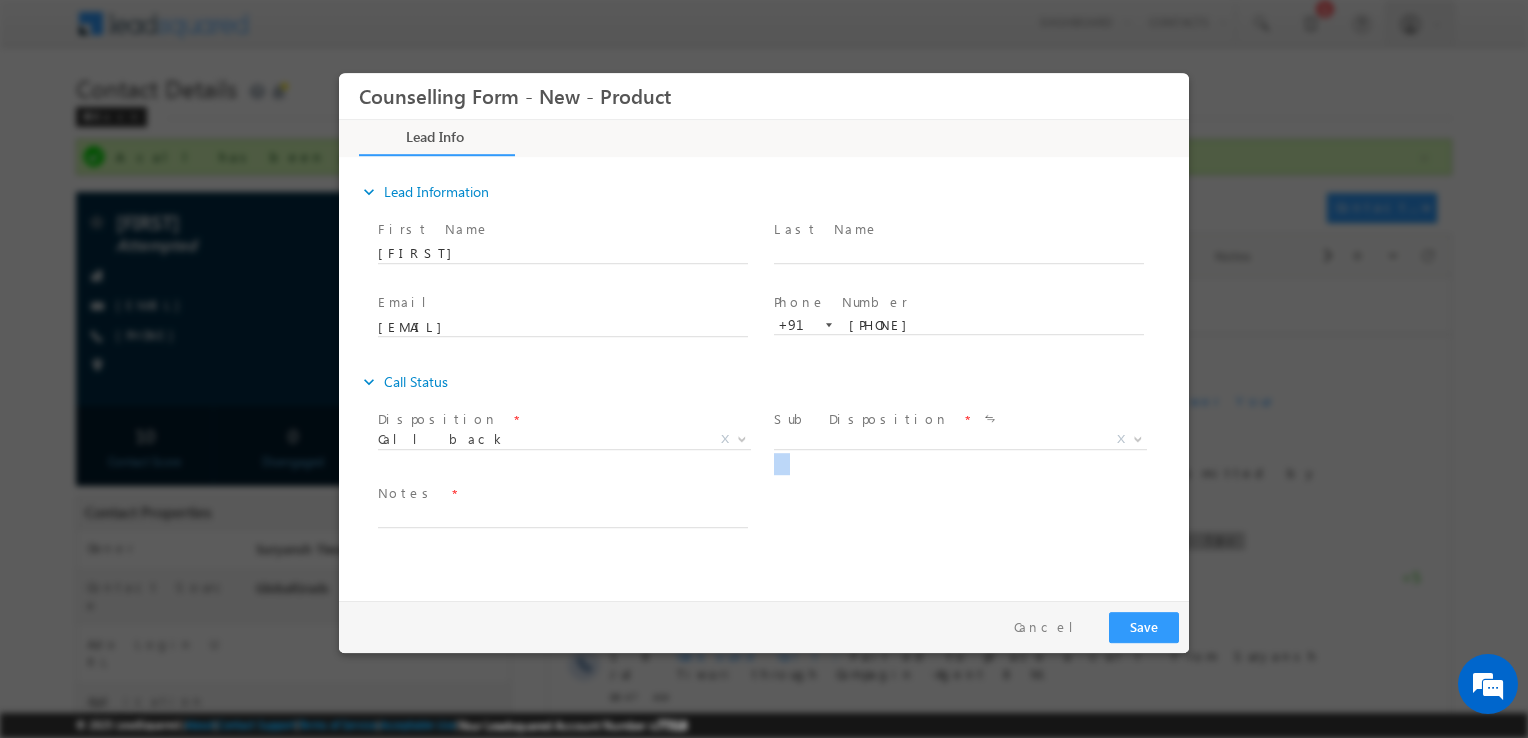 drag, startPoint x: 864, startPoint y: 455, endPoint x: 822, endPoint y: 435, distance: 46.518814 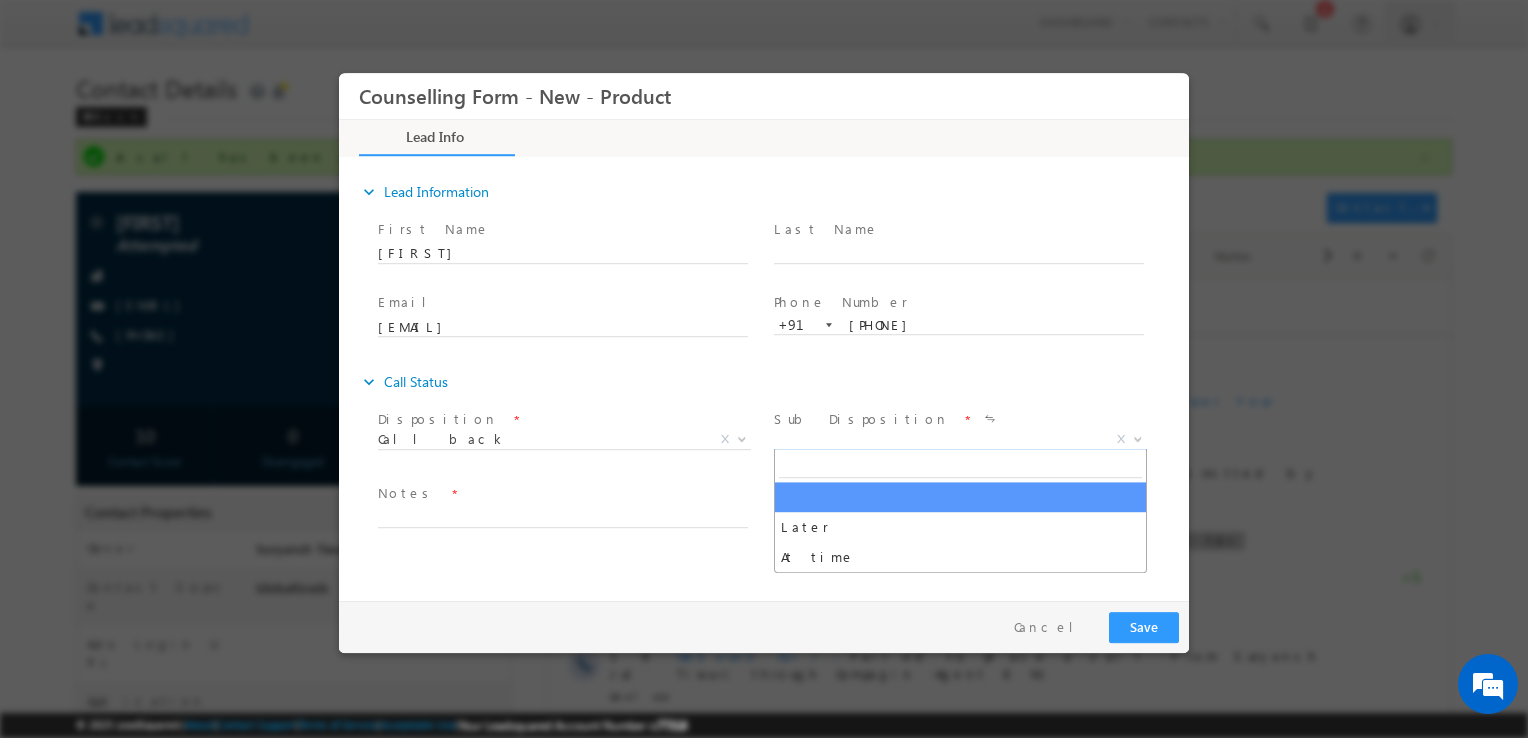 click on "X" at bounding box center [960, 440] 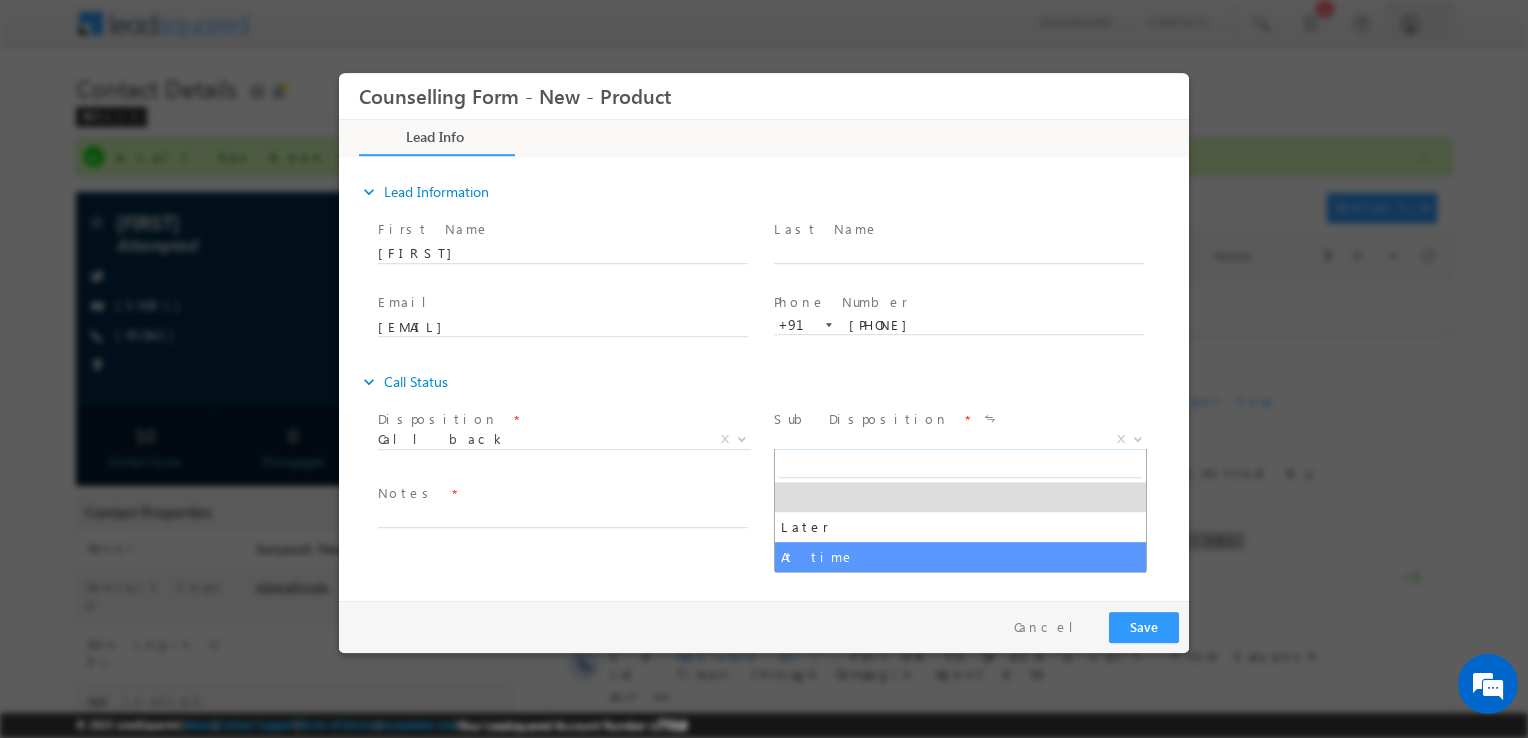 select on "At time" 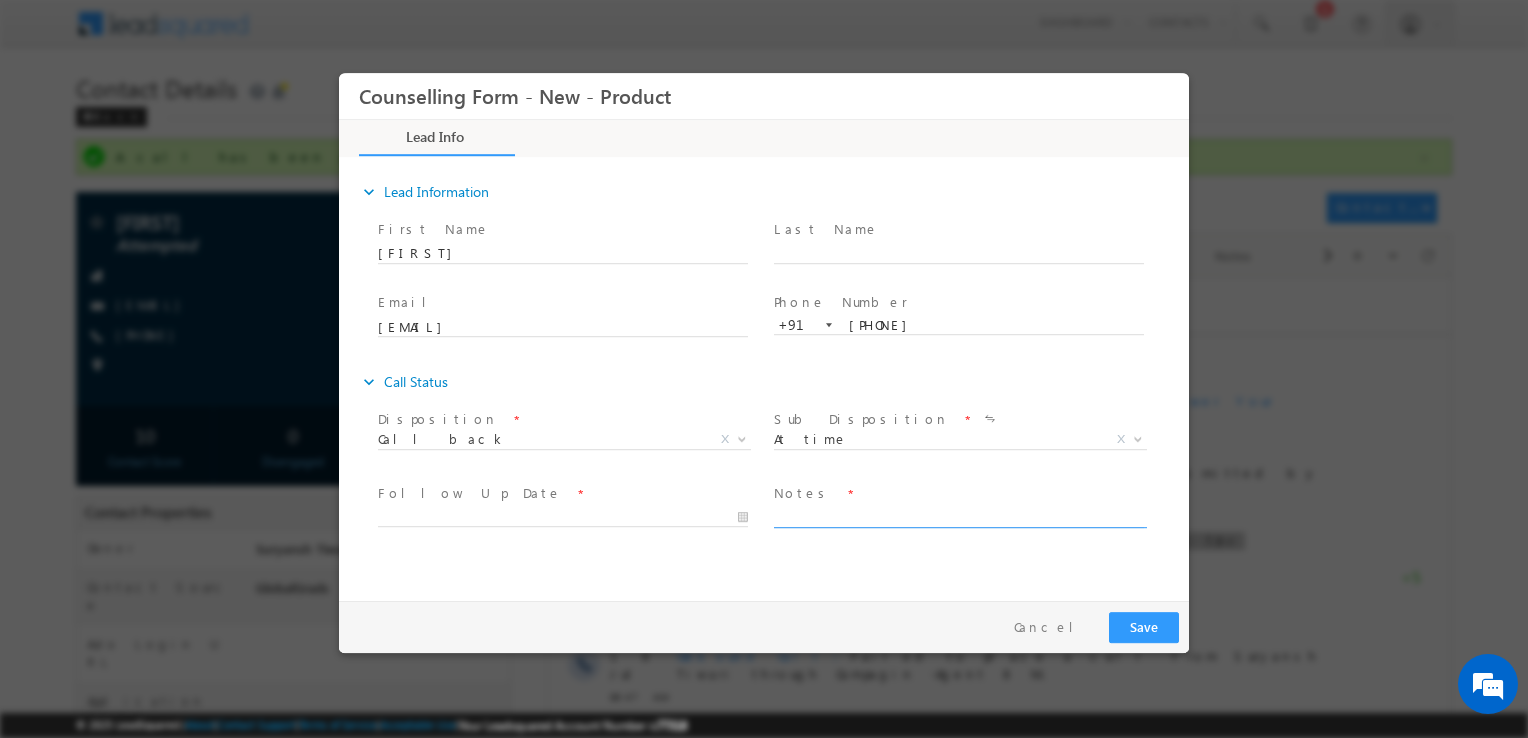 click at bounding box center [959, 516] 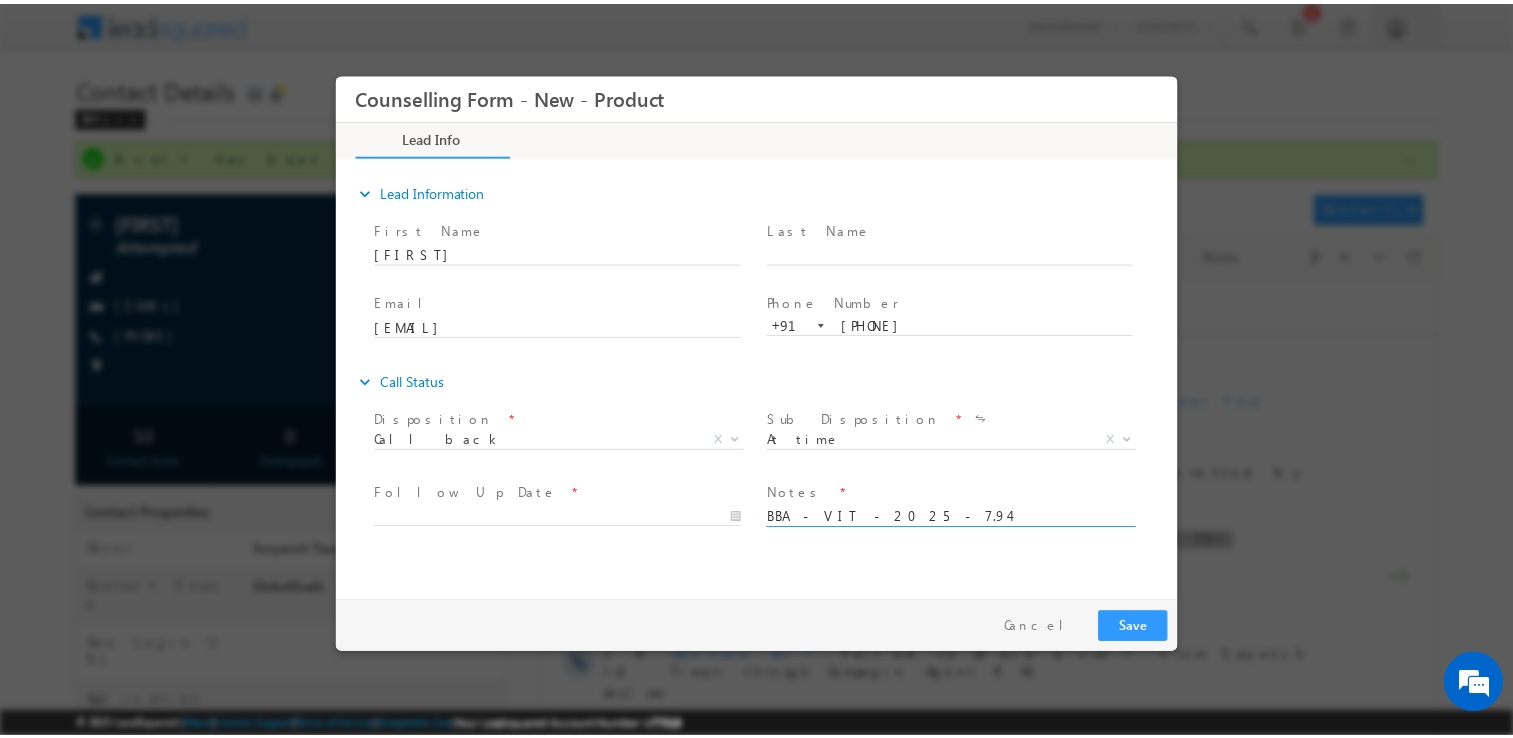 scroll, scrollTop: 4, scrollLeft: 0, axis: vertical 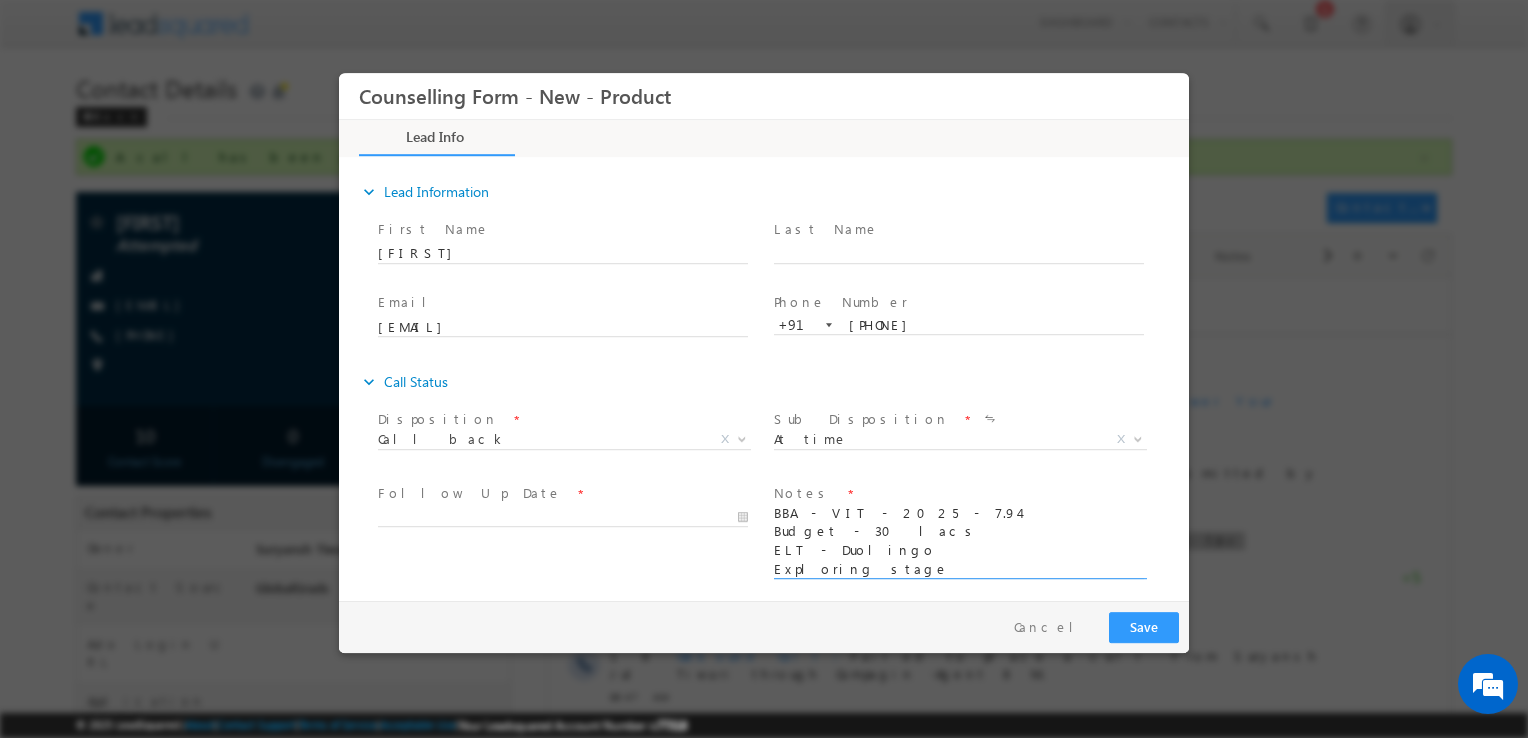 type on "BBA - VIT - 2025 - 7.94
Budget - 30 lacs
ELT - Duolingo
Exploring stage" 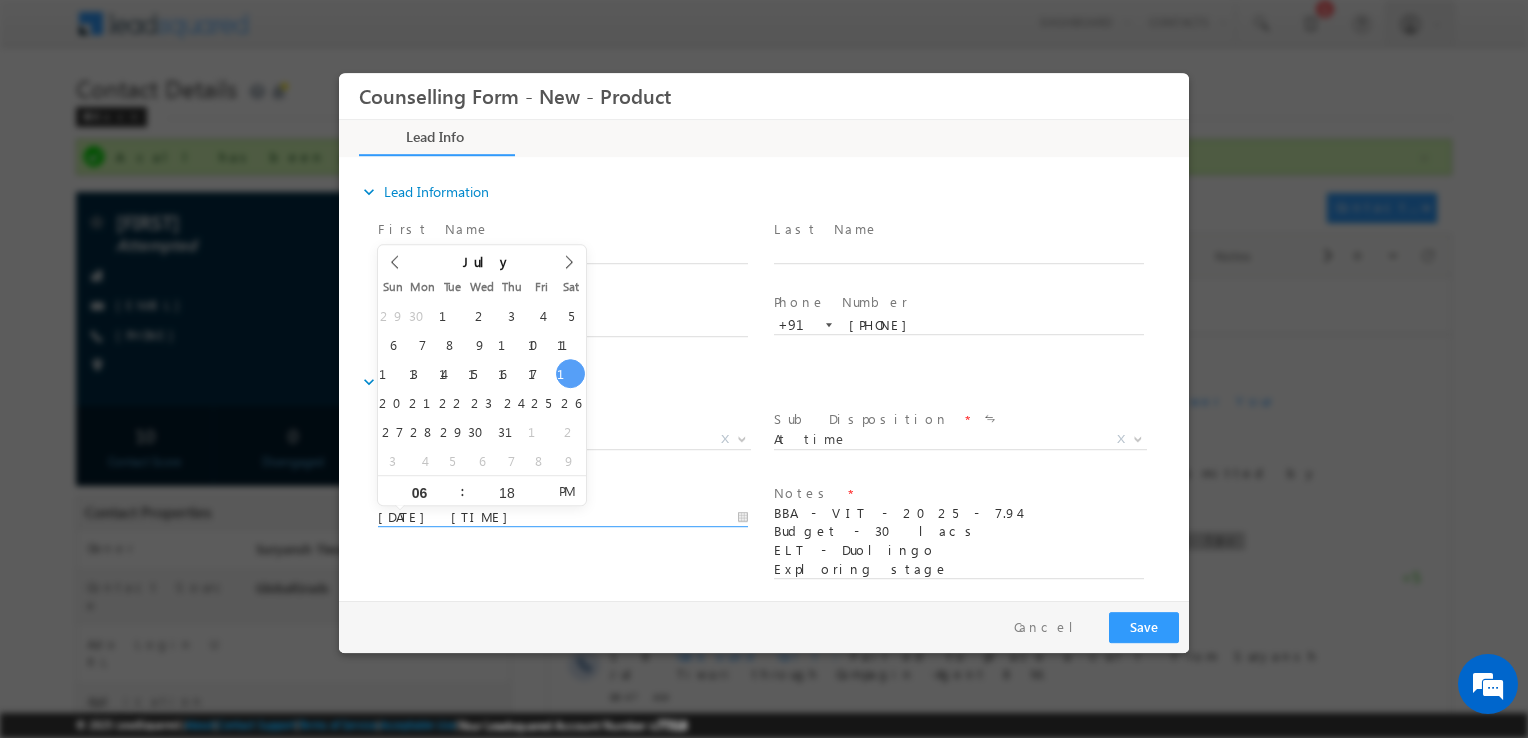 click on "19/07/2025 6:18 PM" at bounding box center [563, 518] 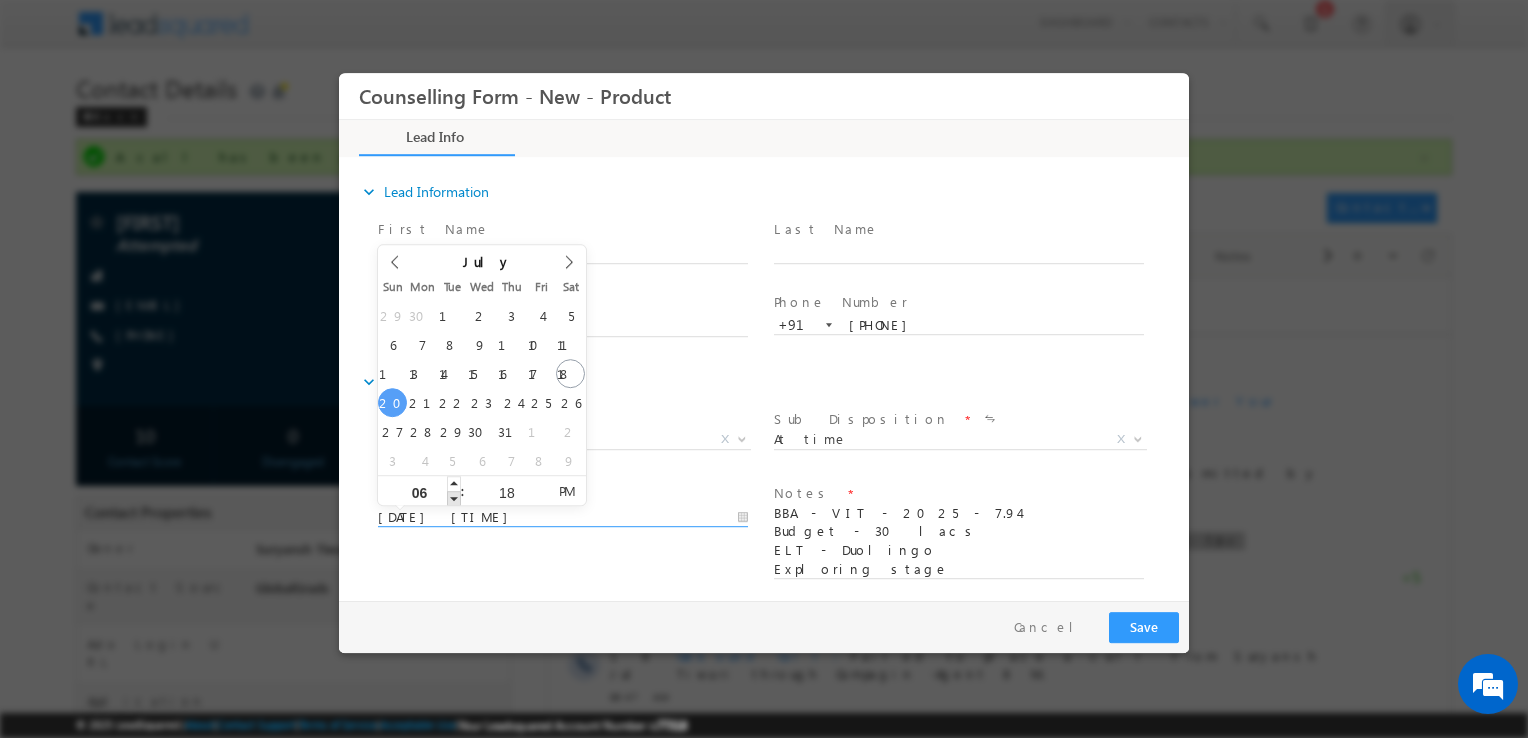 type on "20/07/2025 5:18 PM" 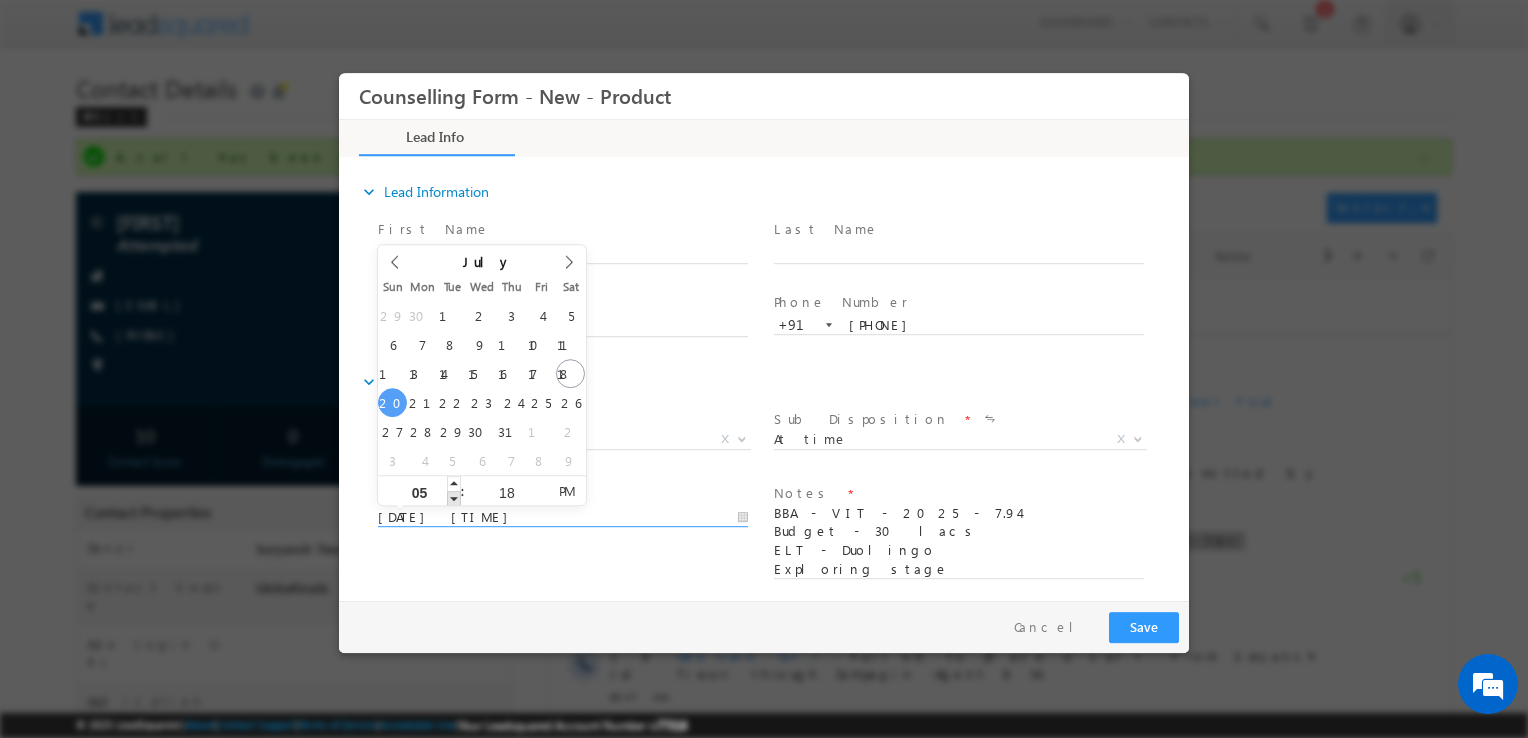 click at bounding box center (454, 498) 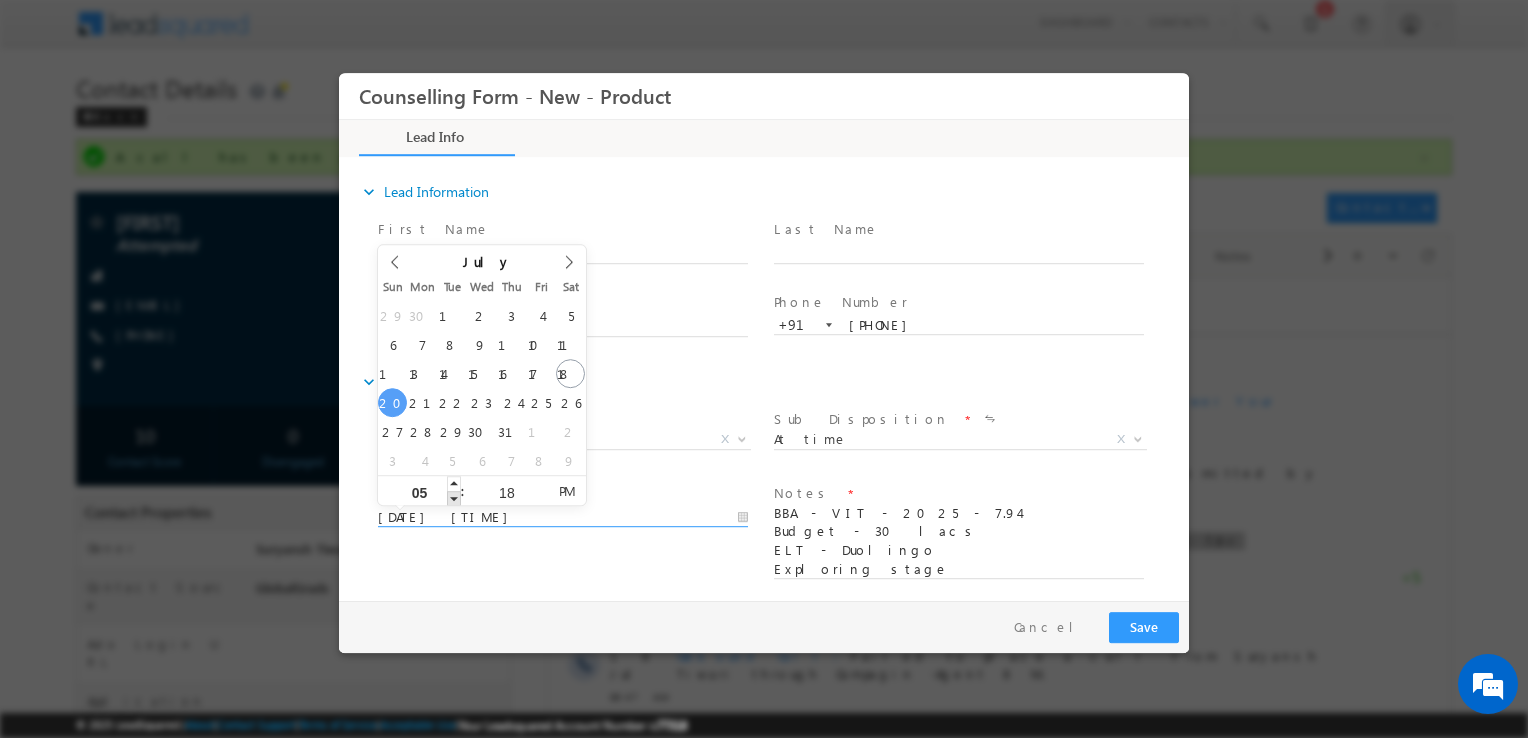 type on "20/07/2025 4:18 PM" 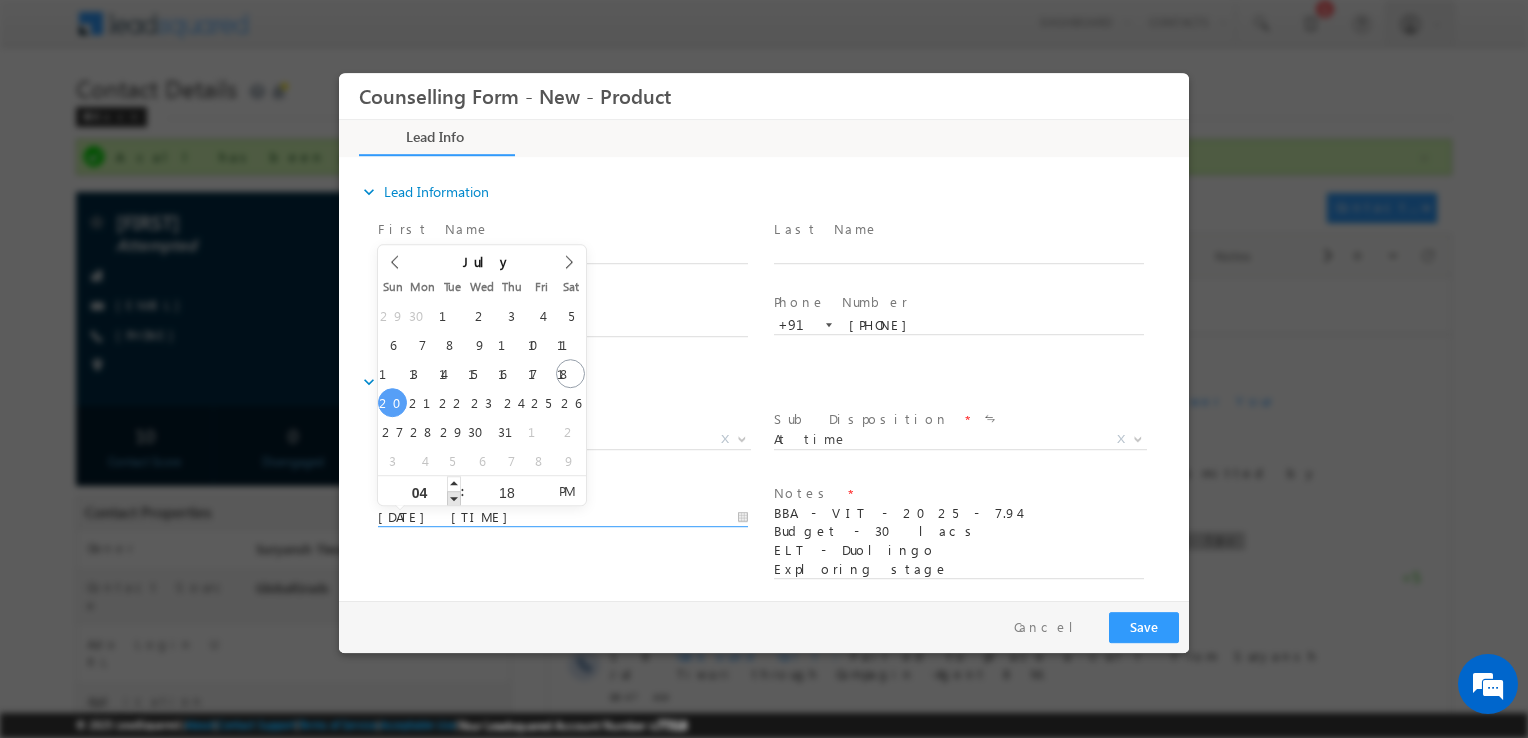 click at bounding box center (454, 498) 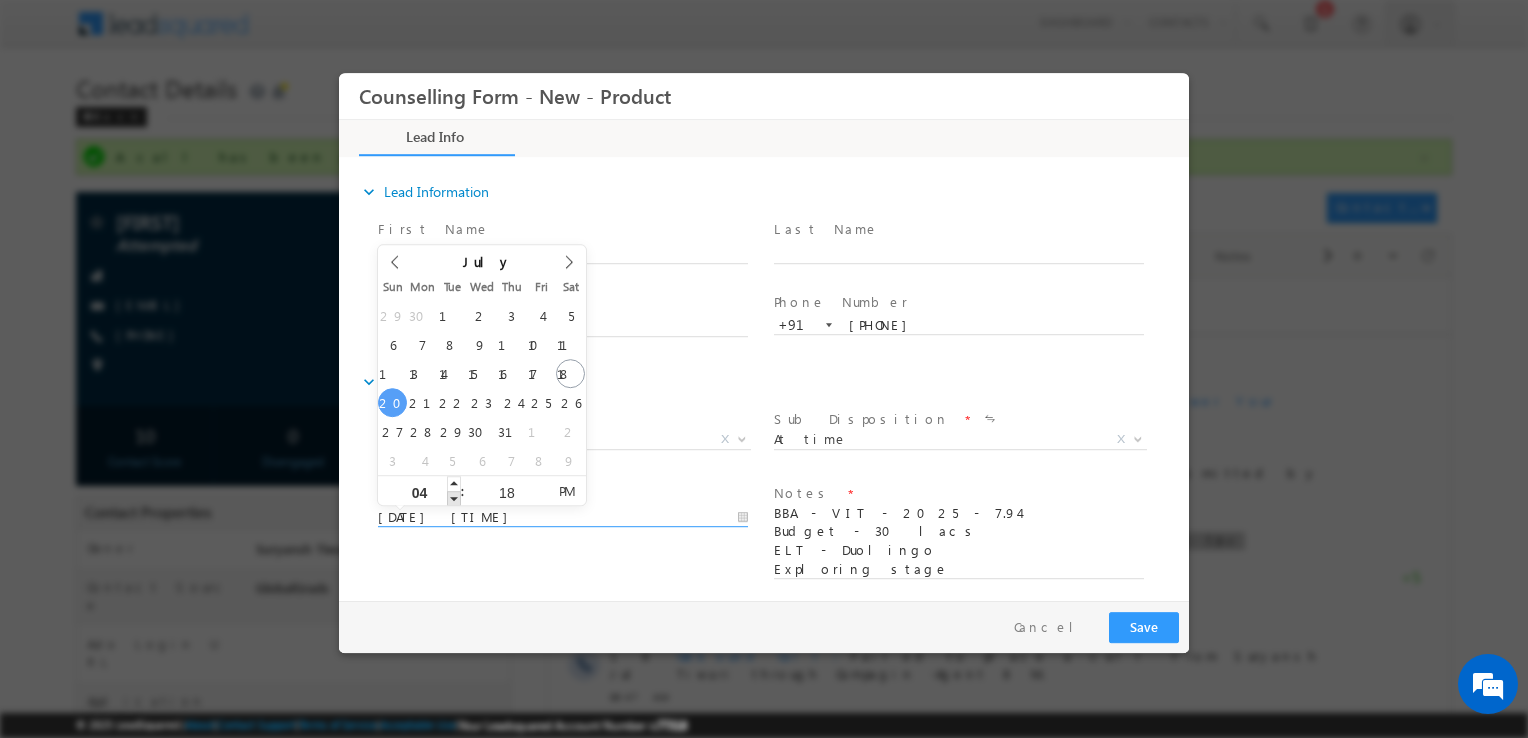 type on "03" 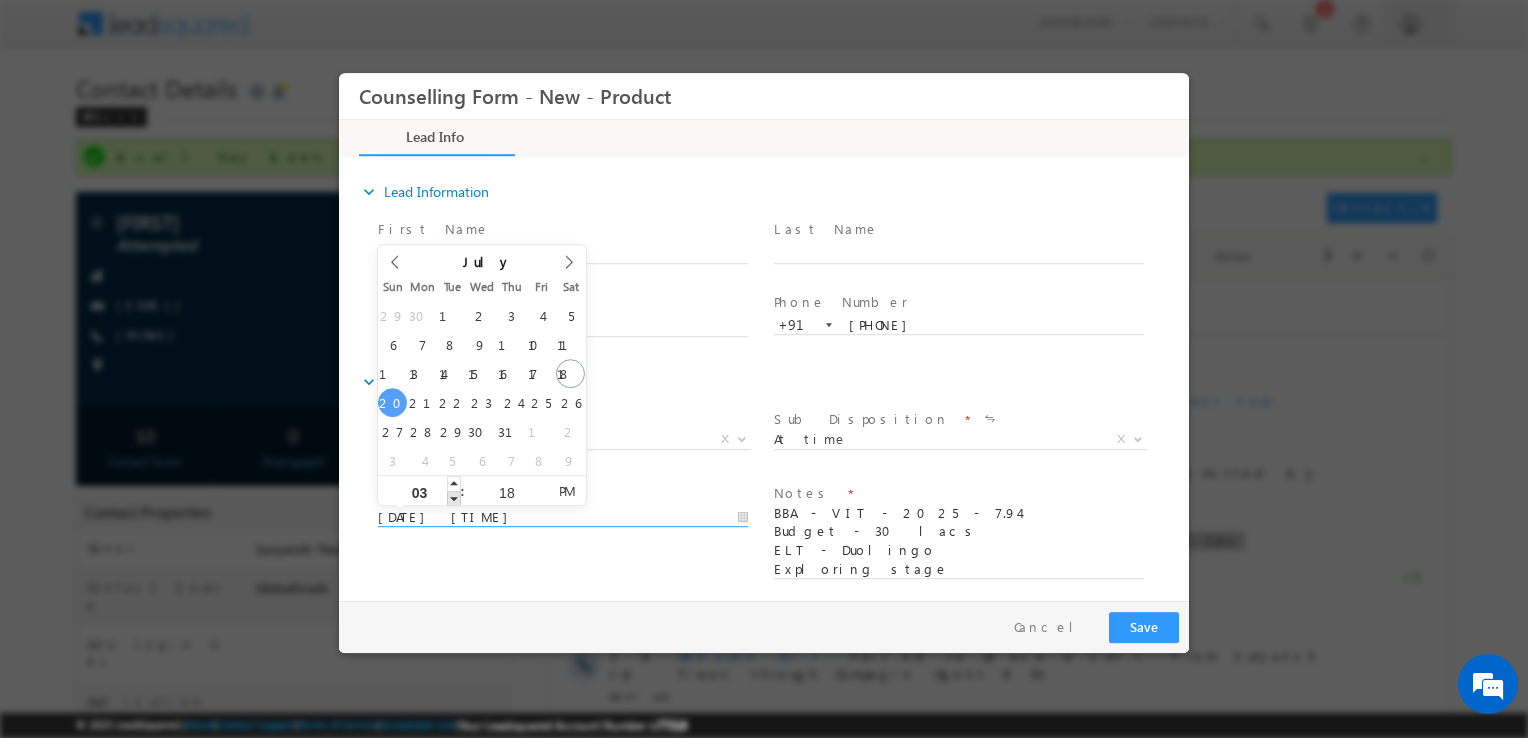 click at bounding box center [454, 498] 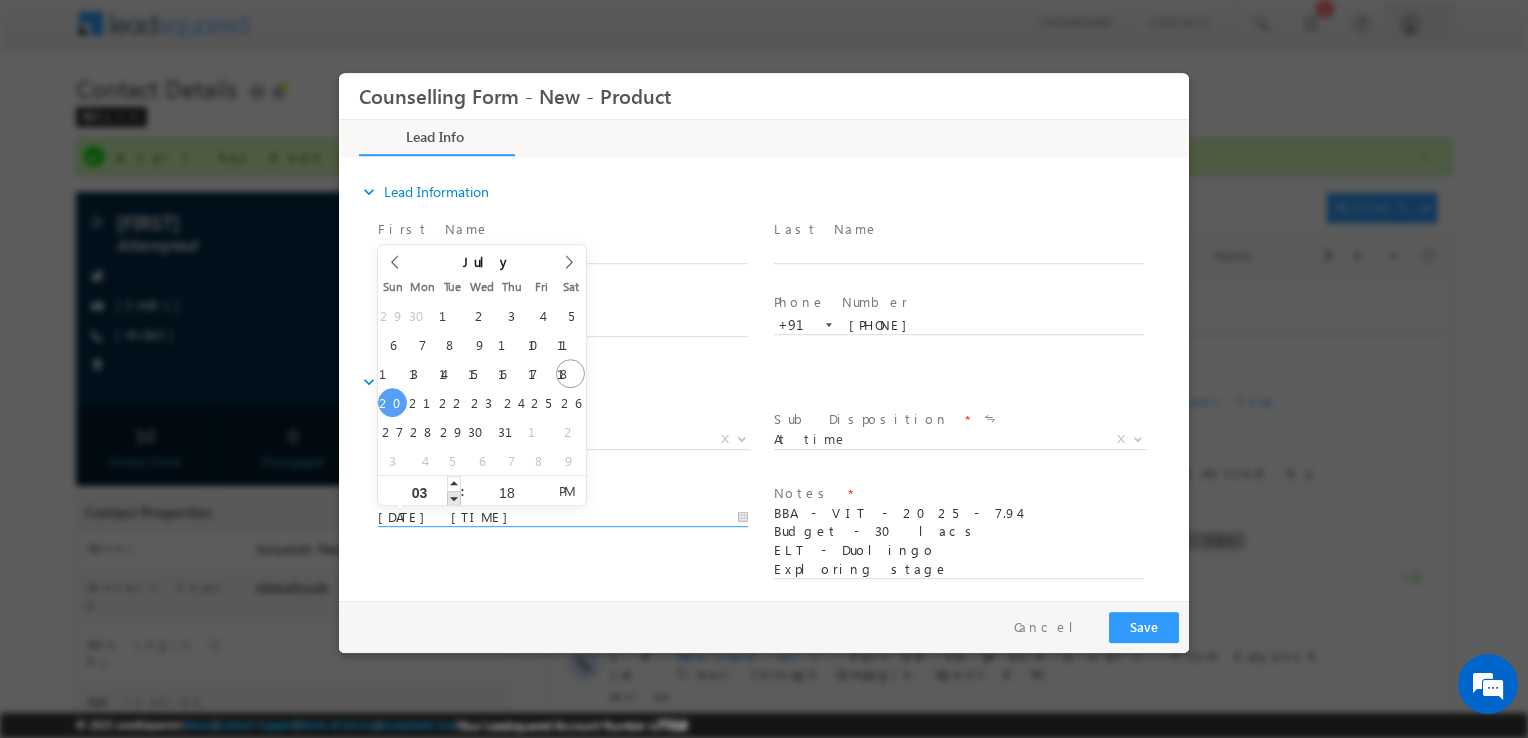 type on "20/07/2025 2:18 PM" 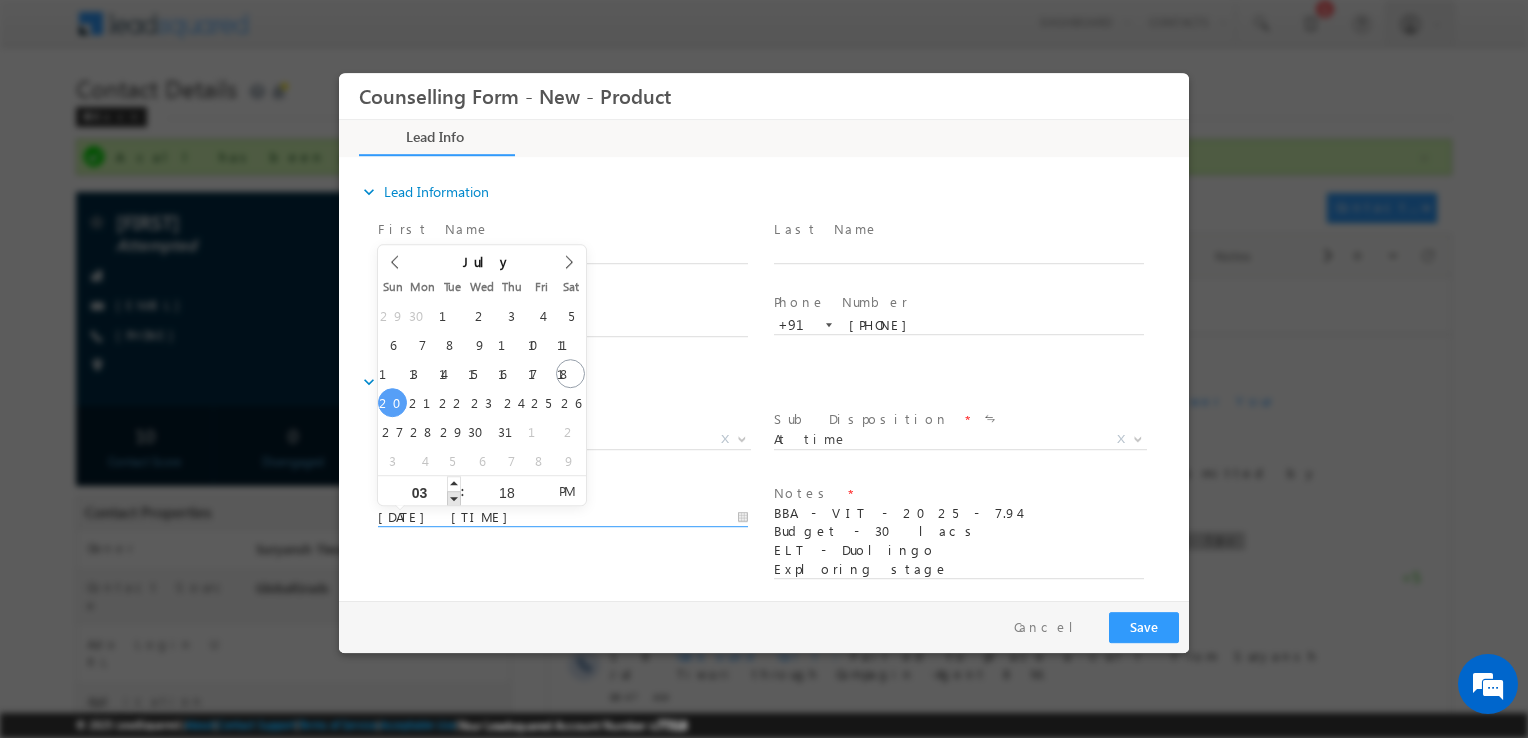 type on "02" 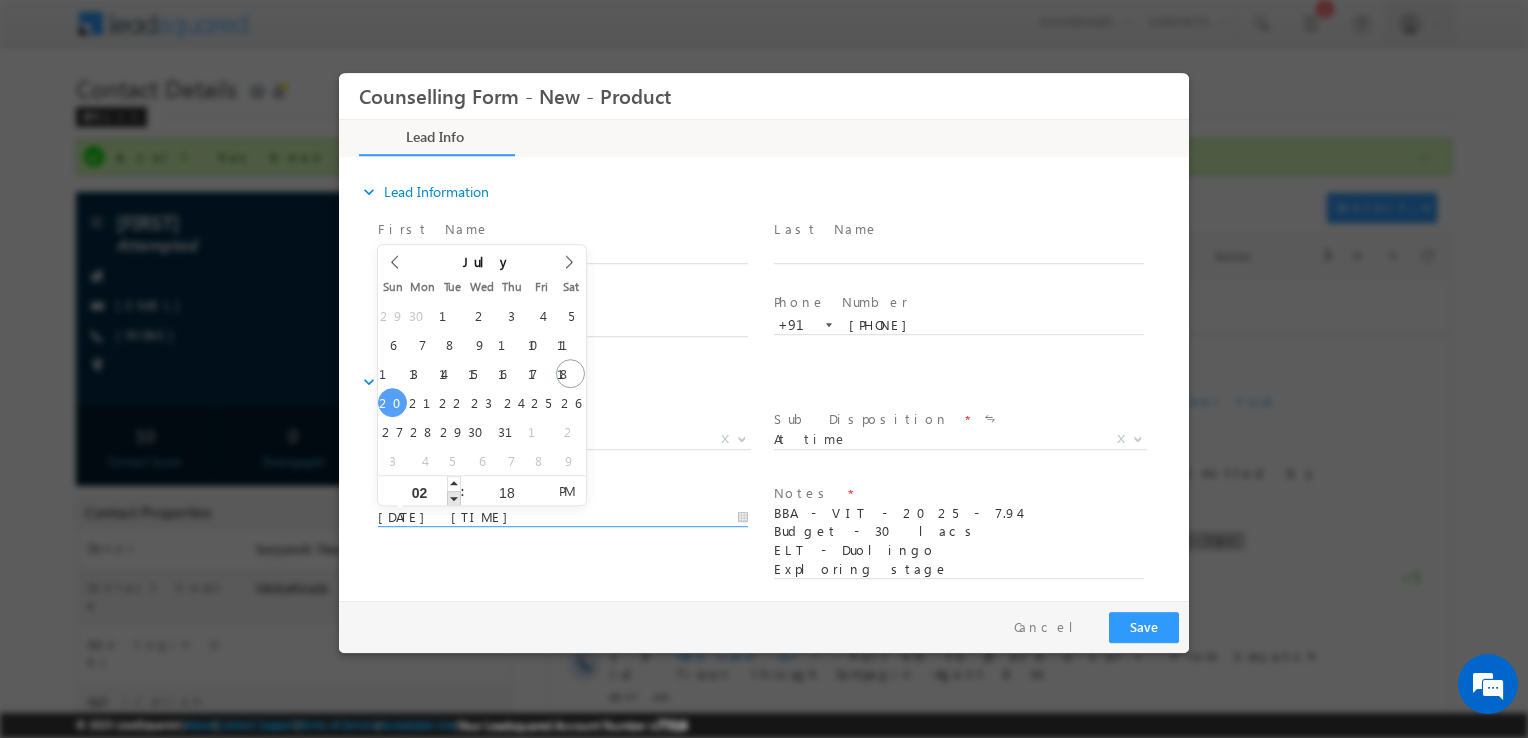 click at bounding box center (454, 498) 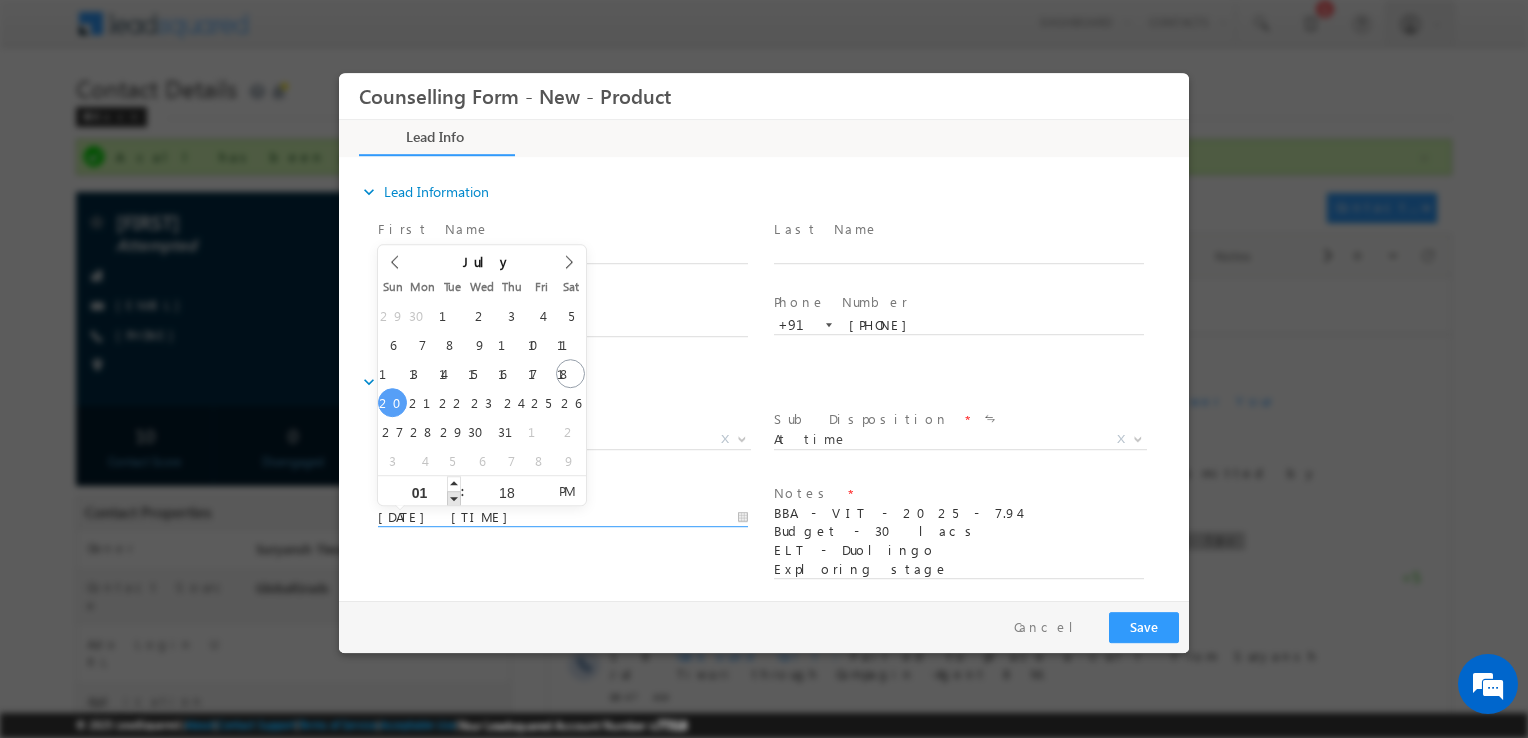 click at bounding box center [454, 498] 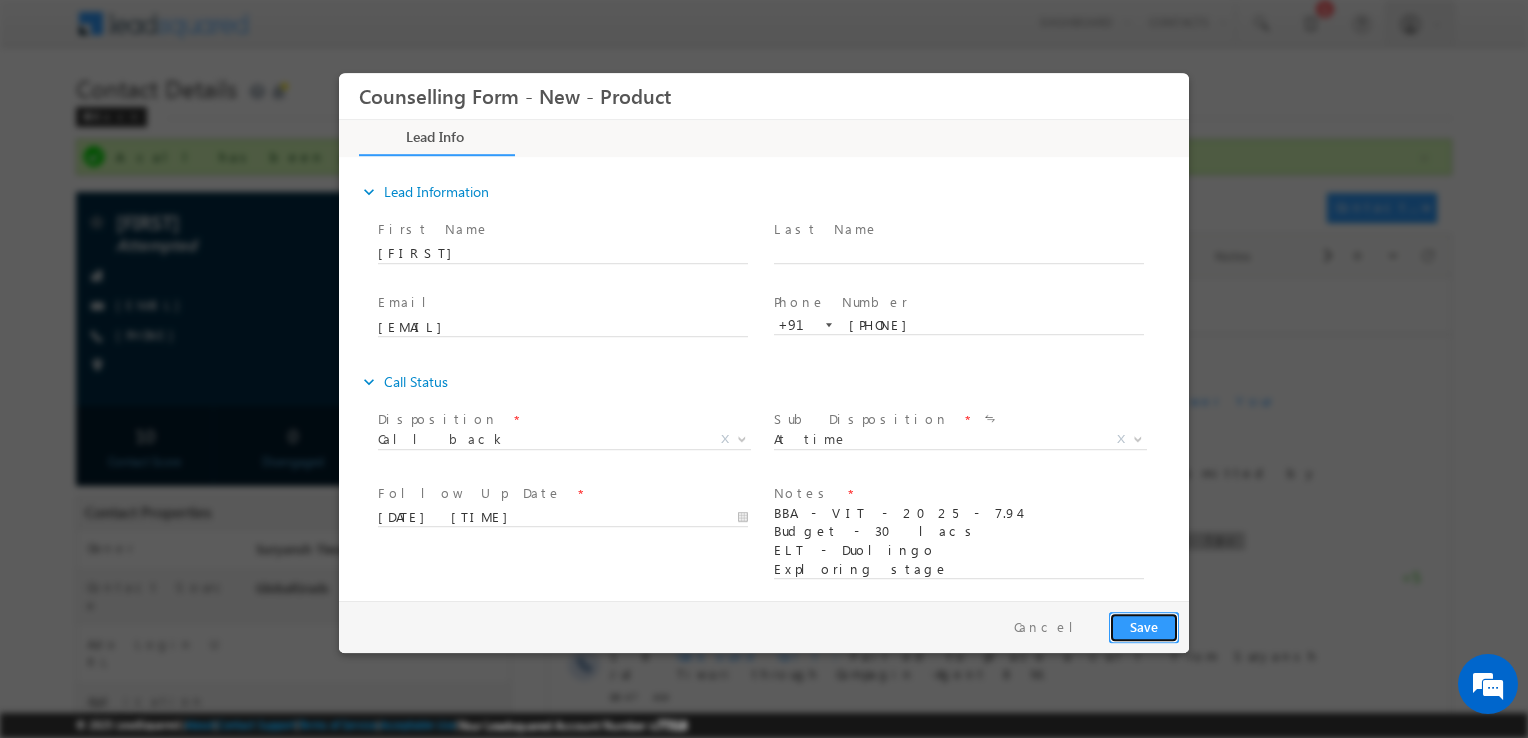click on "Save" at bounding box center [1144, 627] 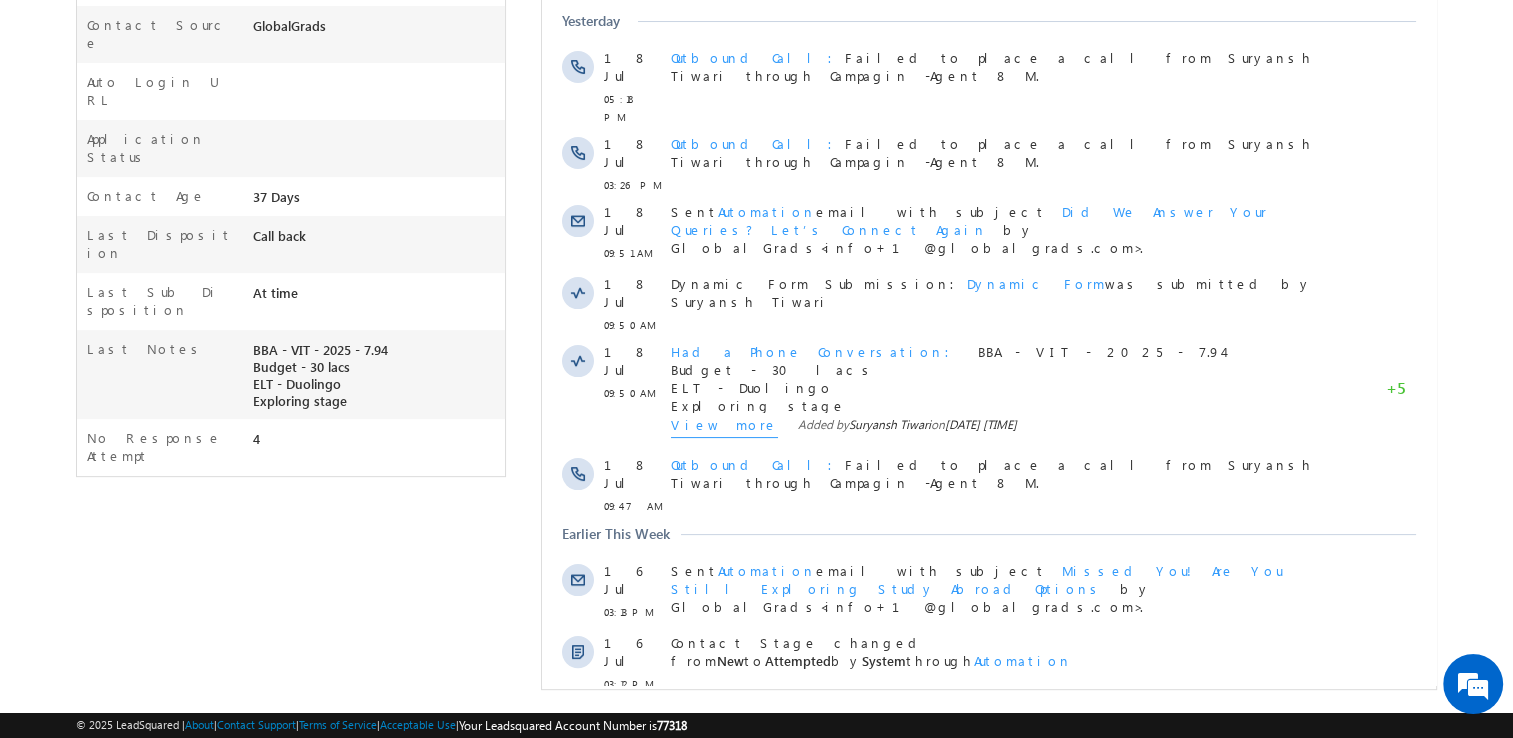 scroll, scrollTop: 0, scrollLeft: 0, axis: both 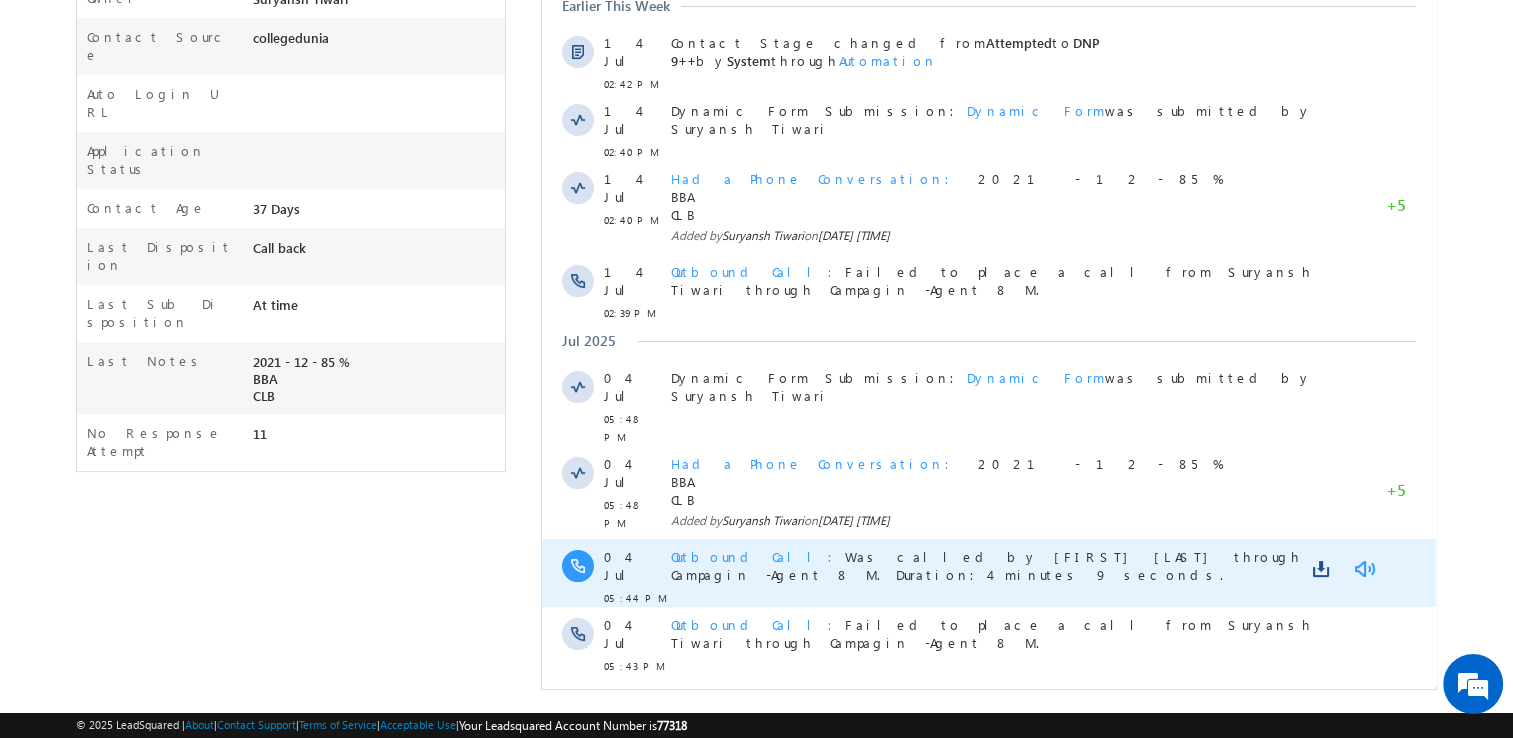click at bounding box center [1364, 569] 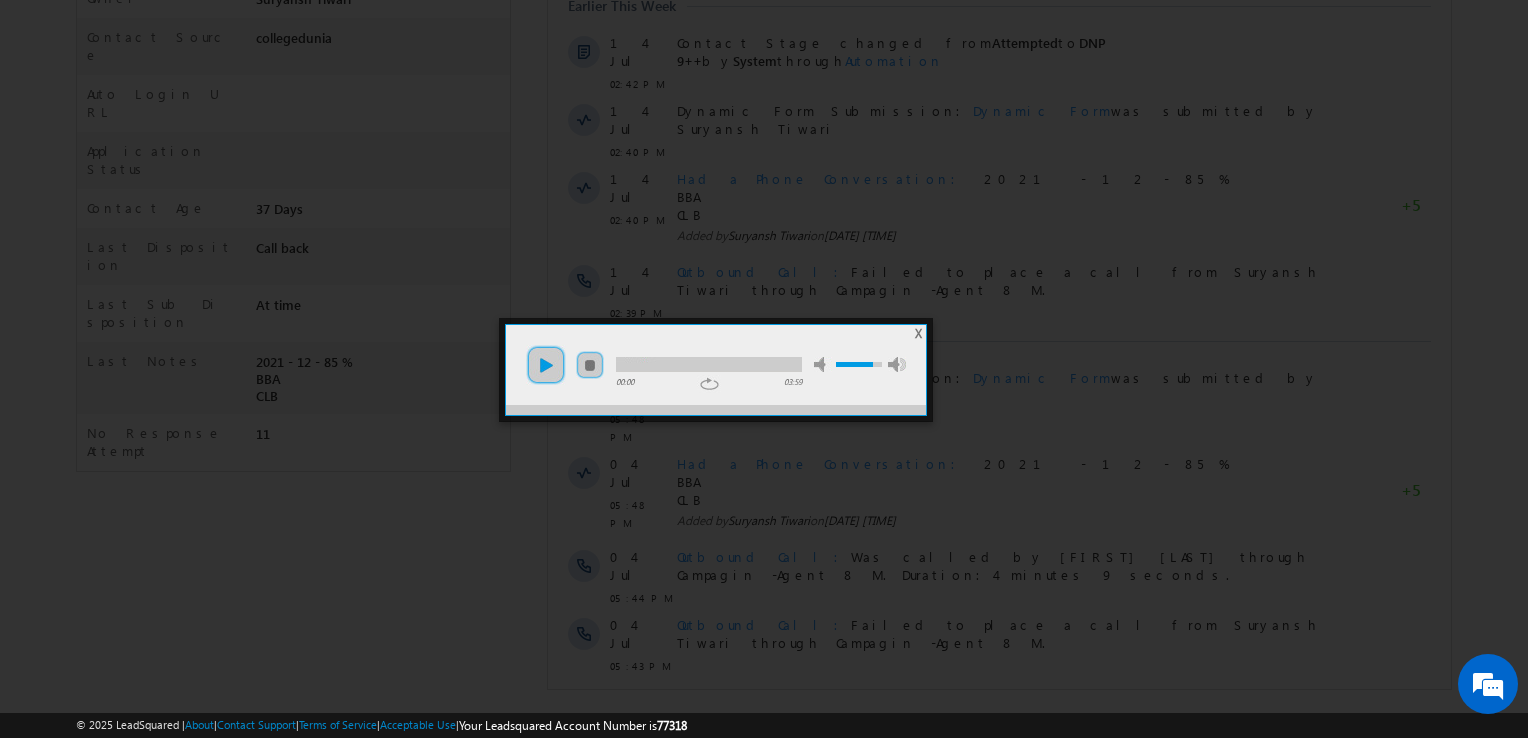 click on "play" at bounding box center (546, 365) 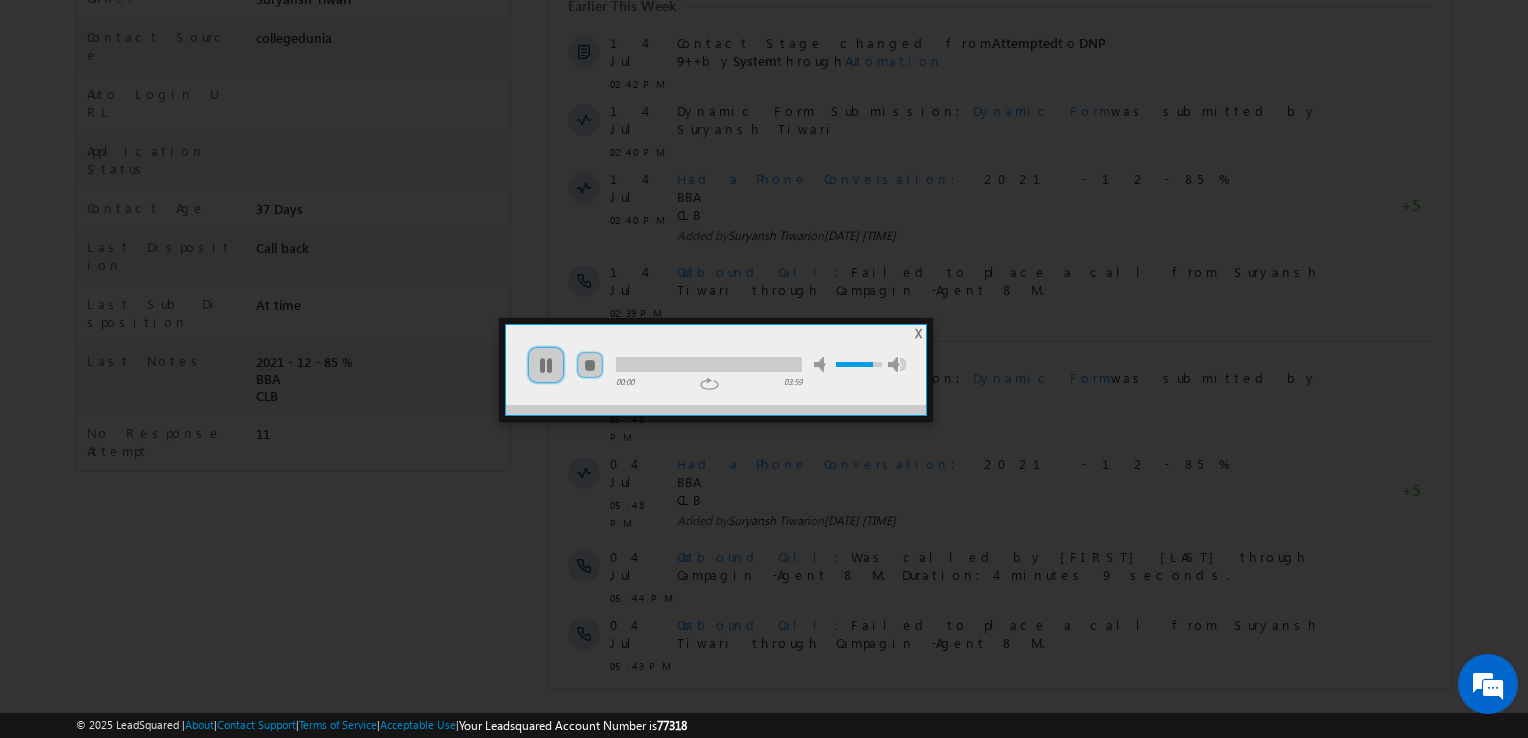 click at bounding box center [709, 364] 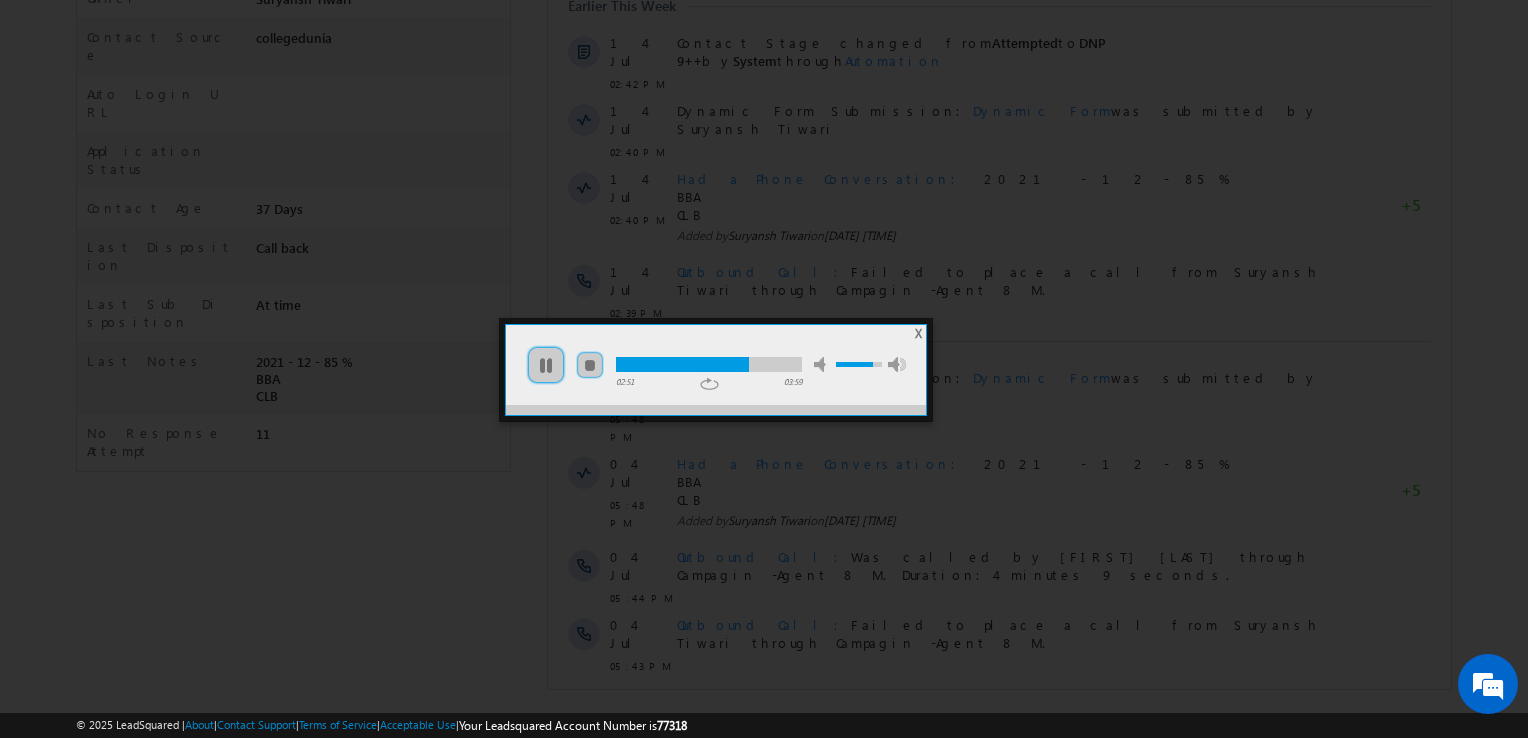 click at bounding box center (709, 364) 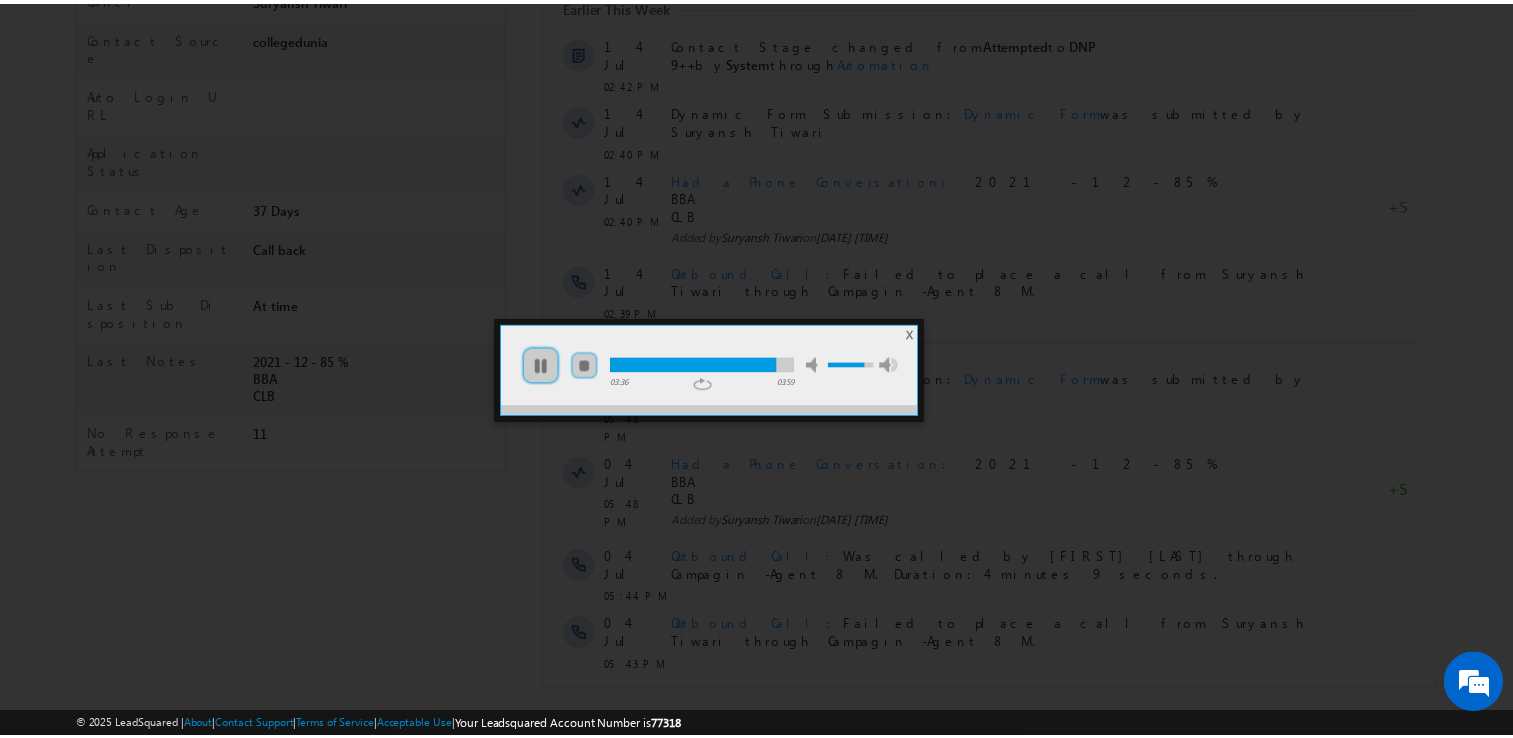 scroll, scrollTop: 0, scrollLeft: 0, axis: both 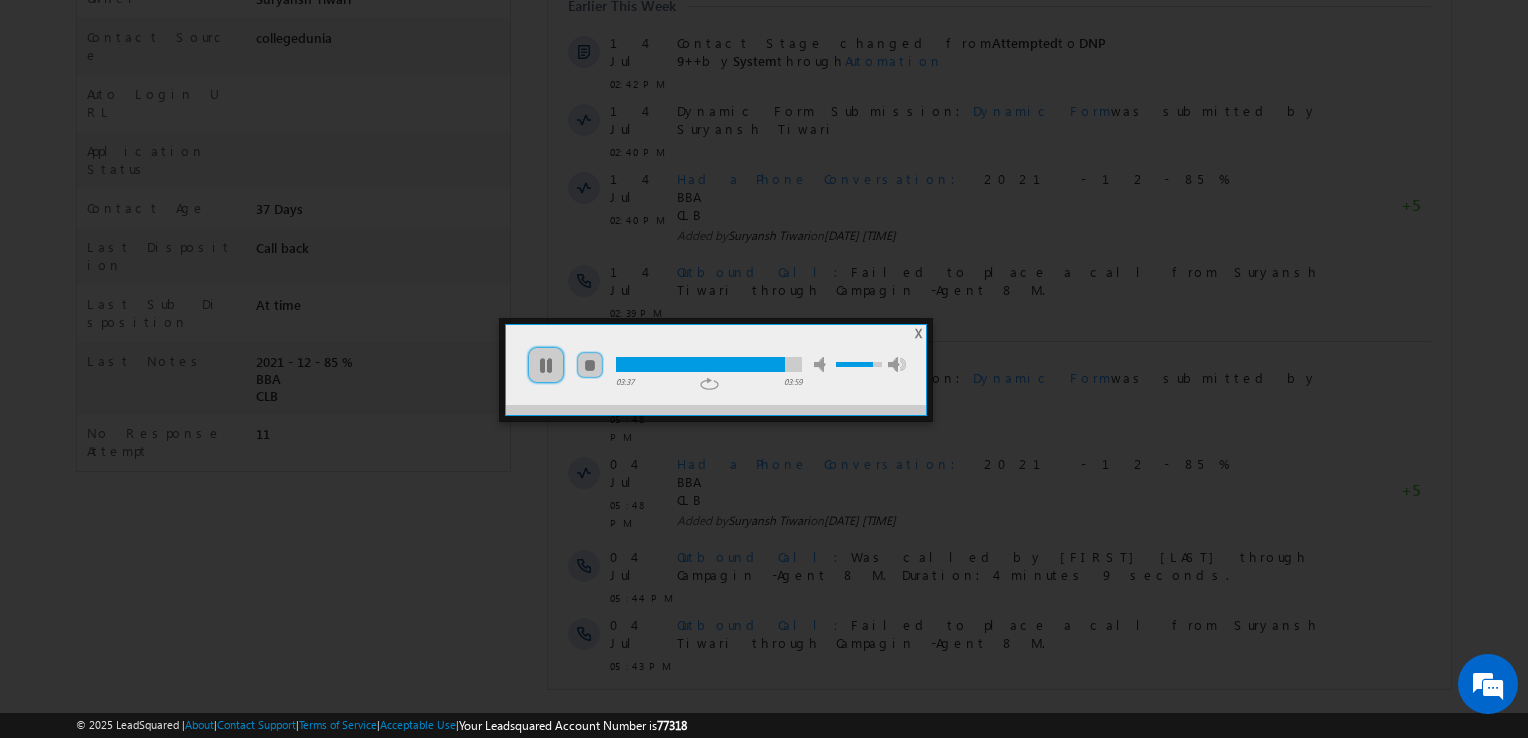 click at bounding box center (709, 364) 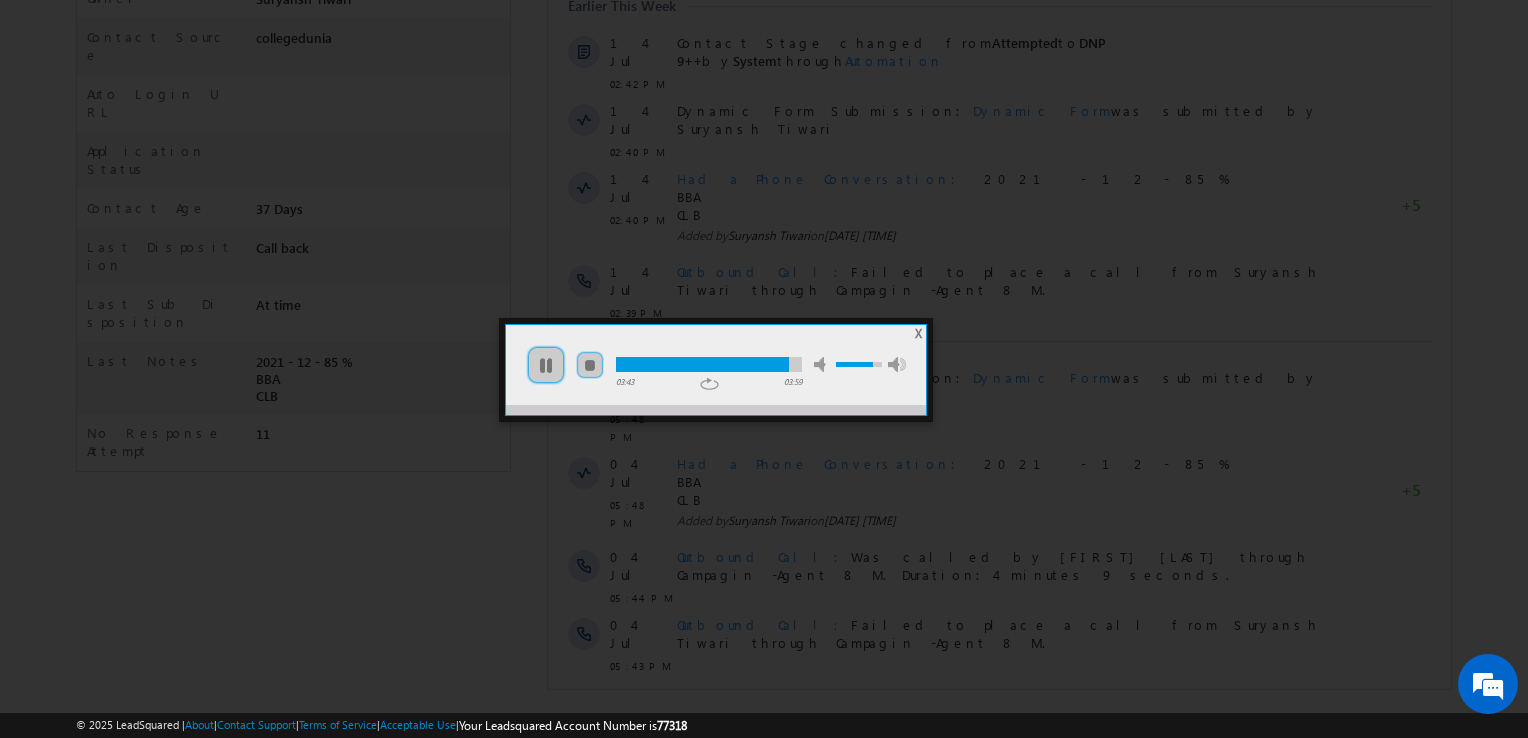 click at bounding box center (709, 364) 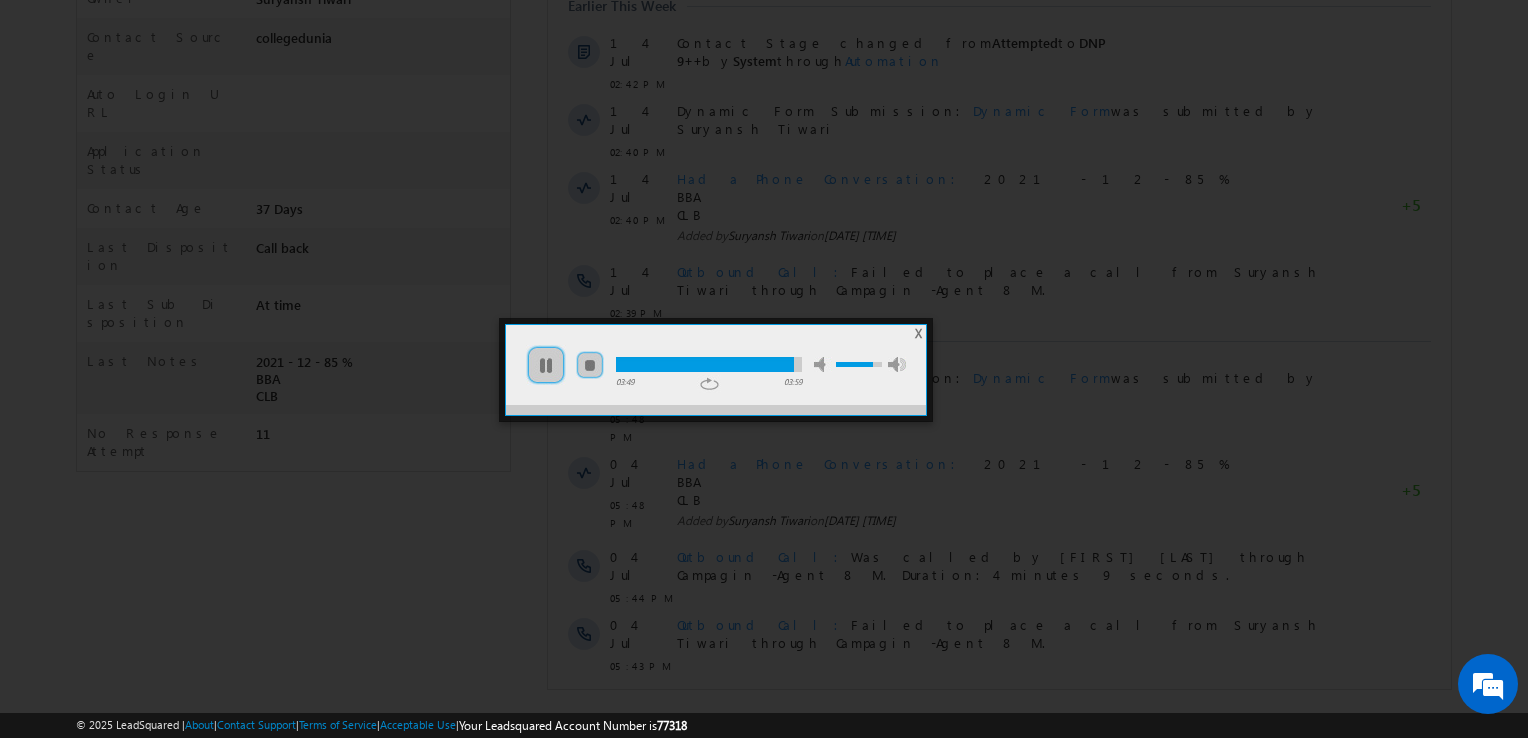 click on "X" at bounding box center (918, 333) 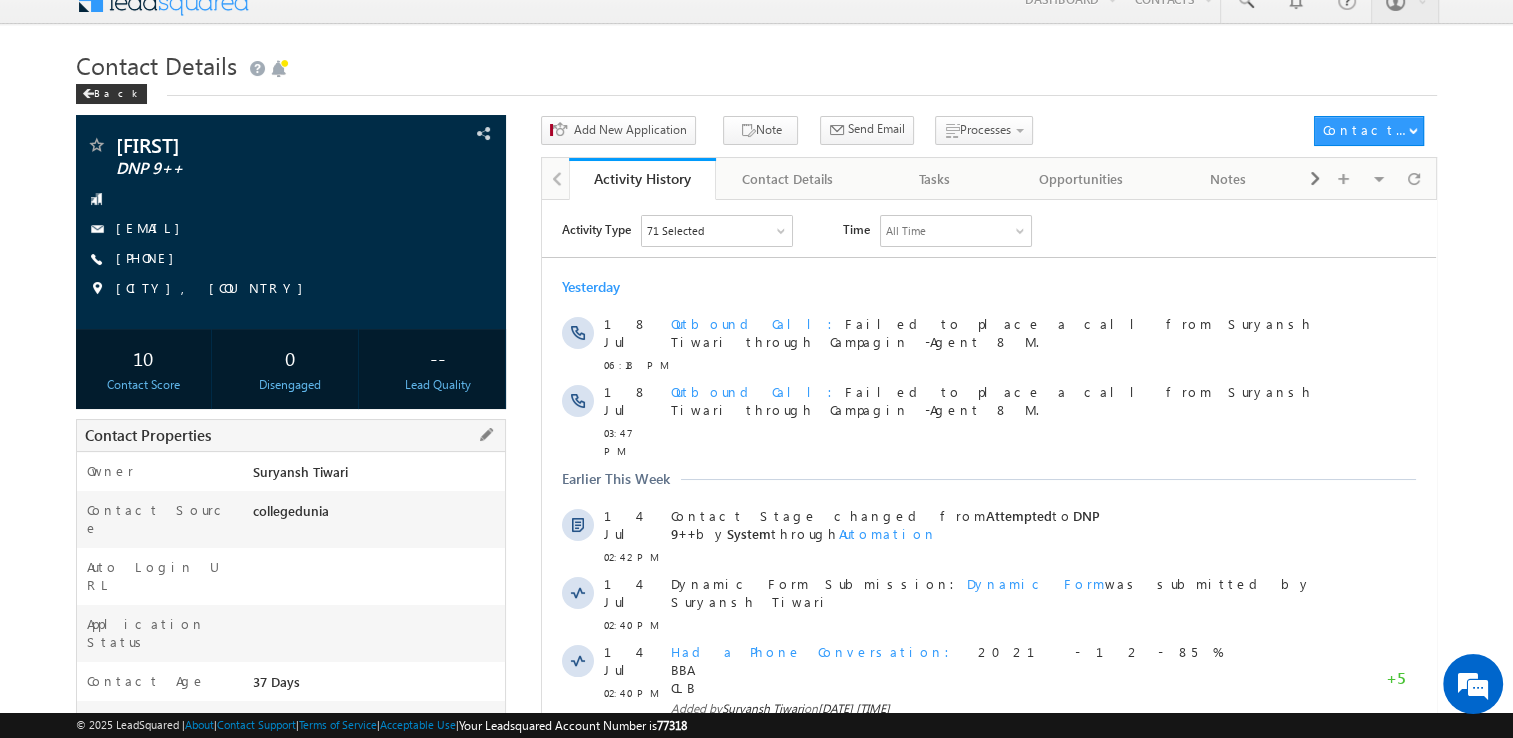 scroll, scrollTop: 0, scrollLeft: 0, axis: both 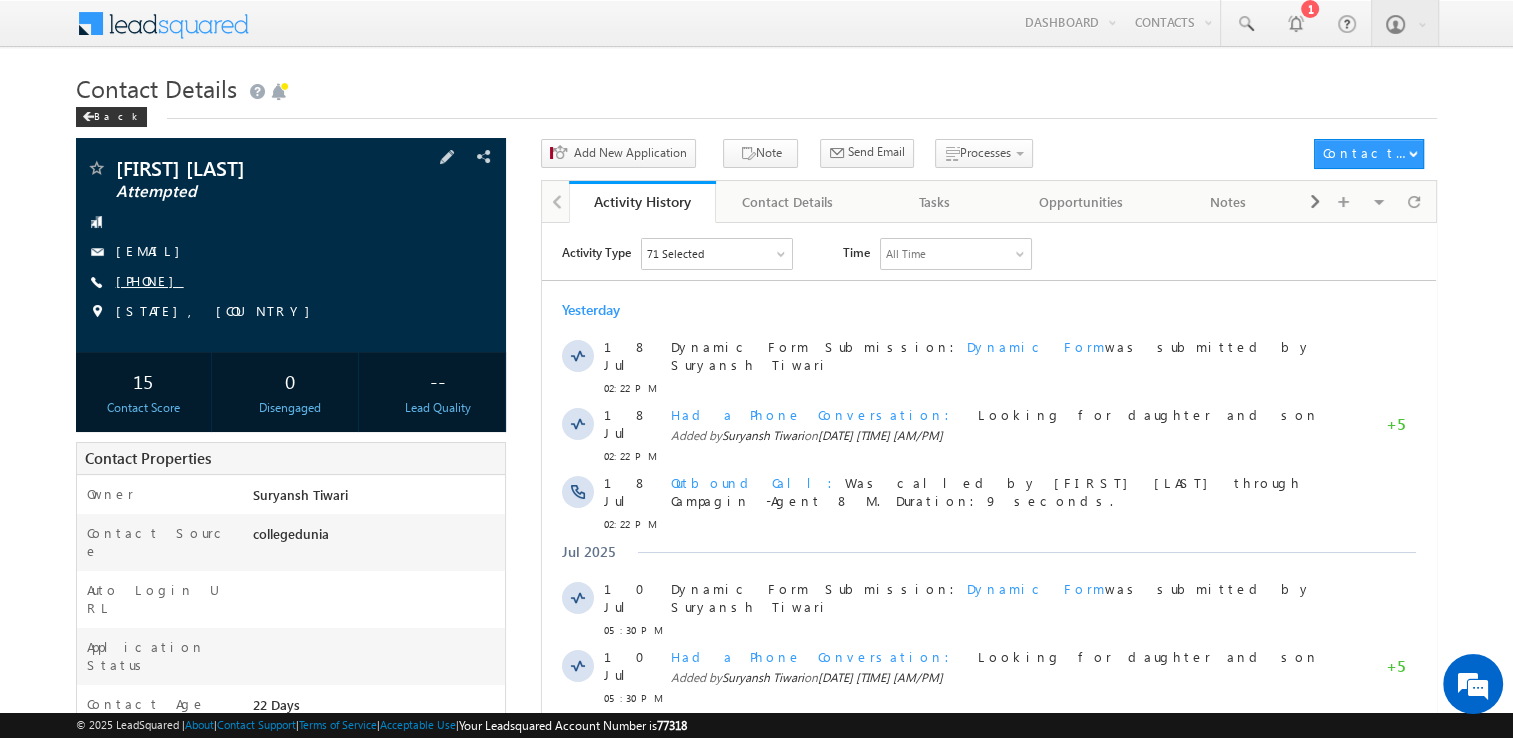 click on "+91-8279630223" at bounding box center (150, 280) 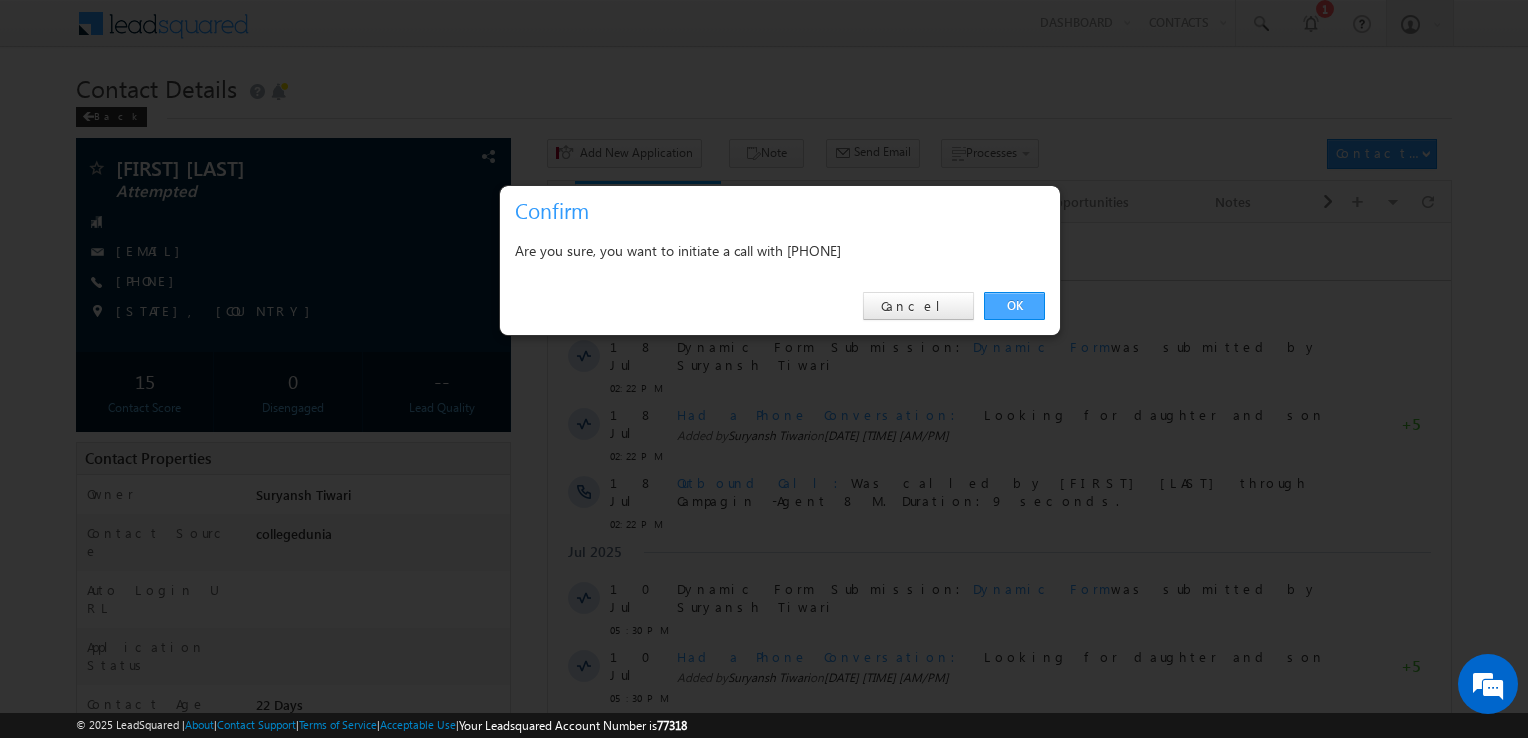 click on "OK" at bounding box center [1014, 306] 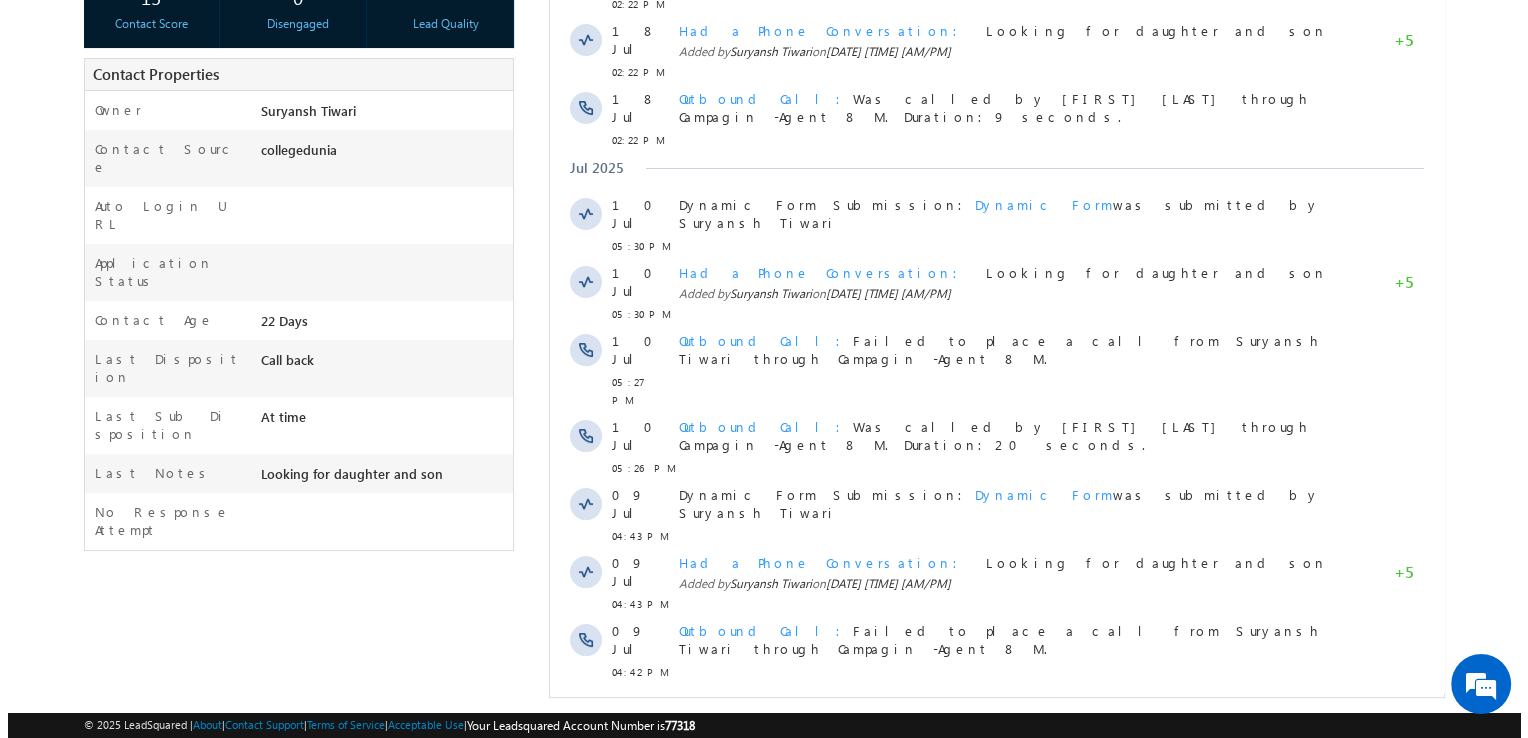 scroll, scrollTop: 0, scrollLeft: 0, axis: both 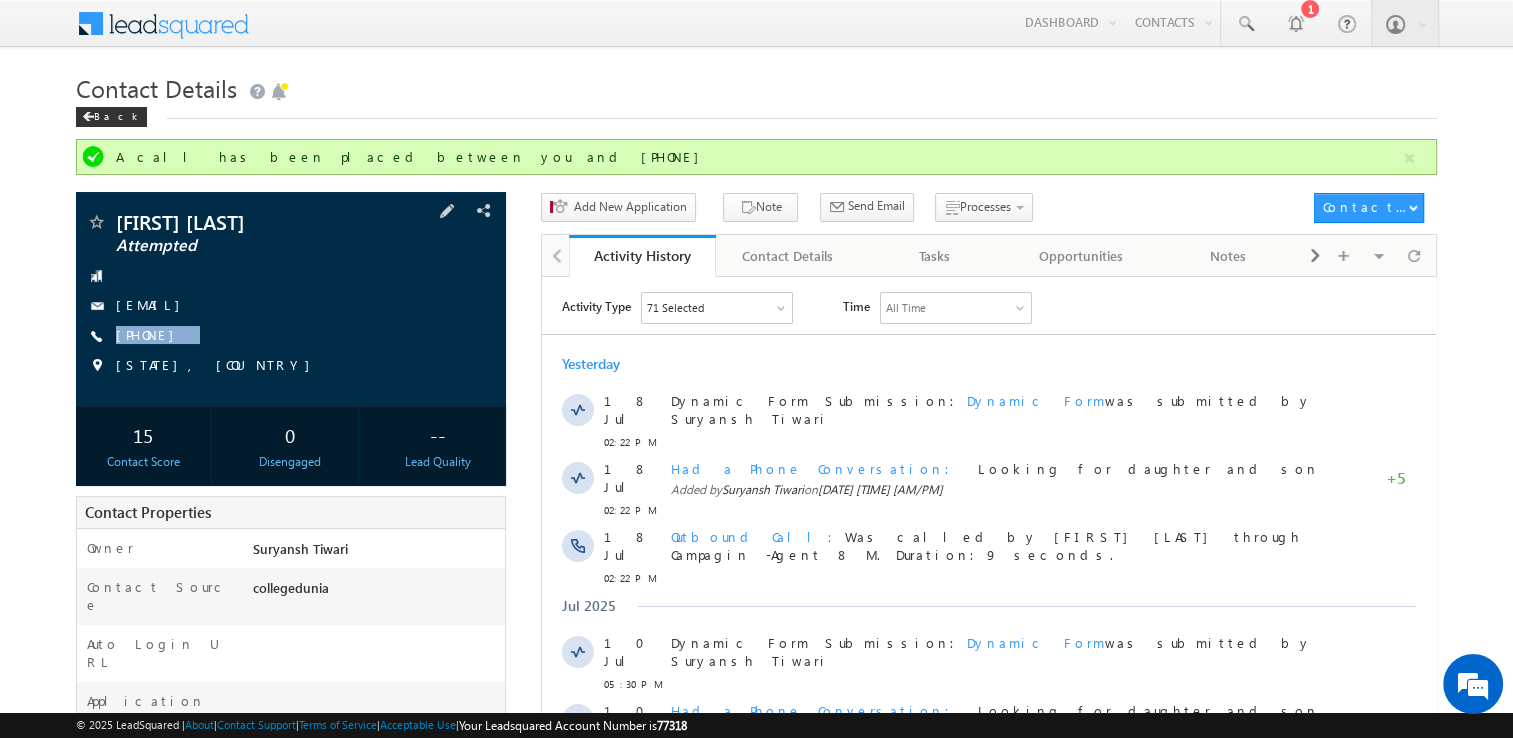 copy on "+91-8279630223" 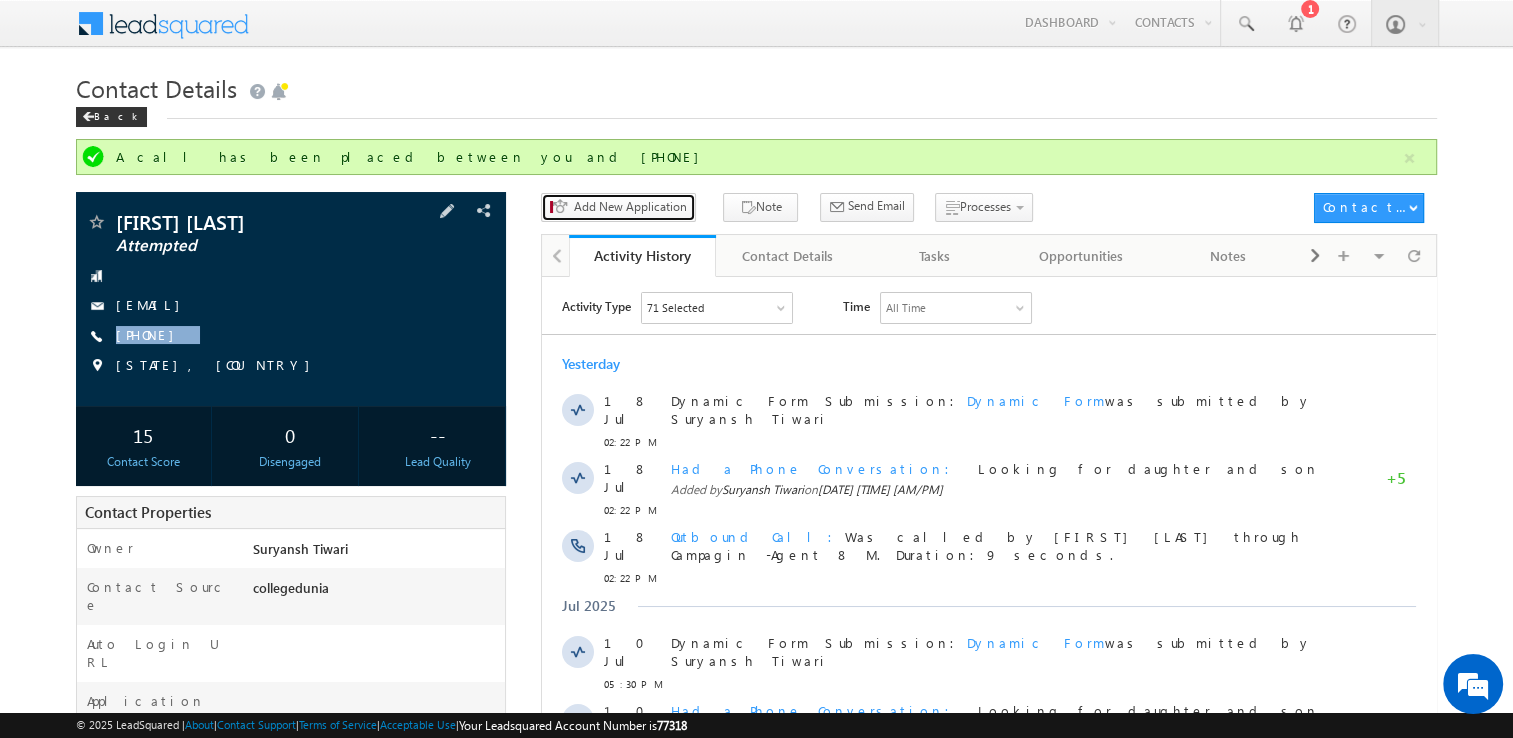 type 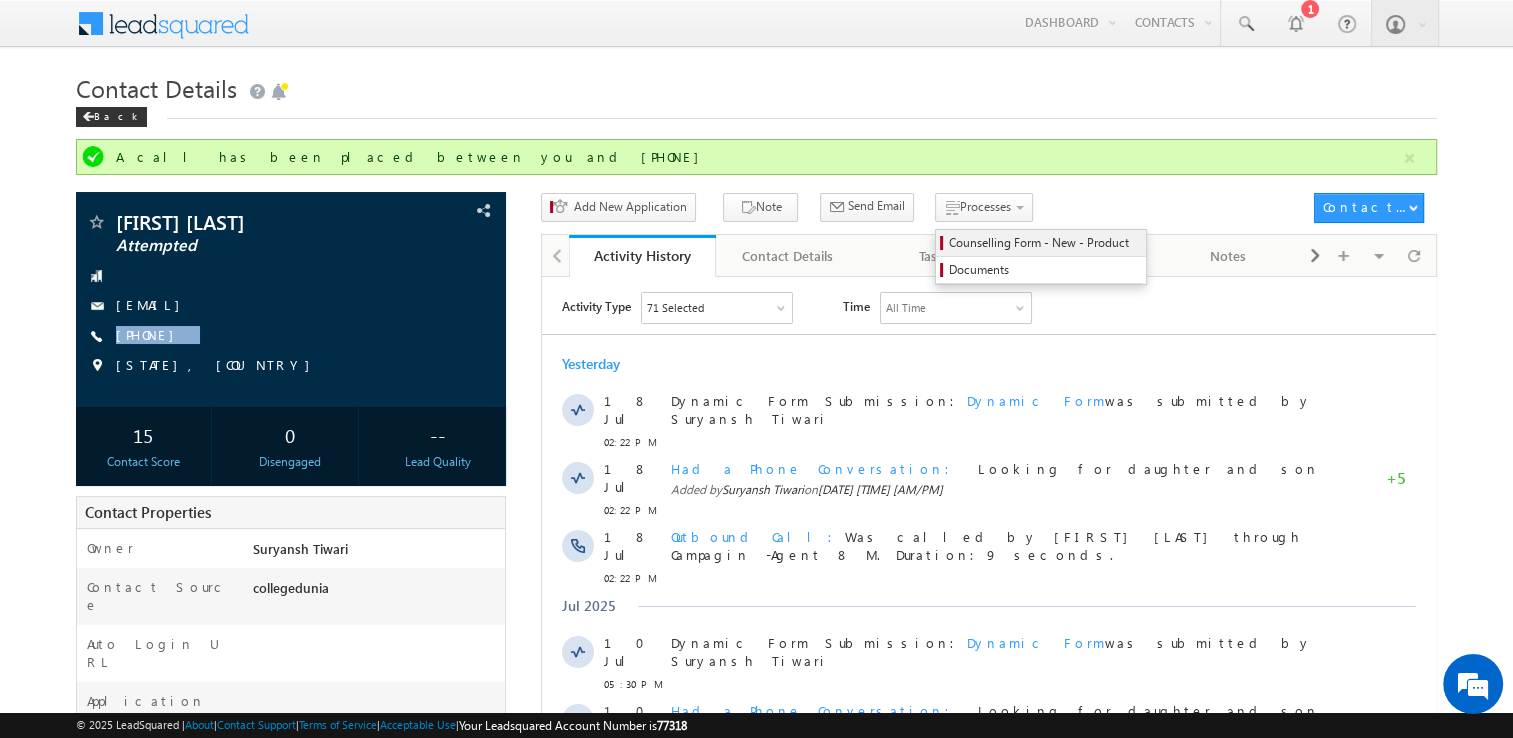 click on "Counselling Form - New - Product" at bounding box center (1044, 243) 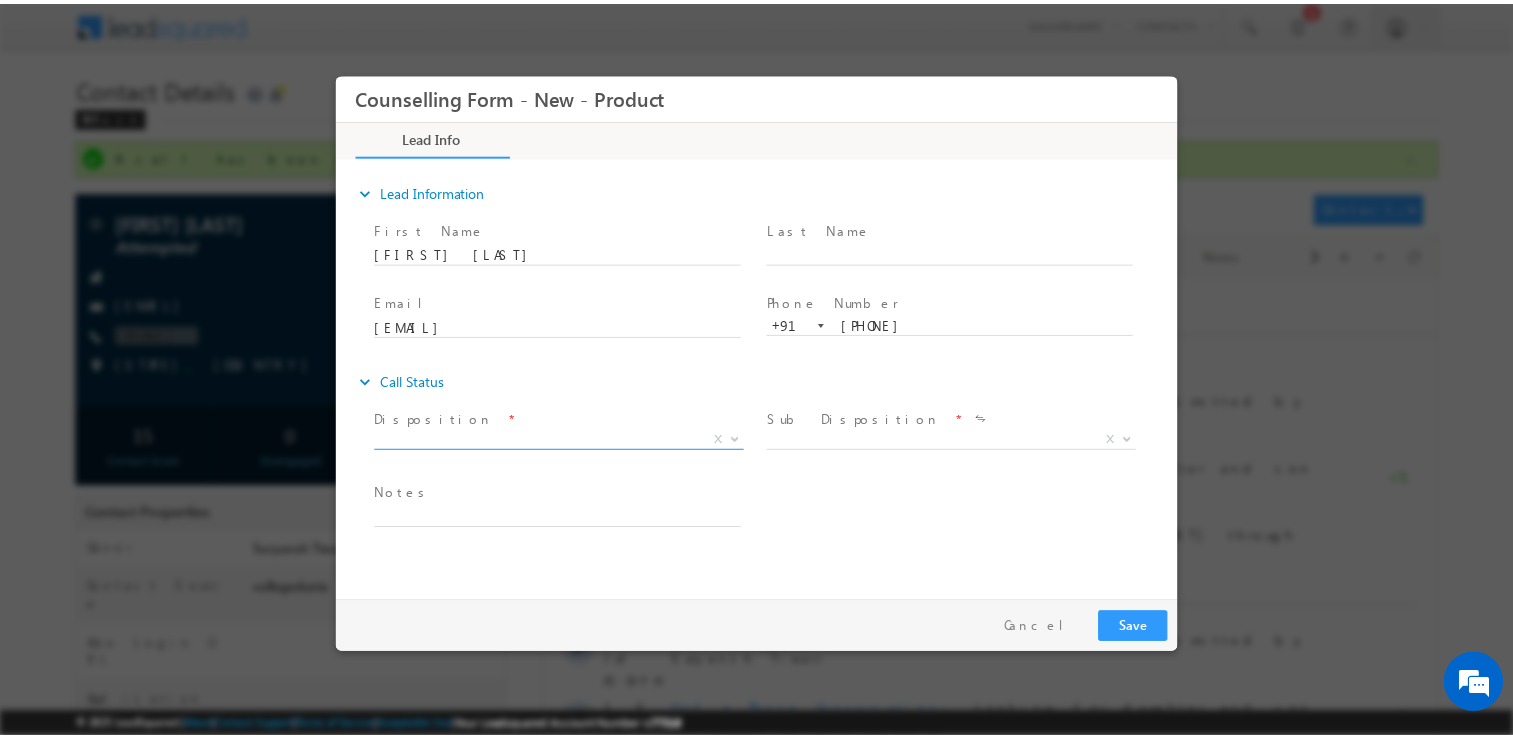 scroll, scrollTop: 0, scrollLeft: 0, axis: both 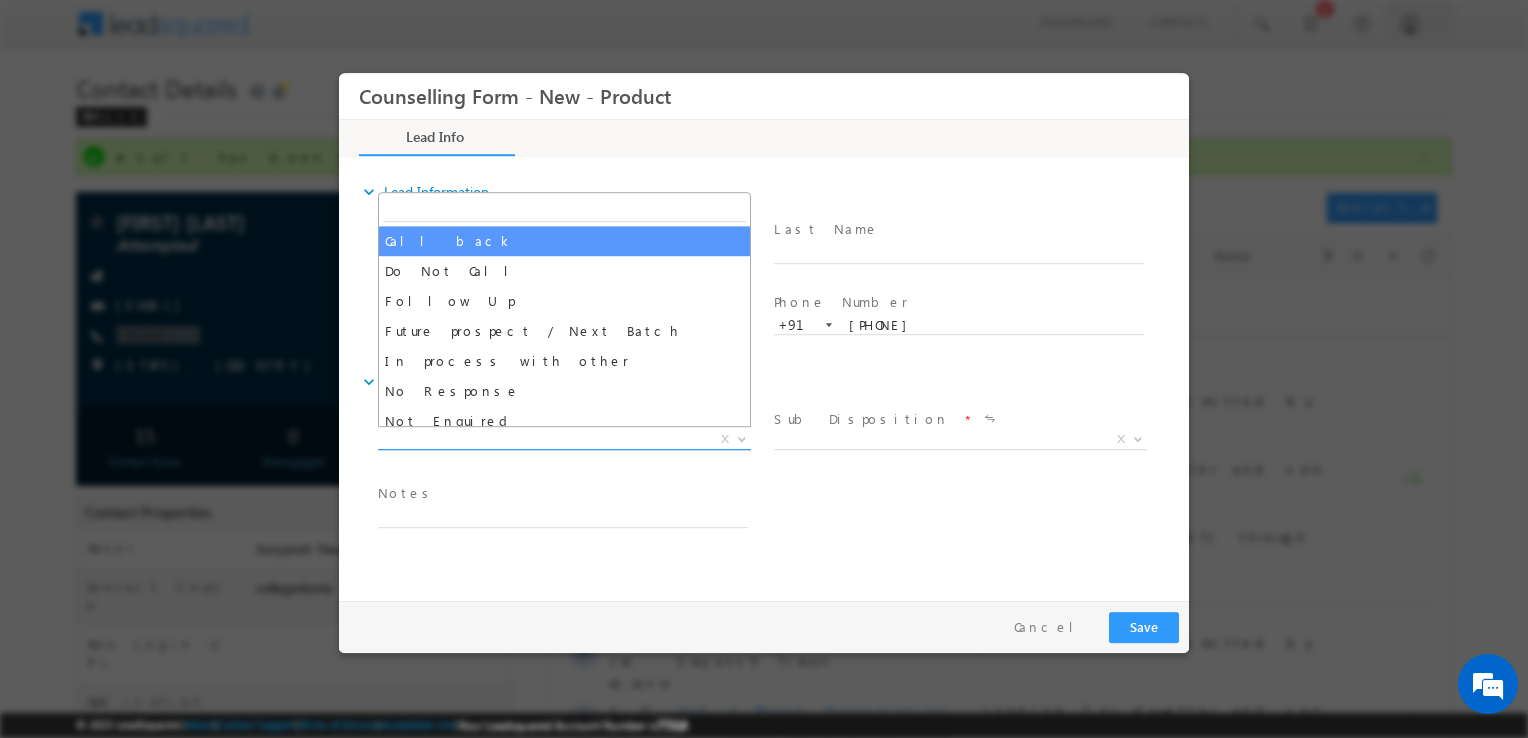 click on "X" at bounding box center (564, 440) 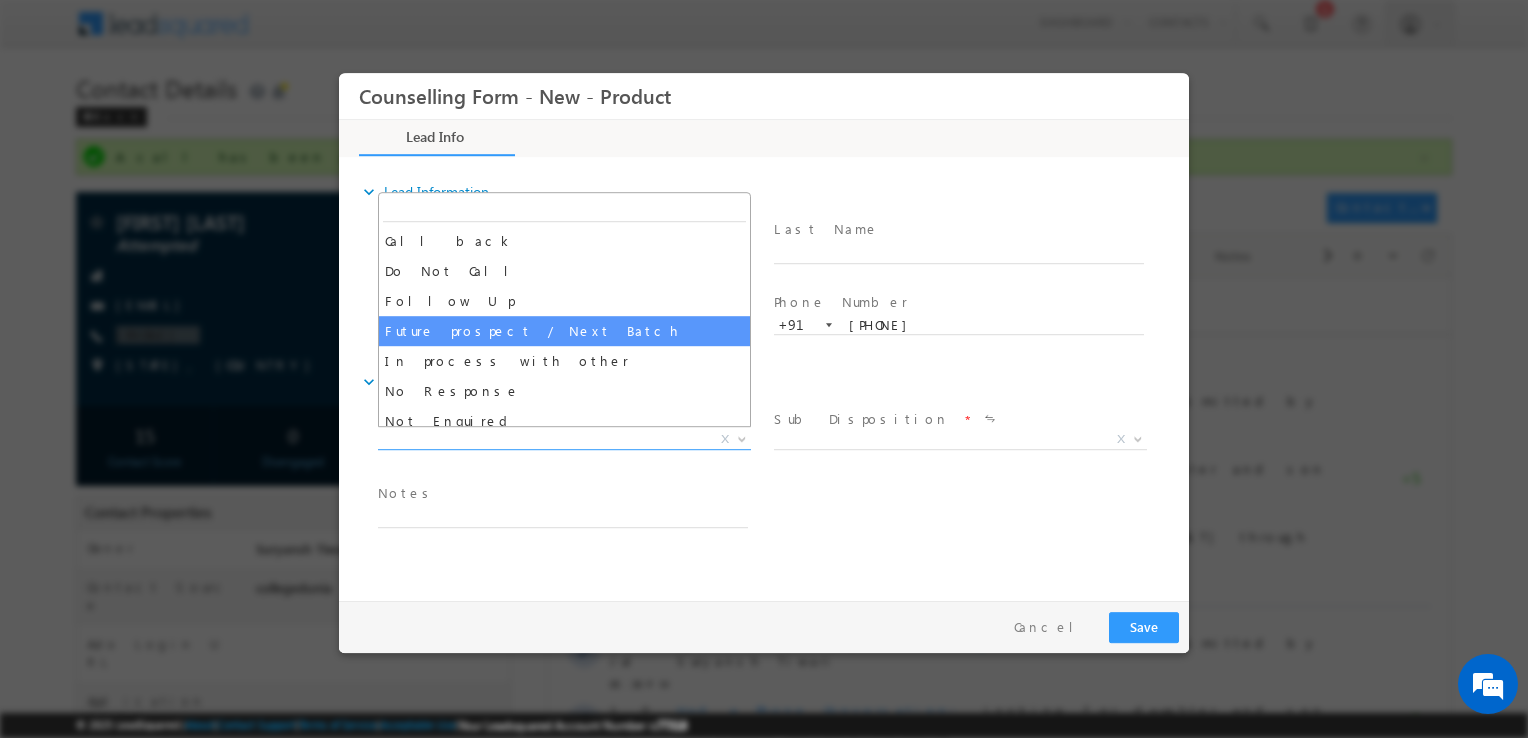 select on "Future prospect / Next Batch" 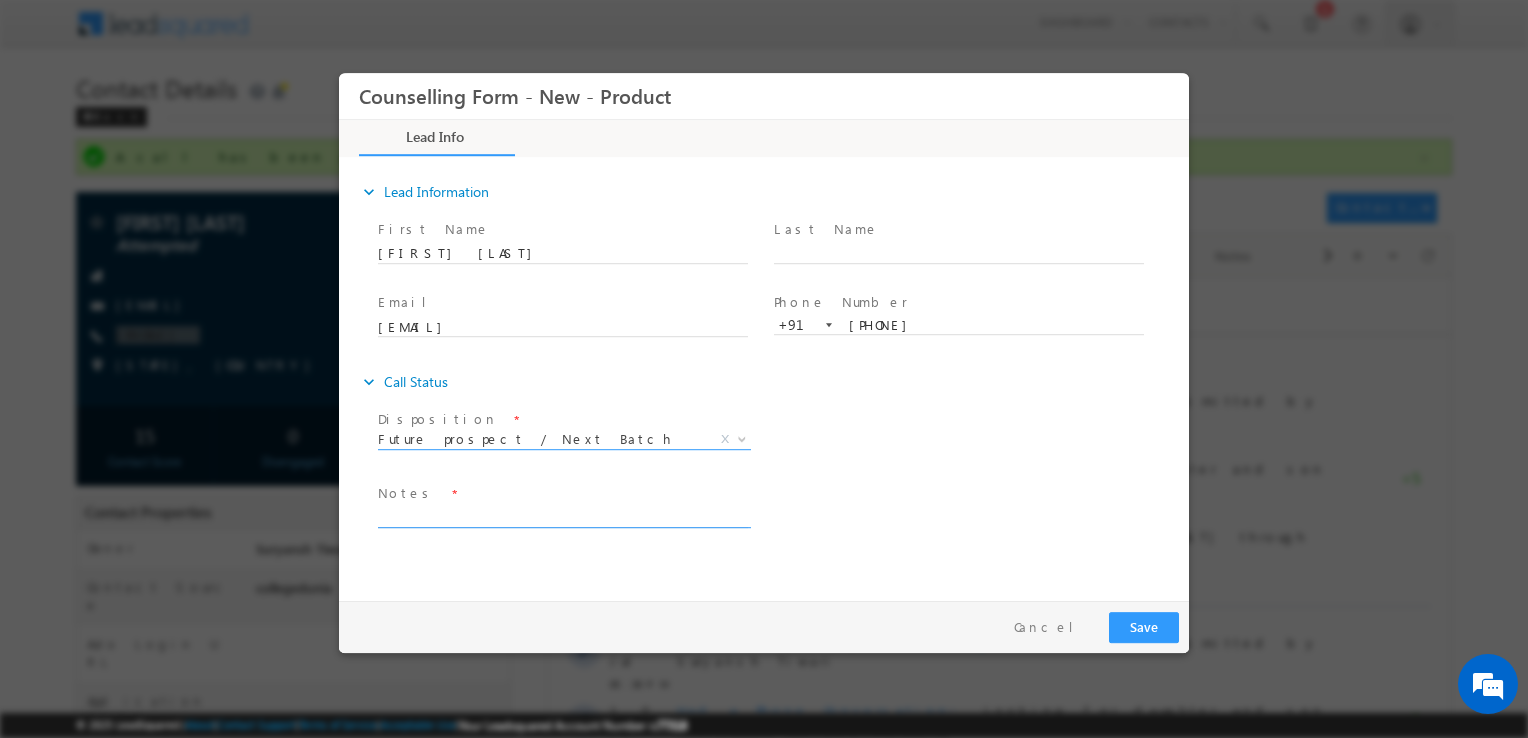 click at bounding box center (563, 516) 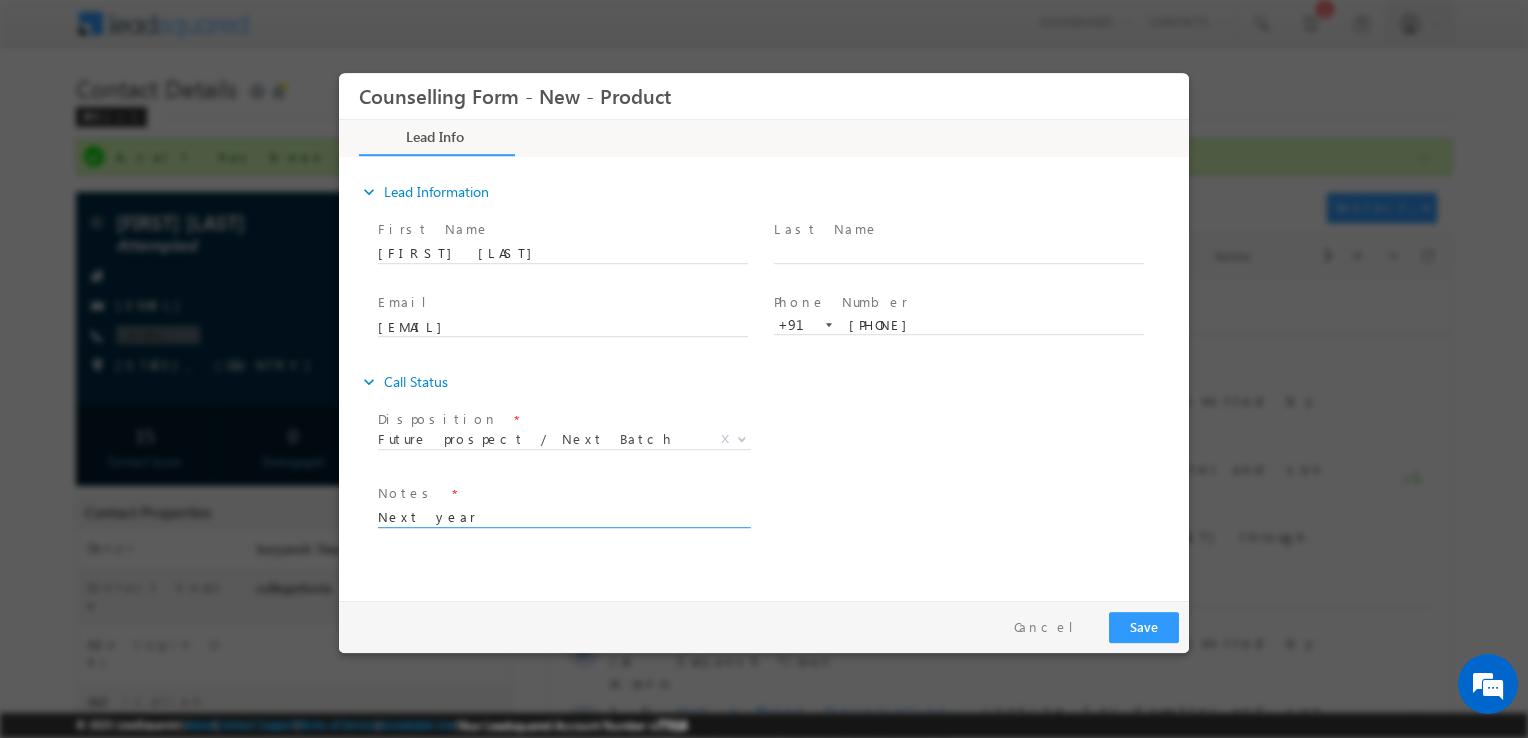 type on "Next year" 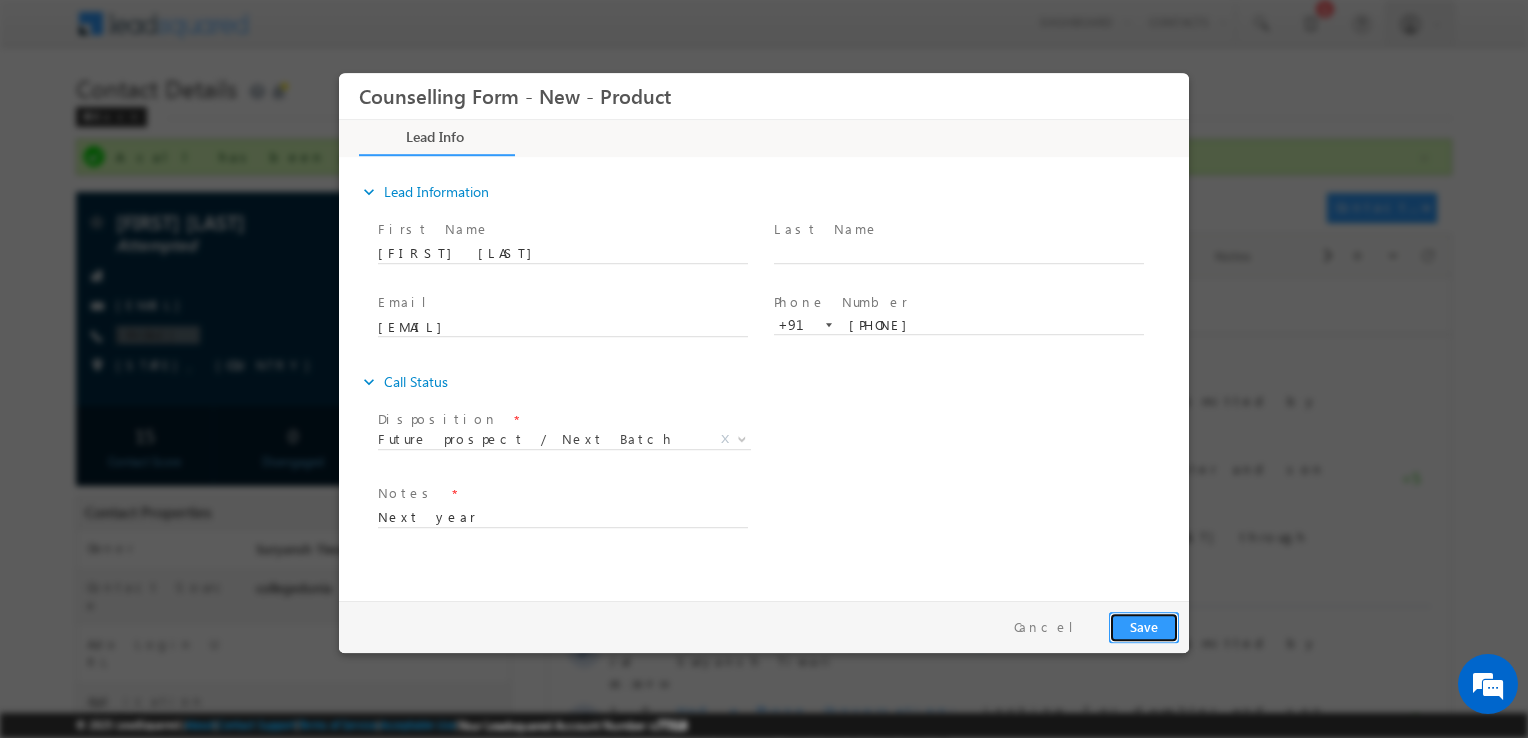 click on "Save" at bounding box center (1144, 627) 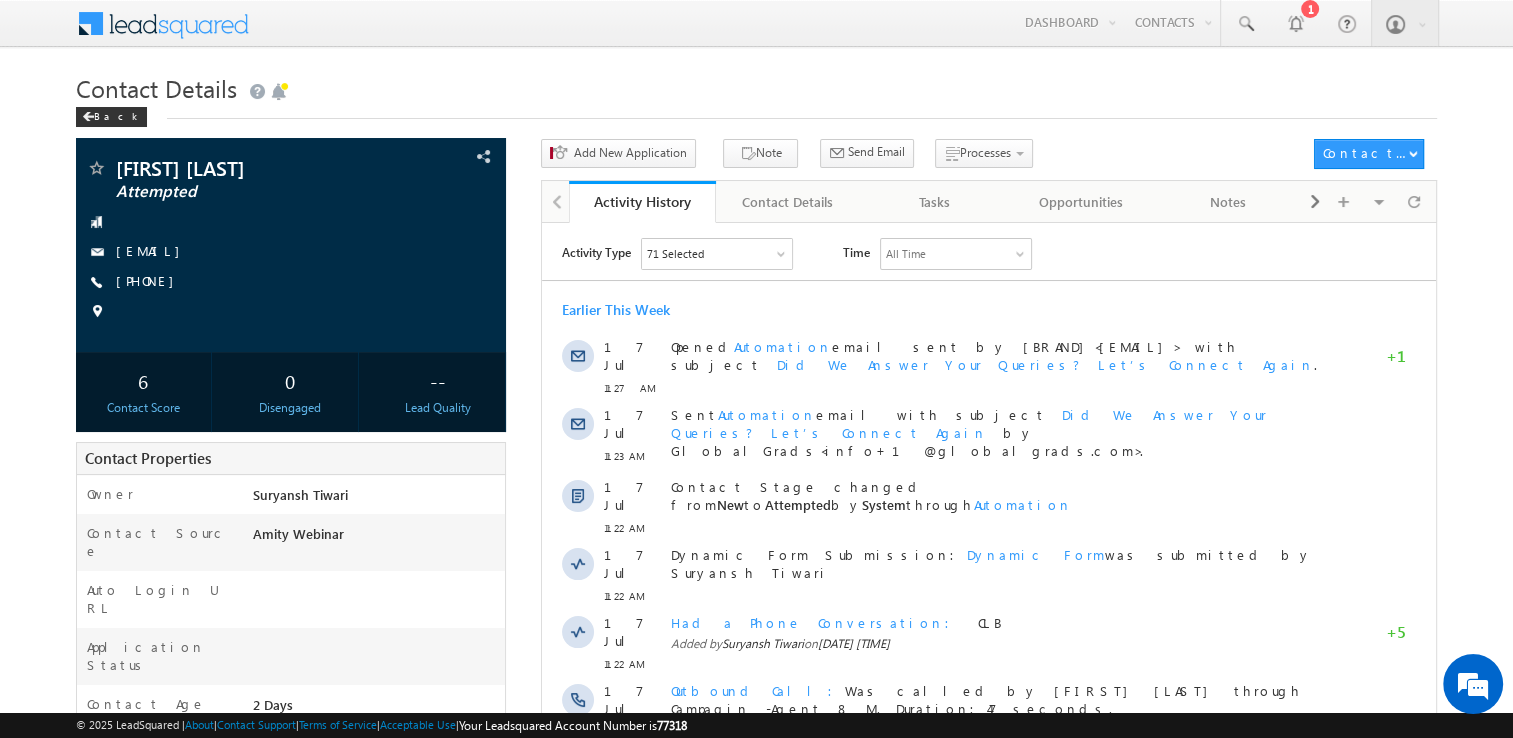 scroll, scrollTop: 0, scrollLeft: 0, axis: both 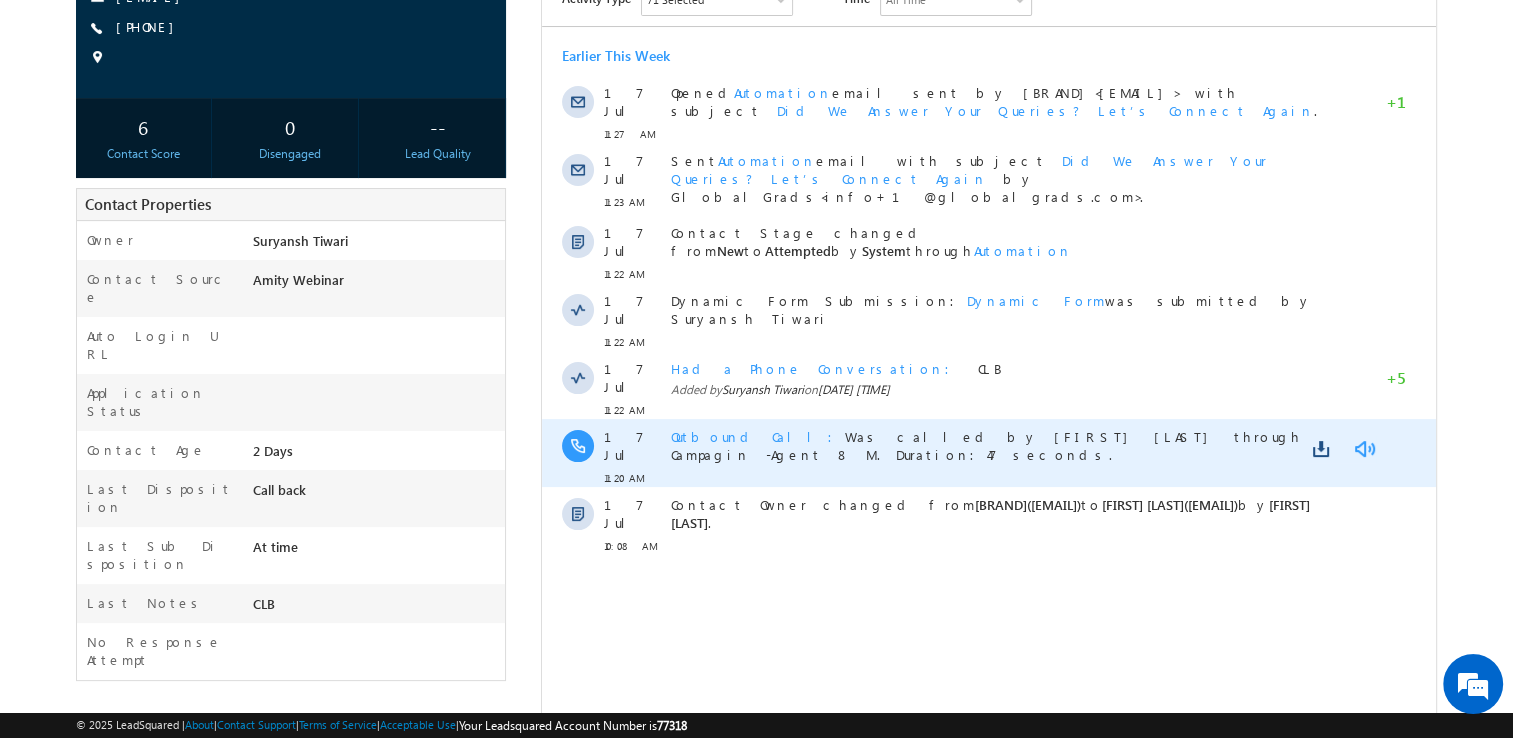 click at bounding box center (1342, 449) 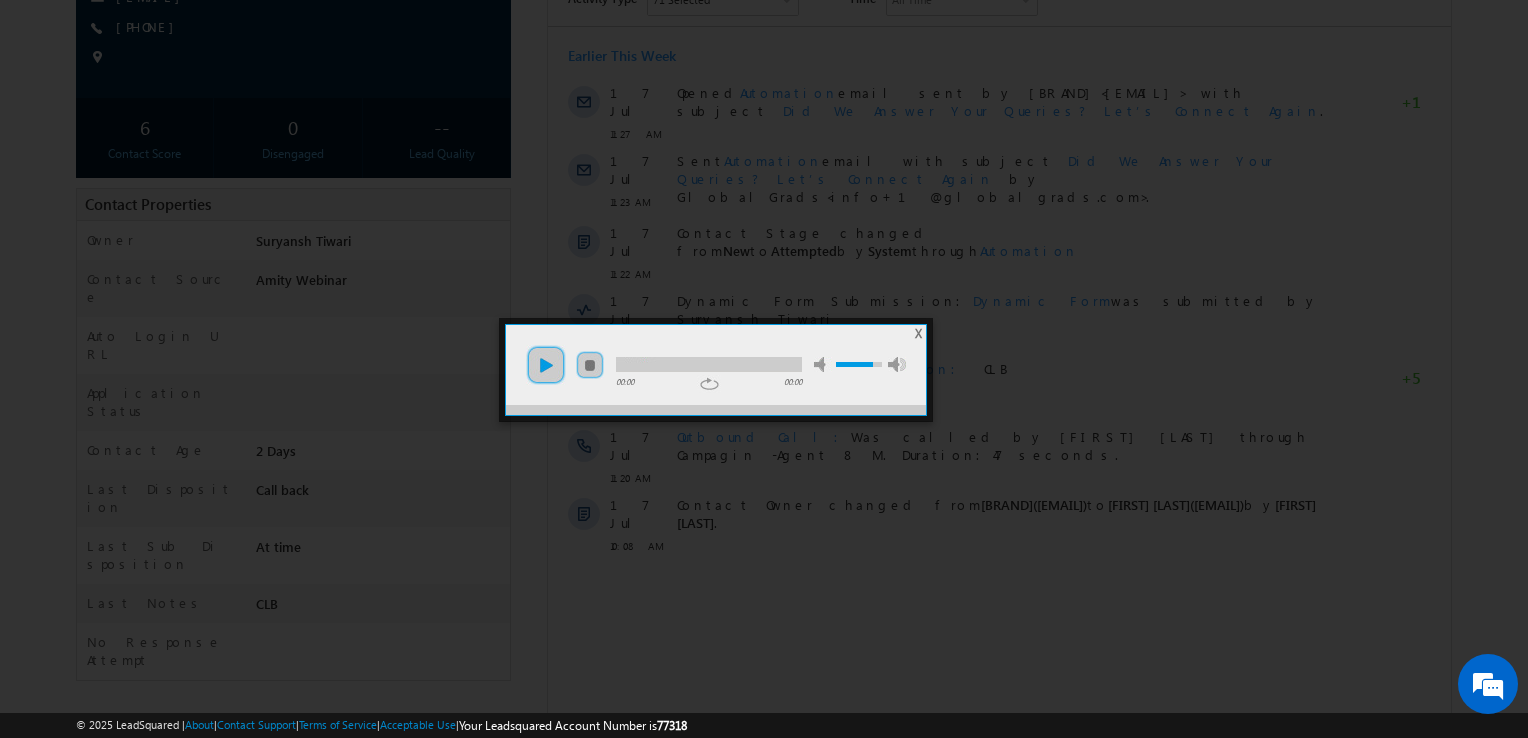 click on "play" at bounding box center [546, 365] 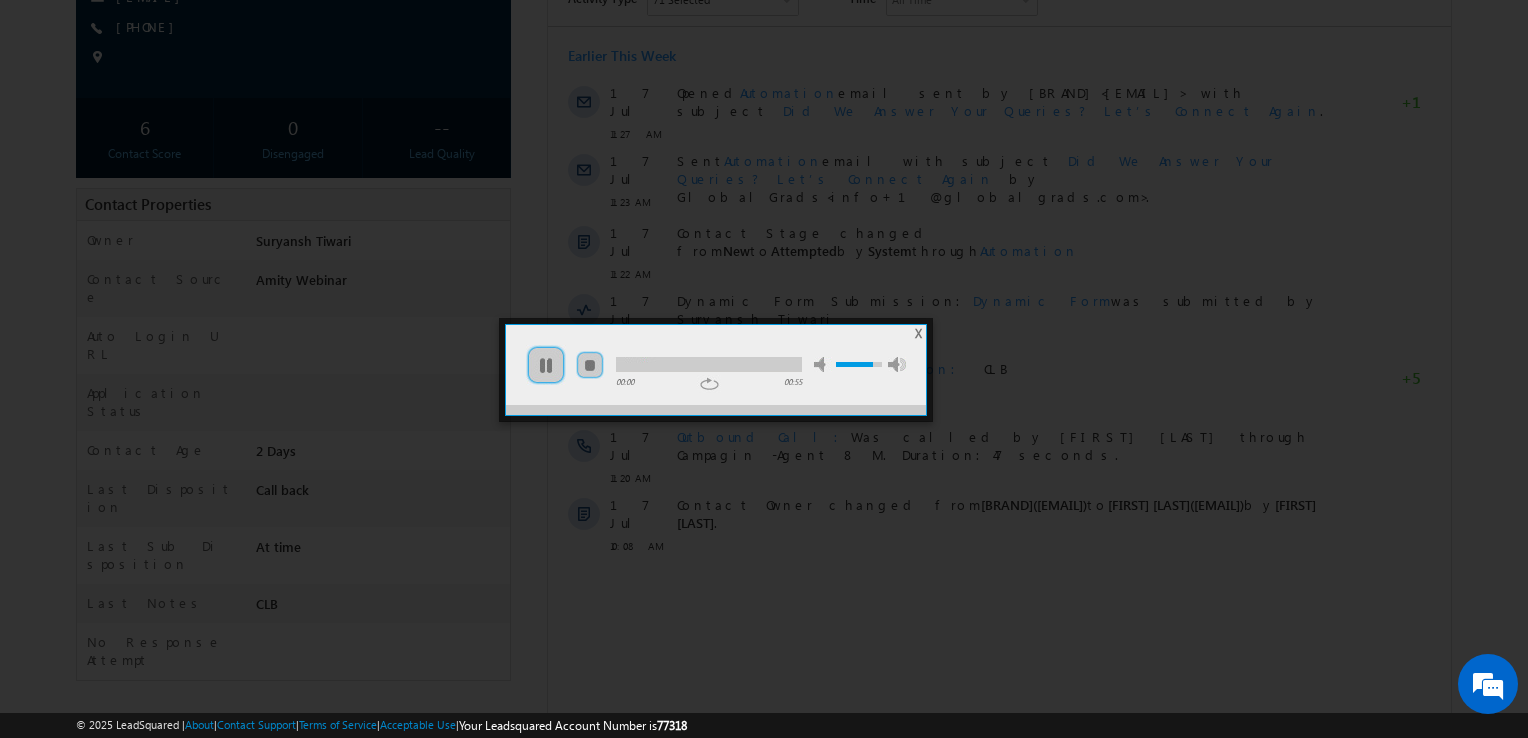 click at bounding box center (709, 364) 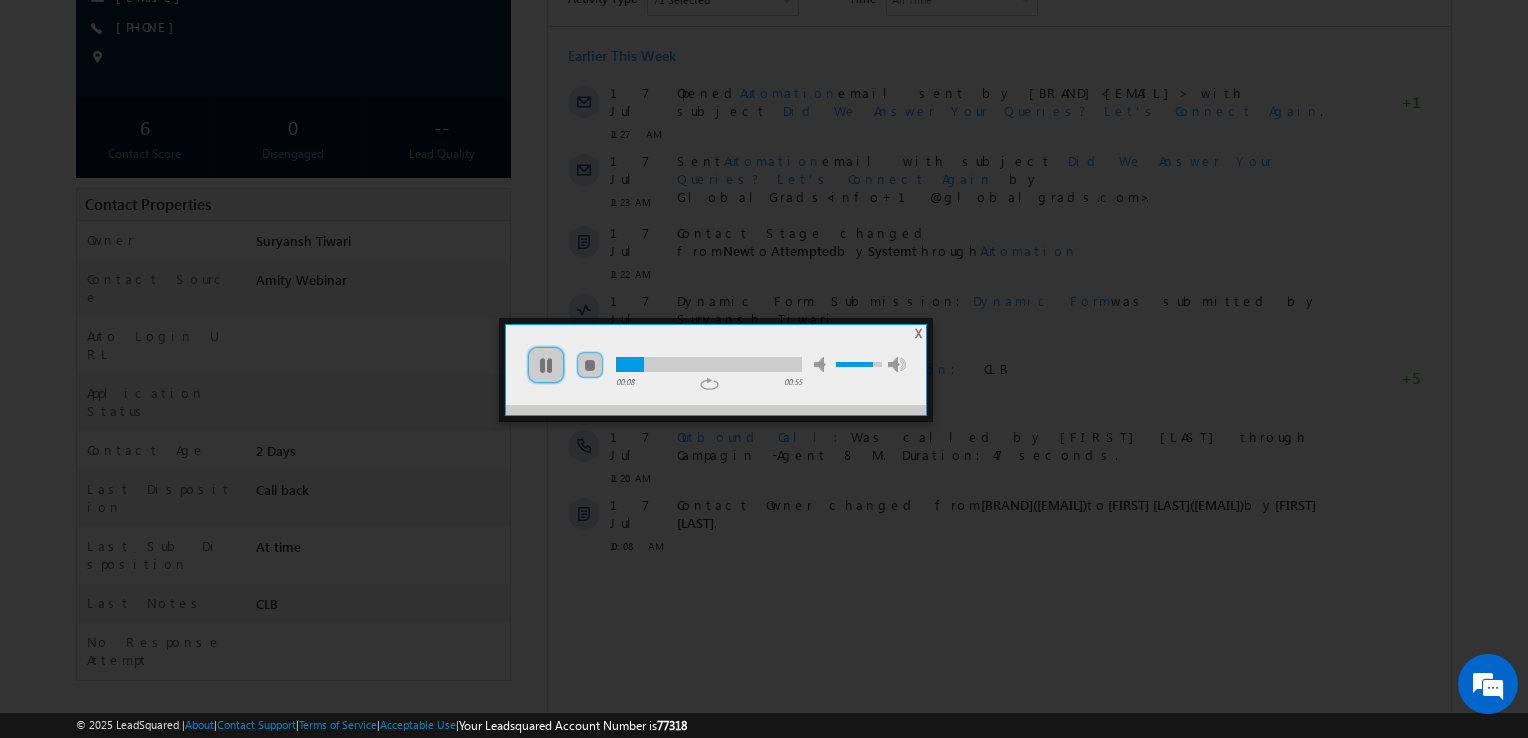 click at bounding box center (709, 364) 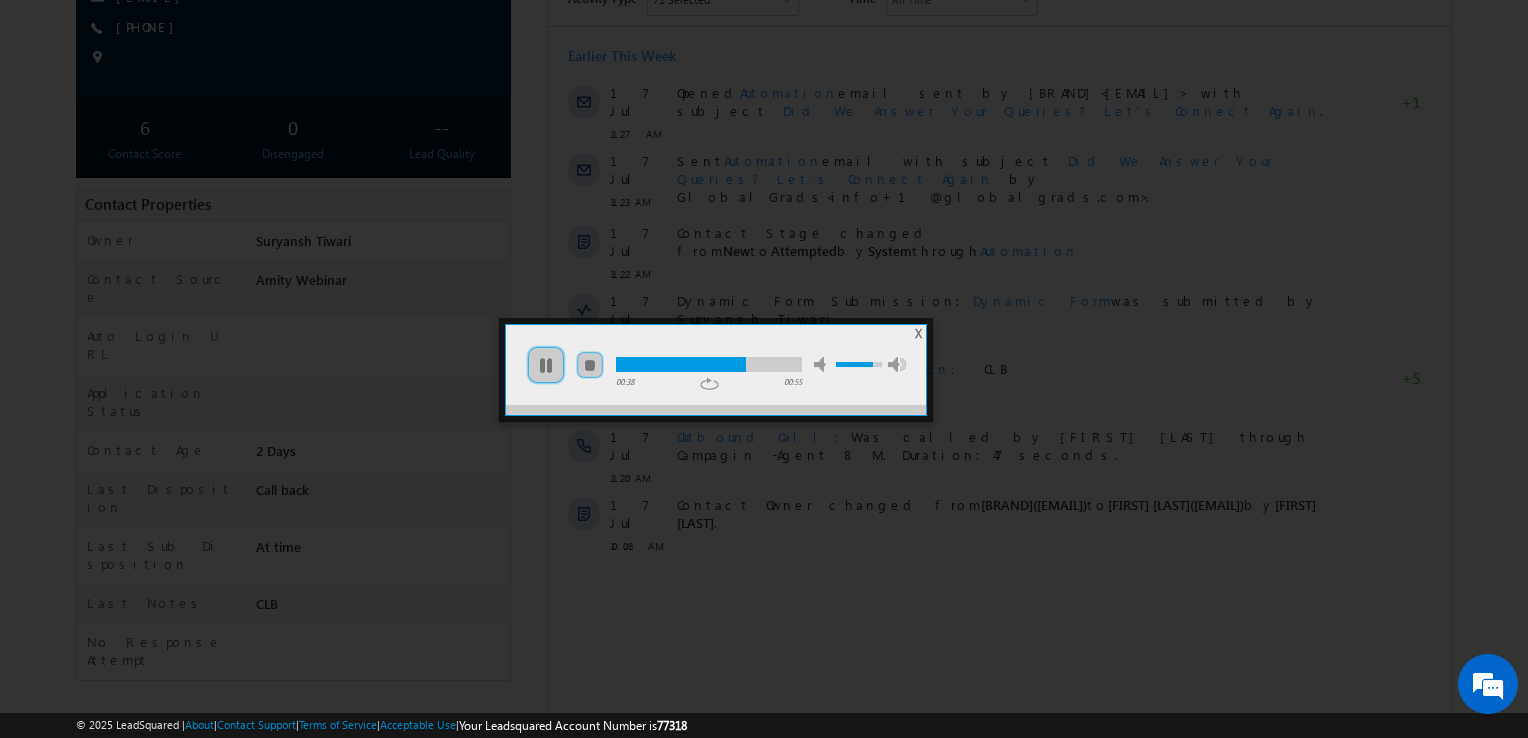 click at bounding box center (709, 364) 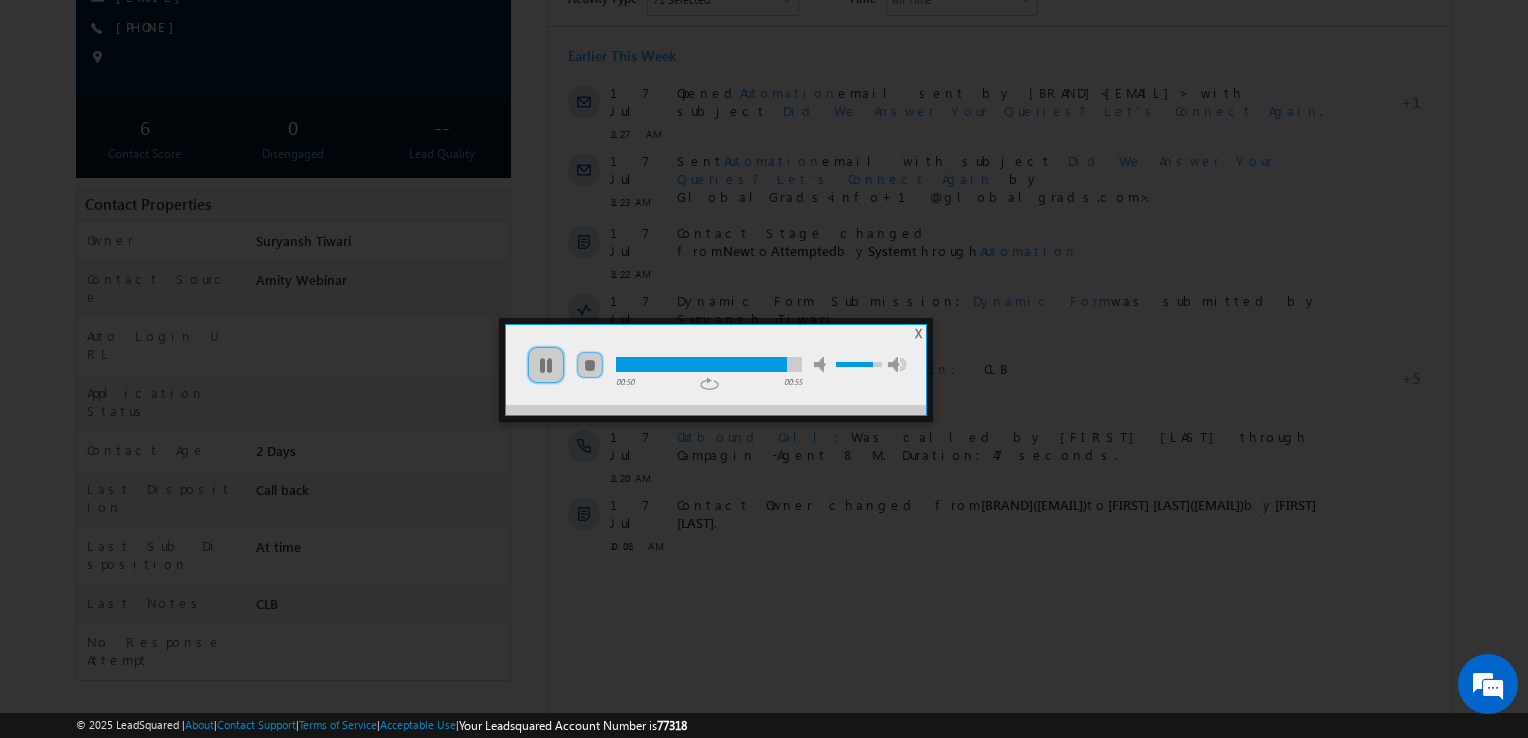click on "X" at bounding box center (918, 333) 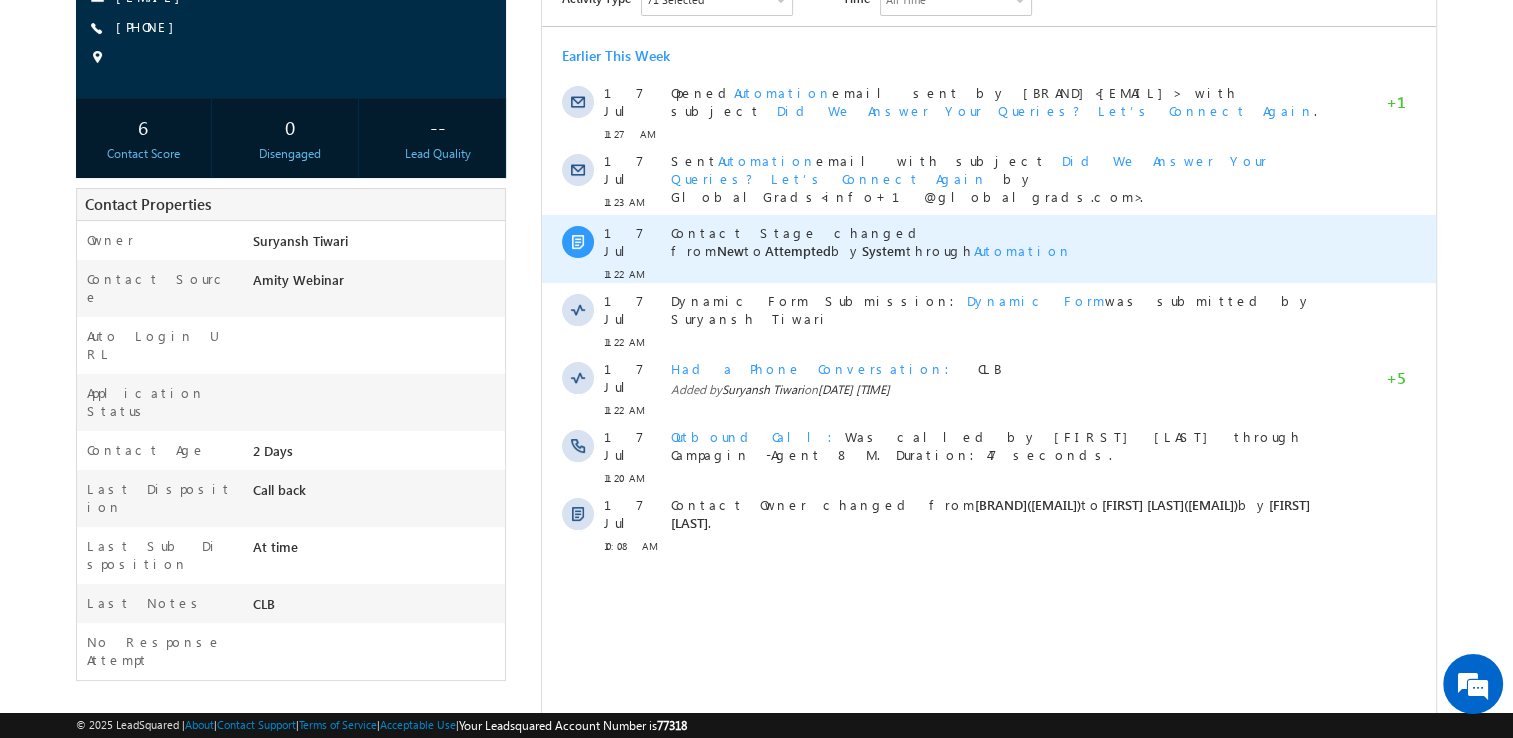 scroll, scrollTop: 0, scrollLeft: 0, axis: both 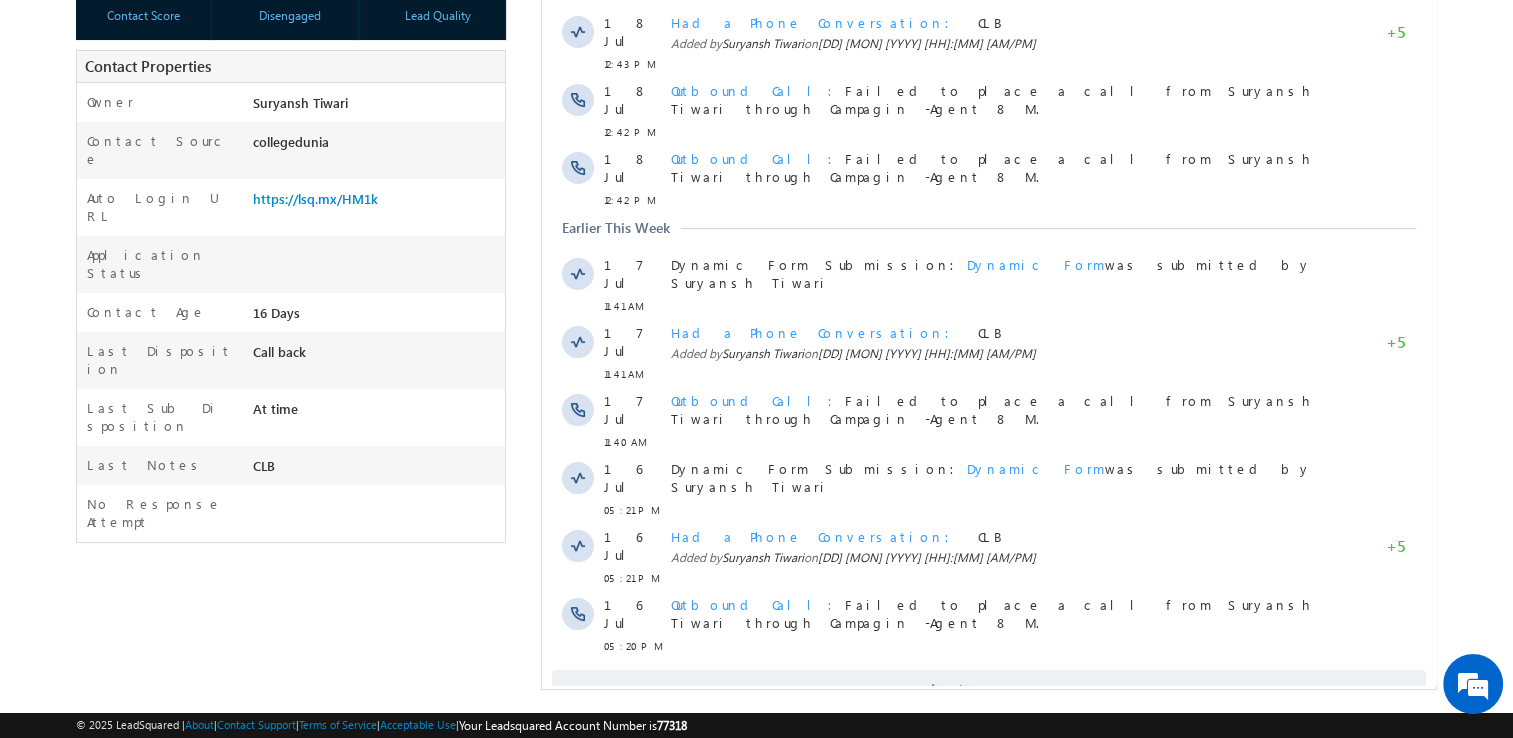 click on "Show More" at bounding box center (998, 690) 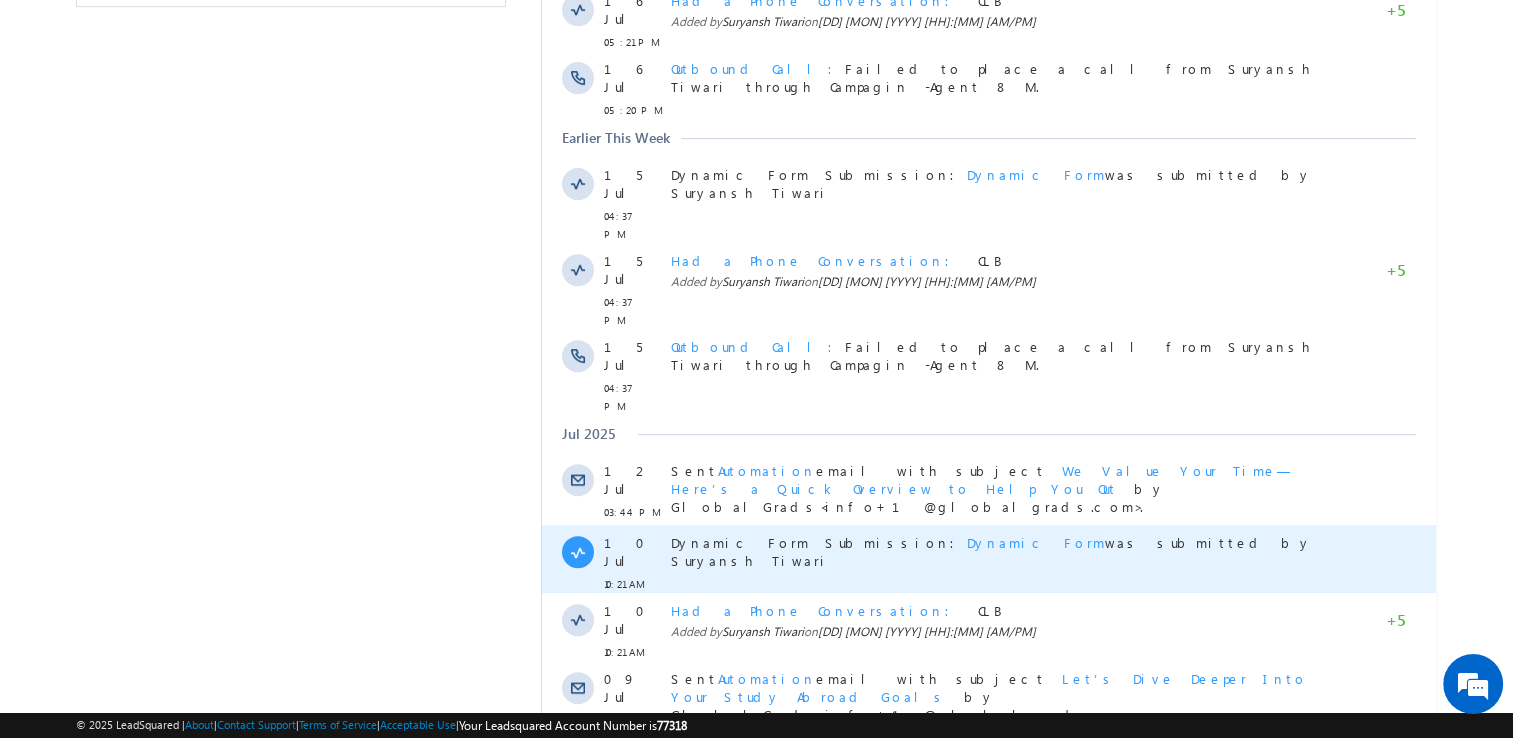 scroll, scrollTop: 1040, scrollLeft: 0, axis: vertical 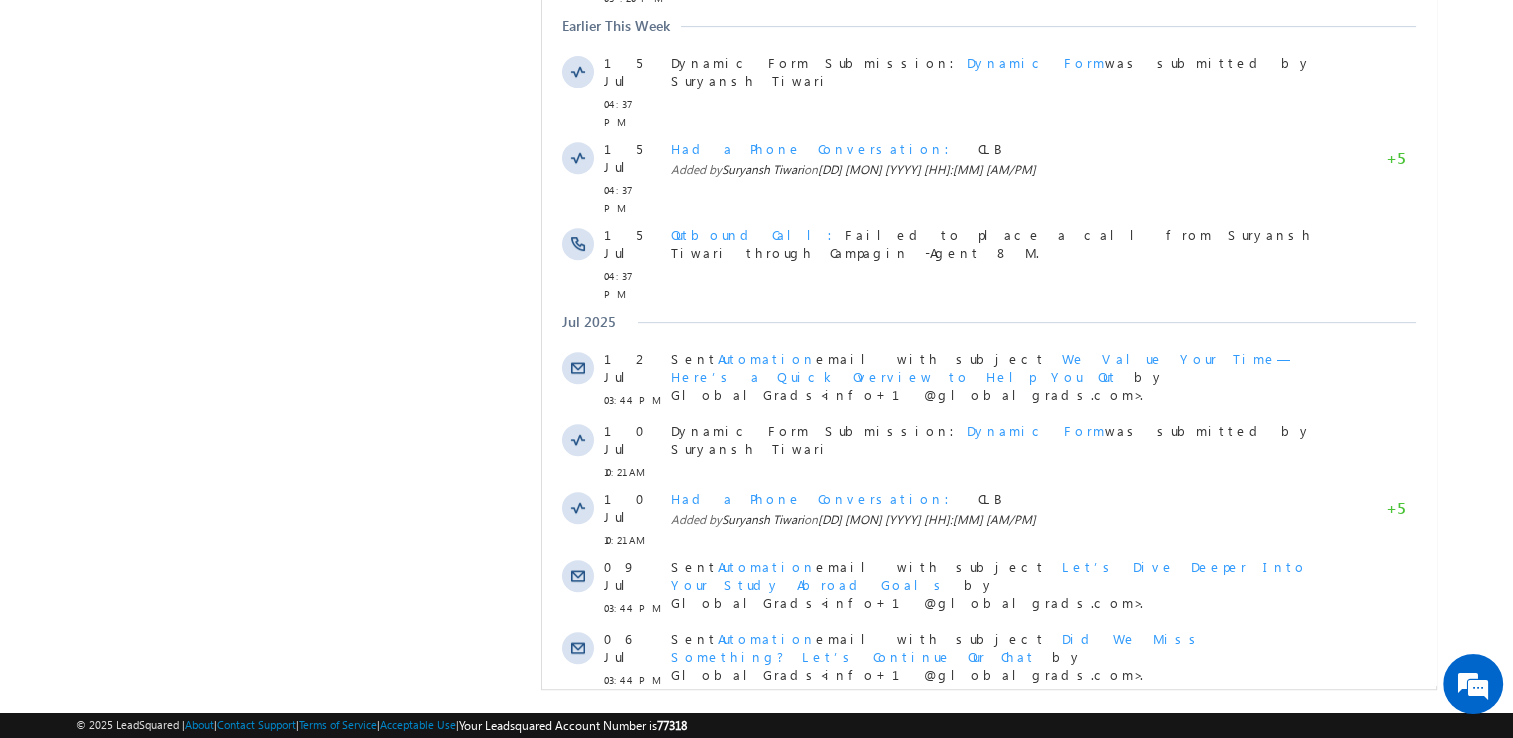 click on "Show More" at bounding box center [998, 868] 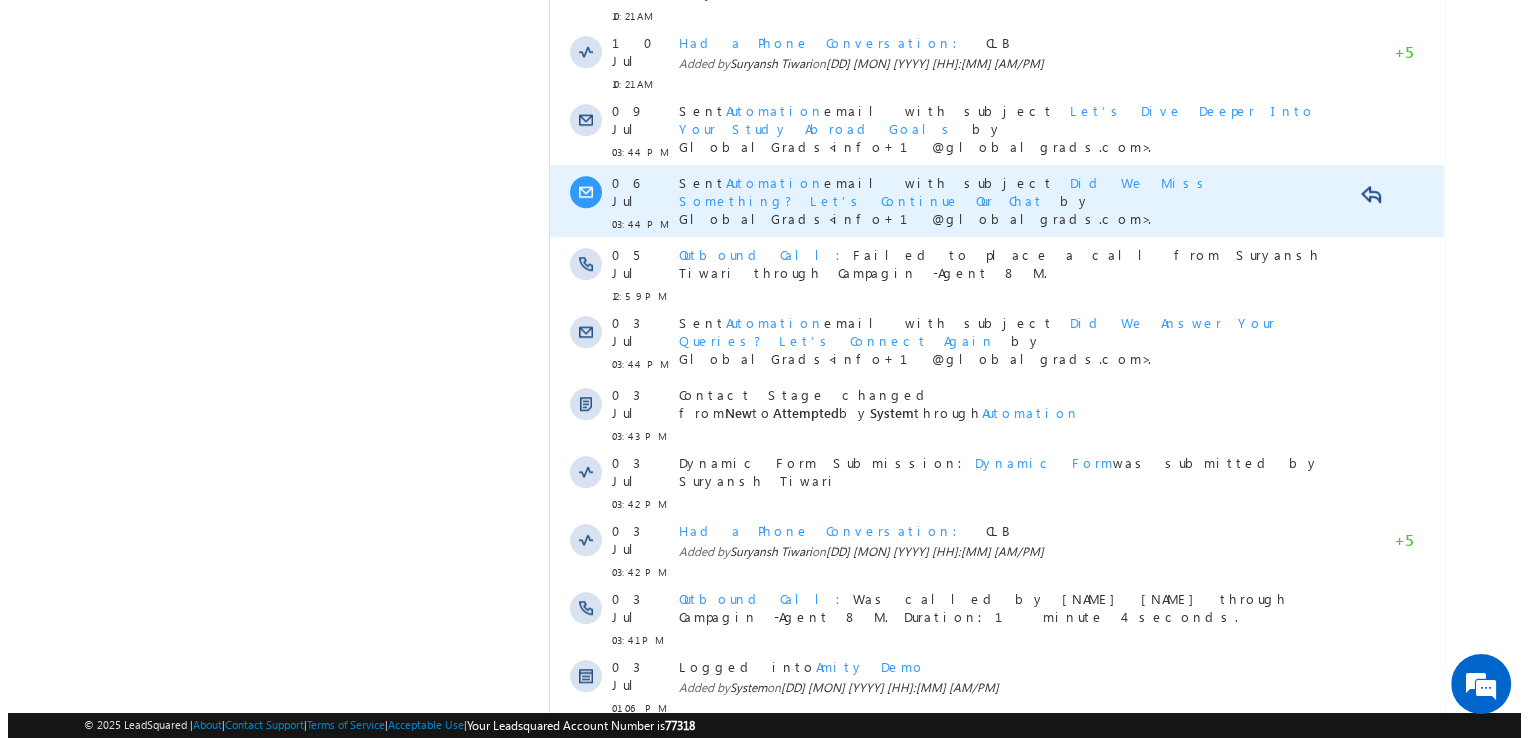 scroll, scrollTop: 1504, scrollLeft: 0, axis: vertical 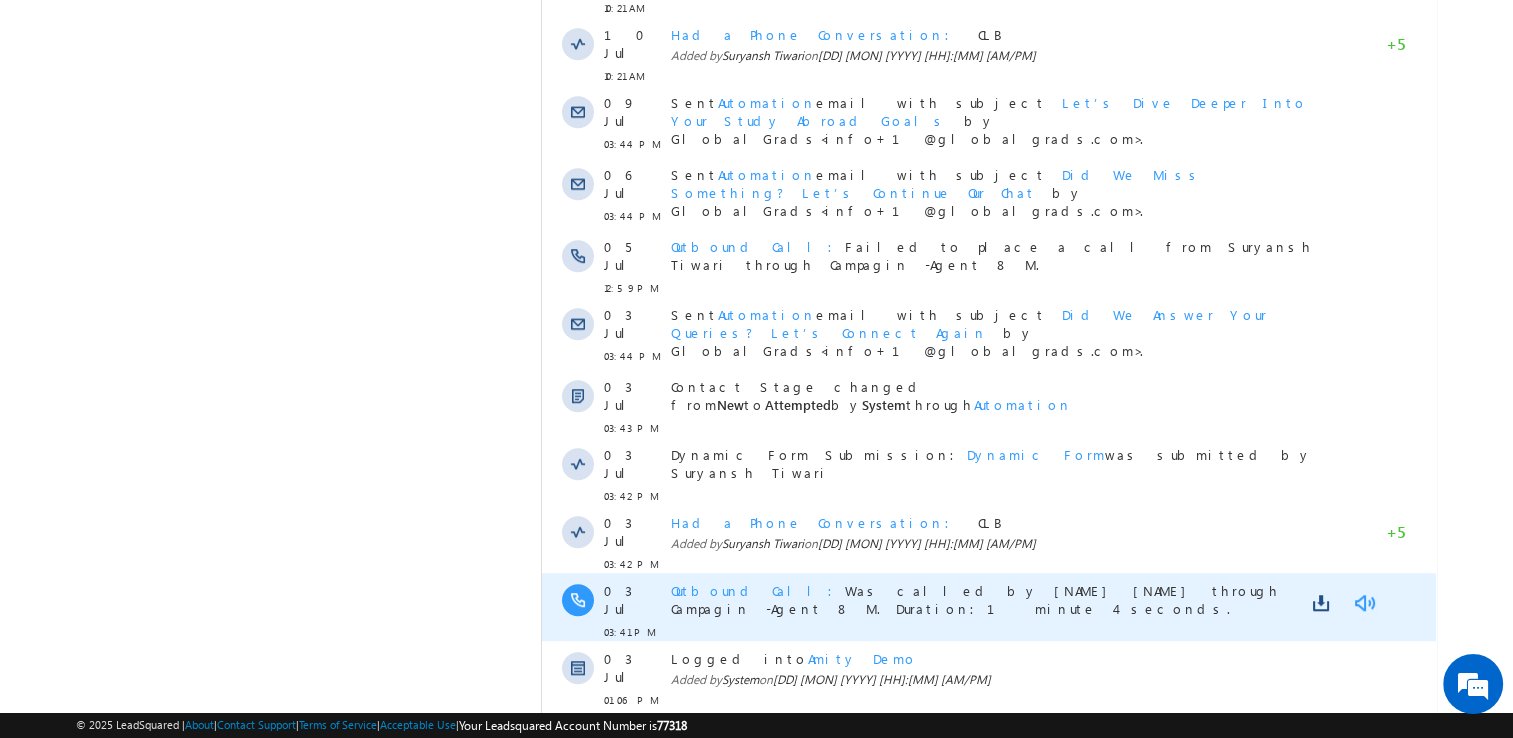 click at bounding box center (1364, 603) 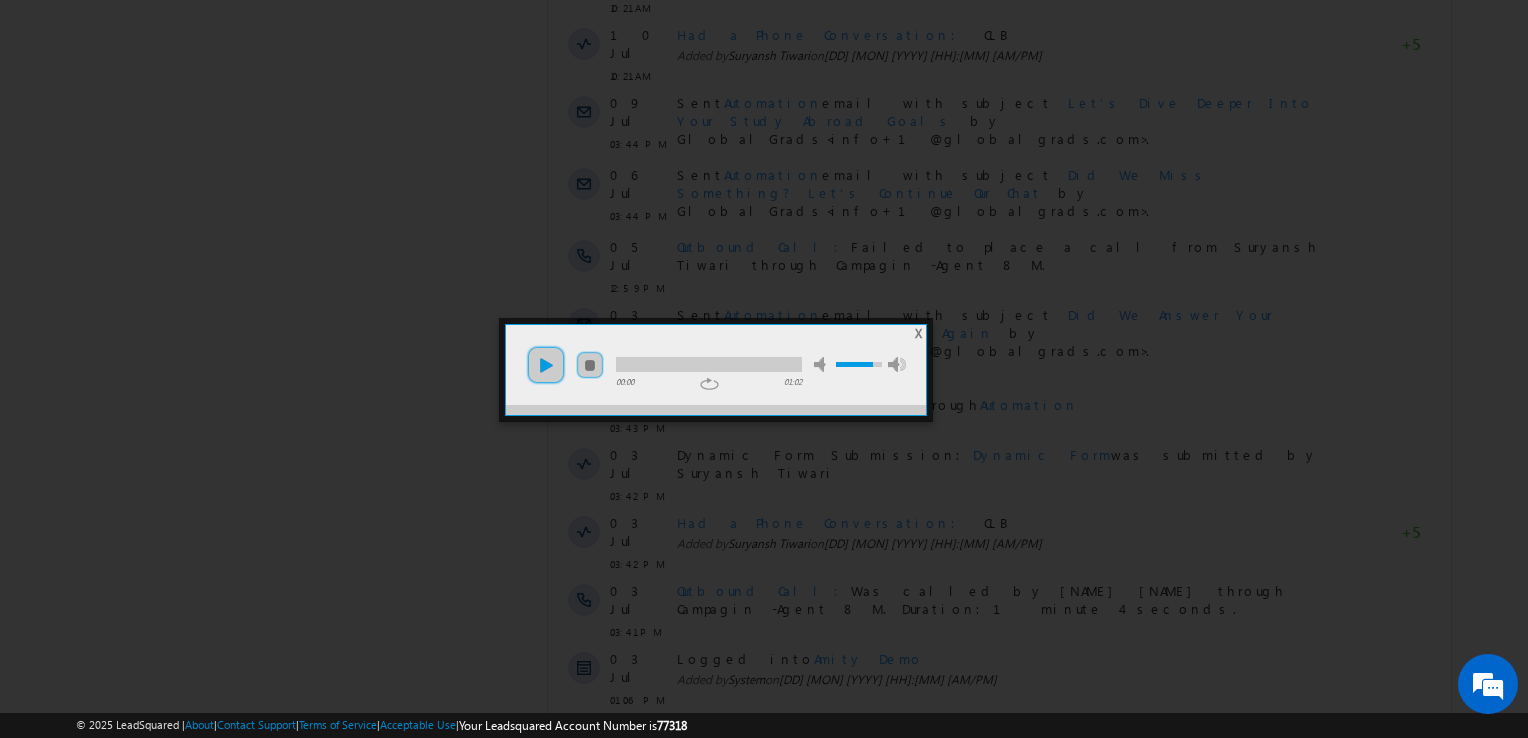 click on "play" at bounding box center [546, 365] 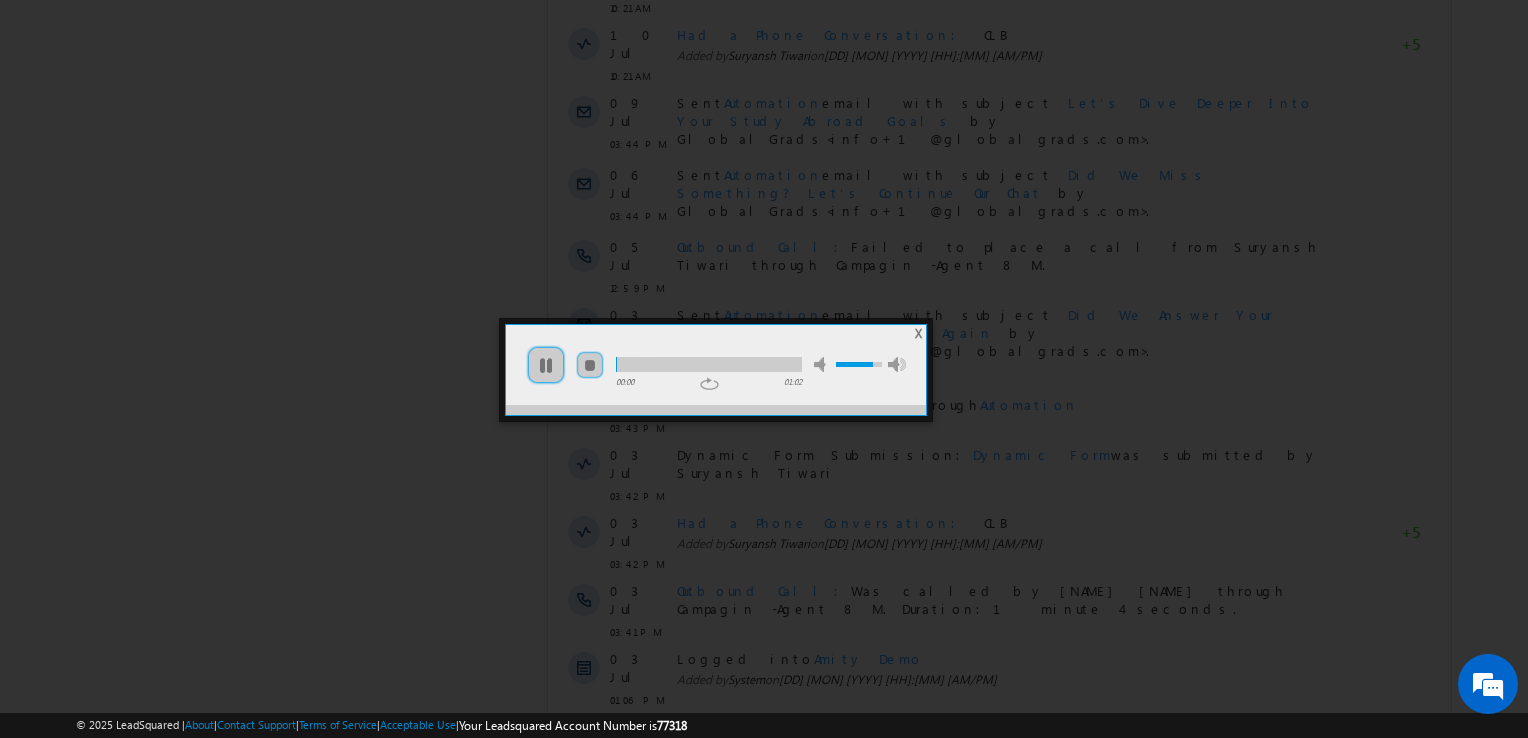 click at bounding box center (709, 364) 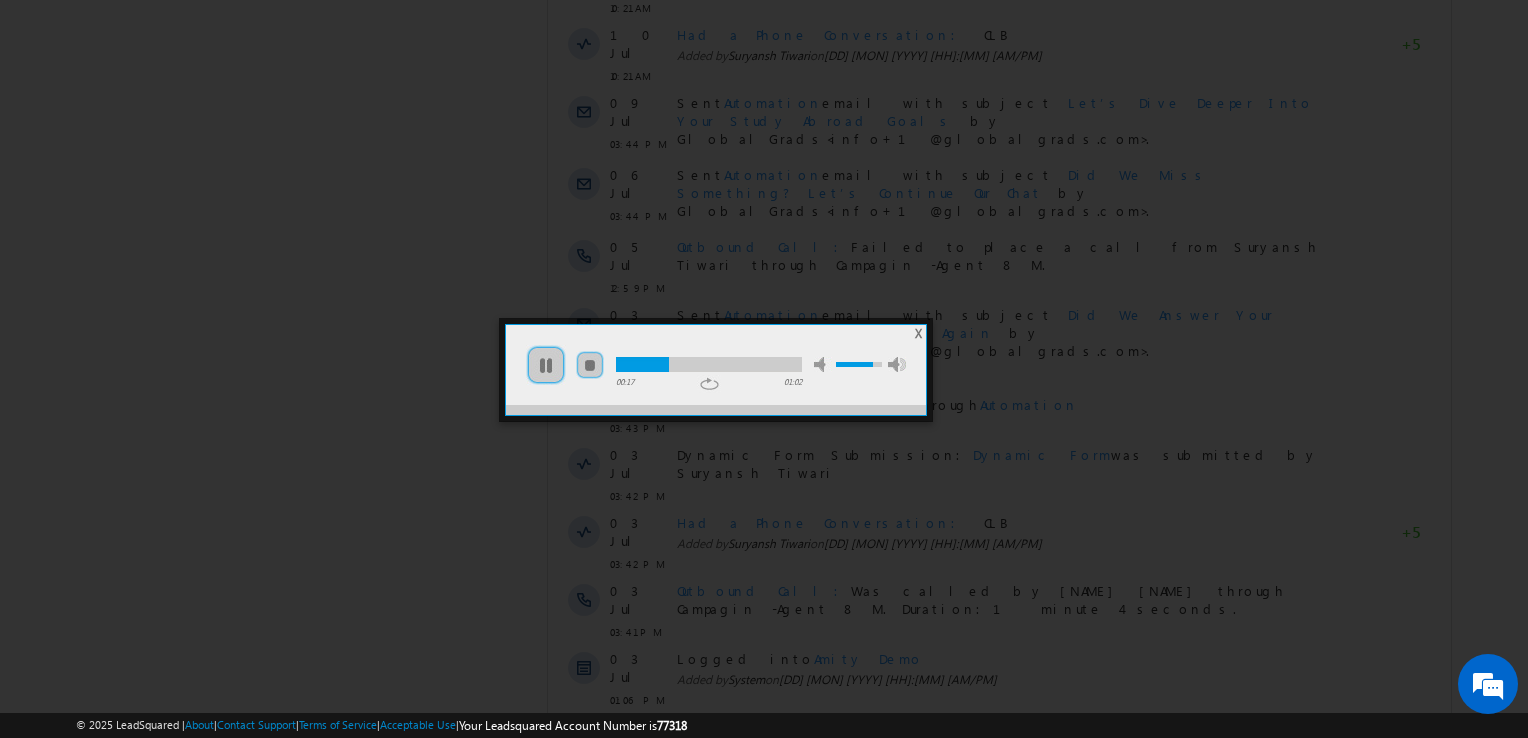 click at bounding box center (709, 364) 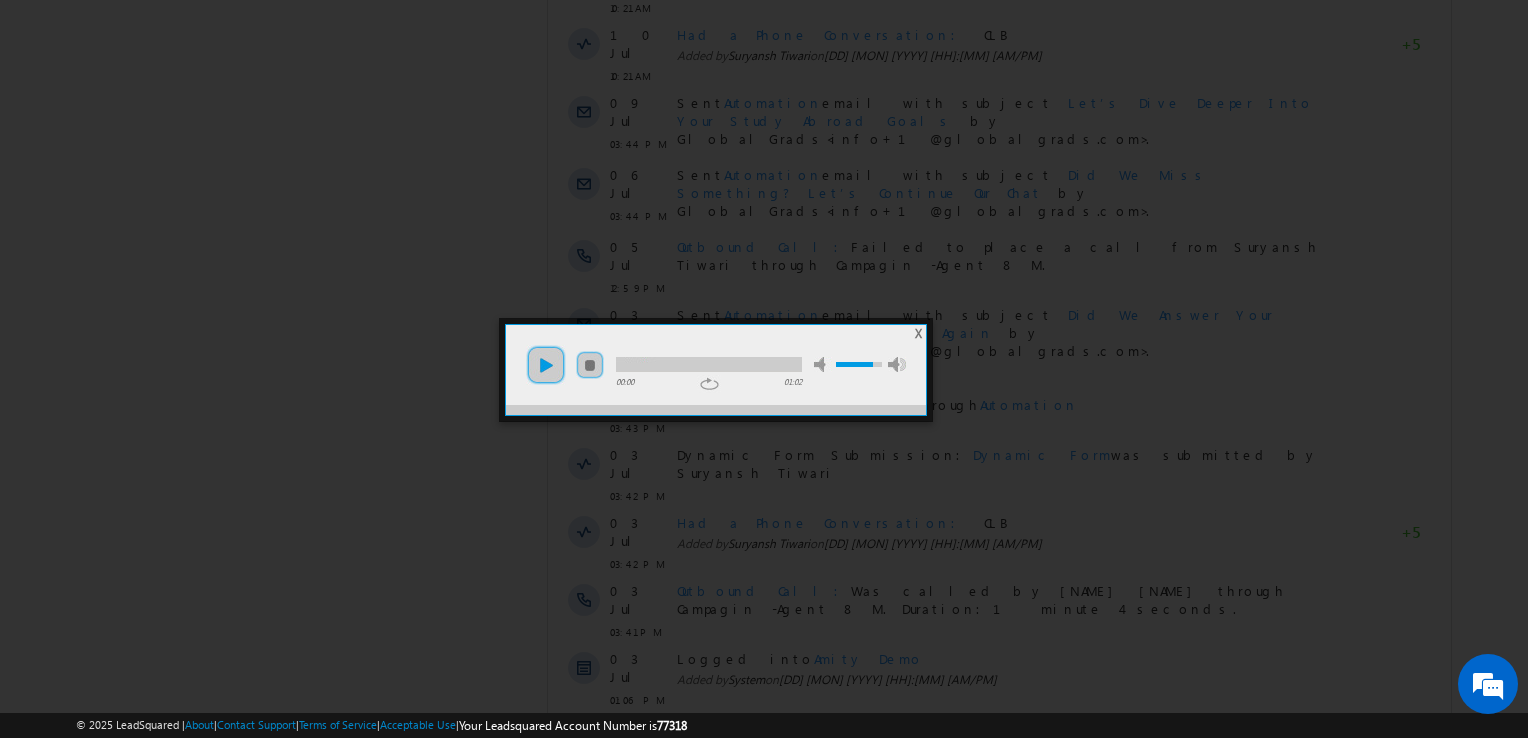 click on "play" at bounding box center [546, 365] 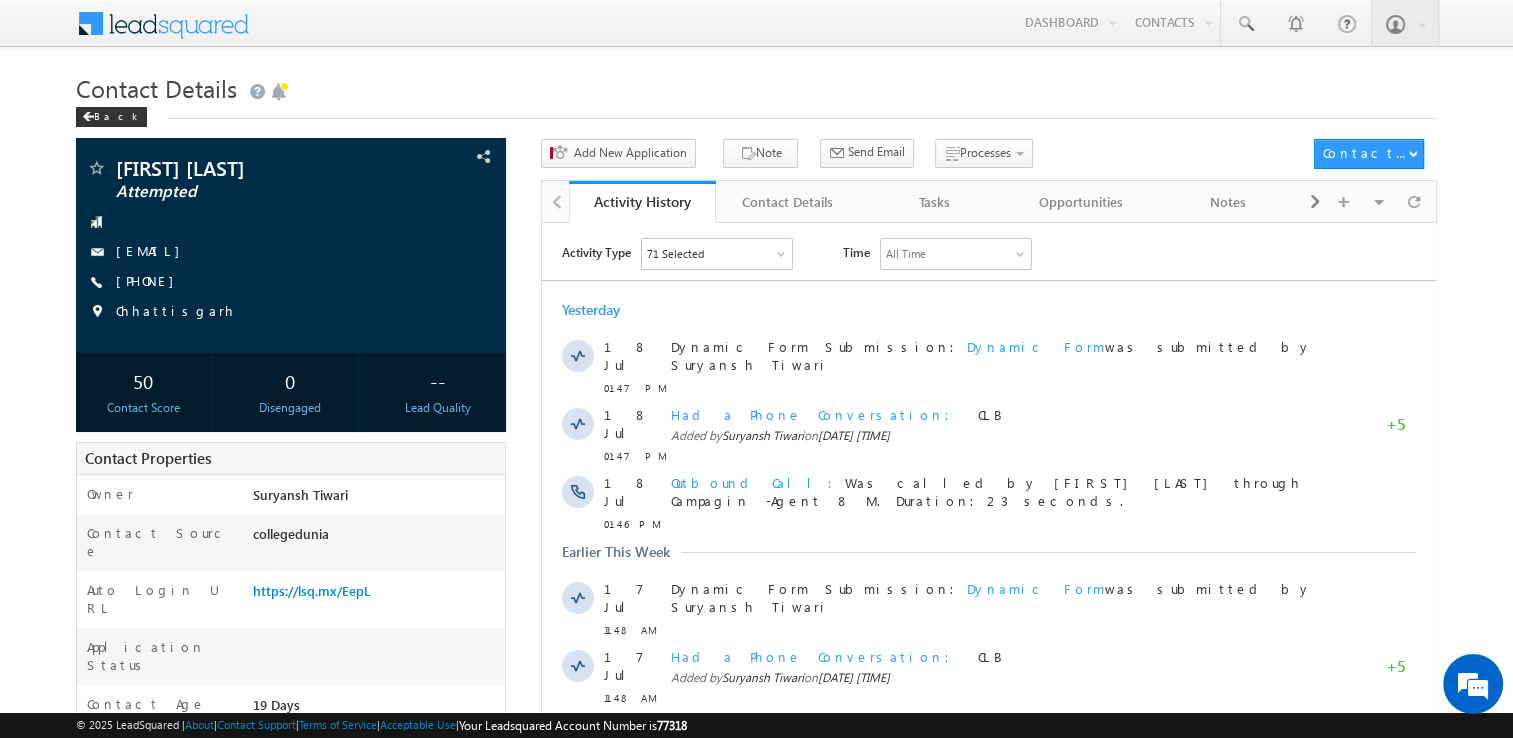 scroll, scrollTop: 0, scrollLeft: 0, axis: both 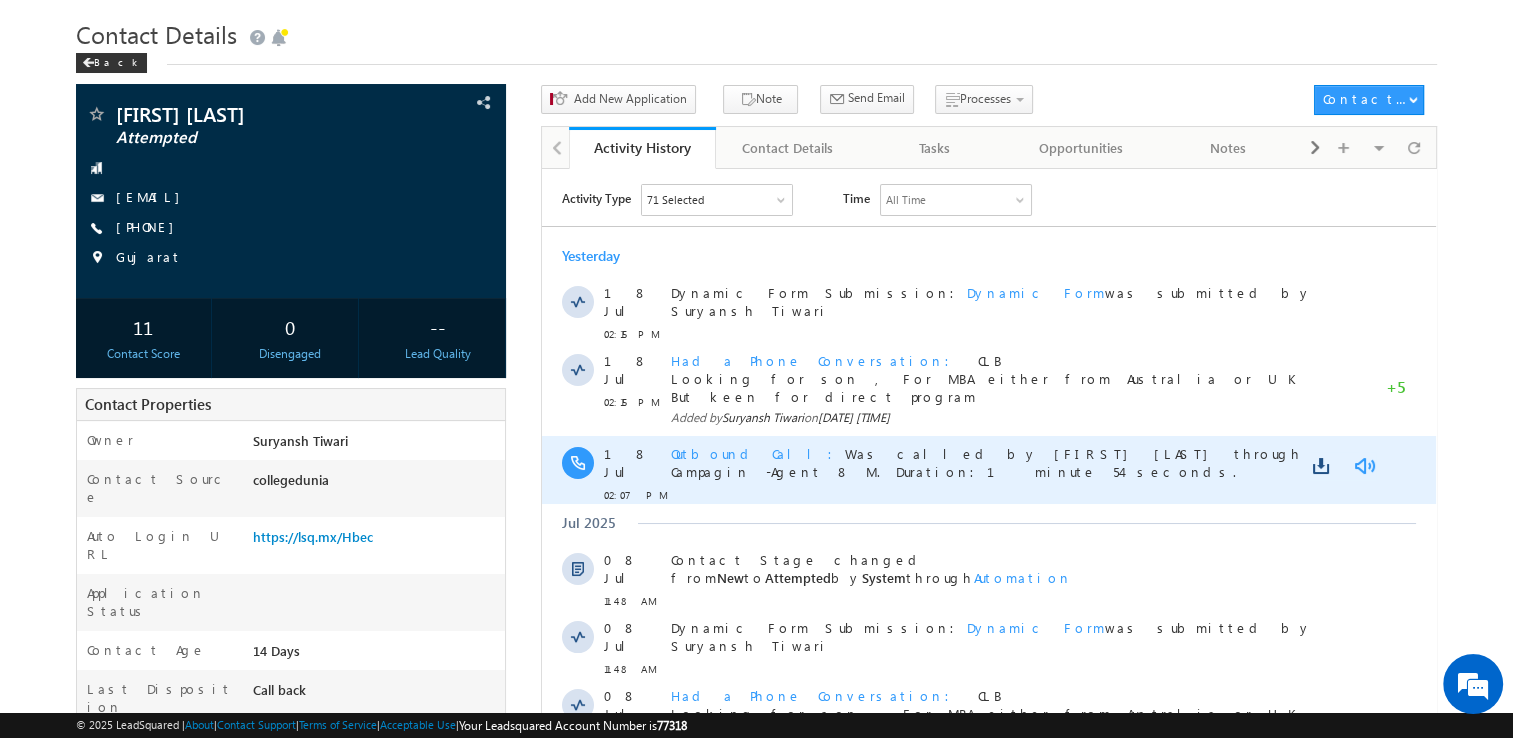 click at bounding box center (1364, 465) 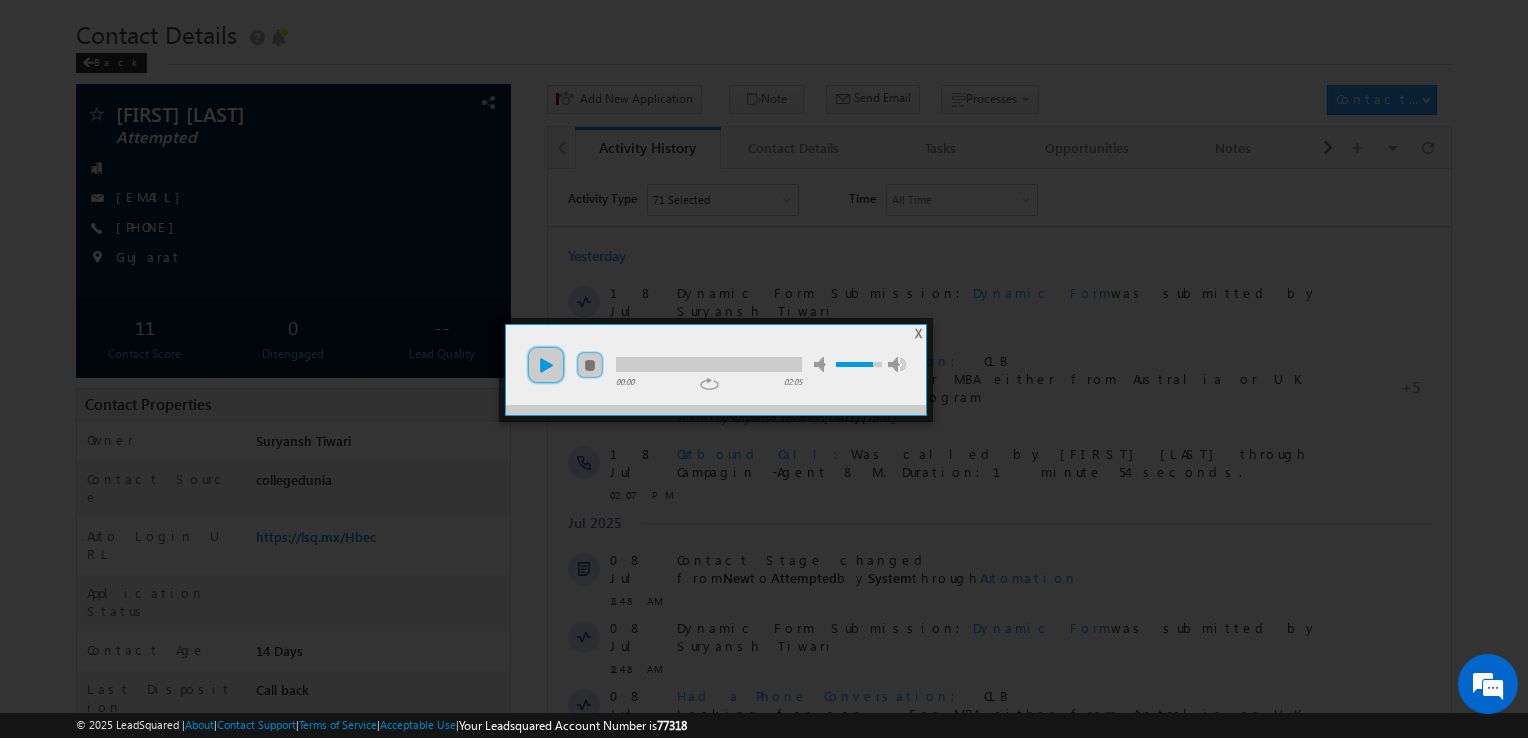 click on "play" at bounding box center (546, 365) 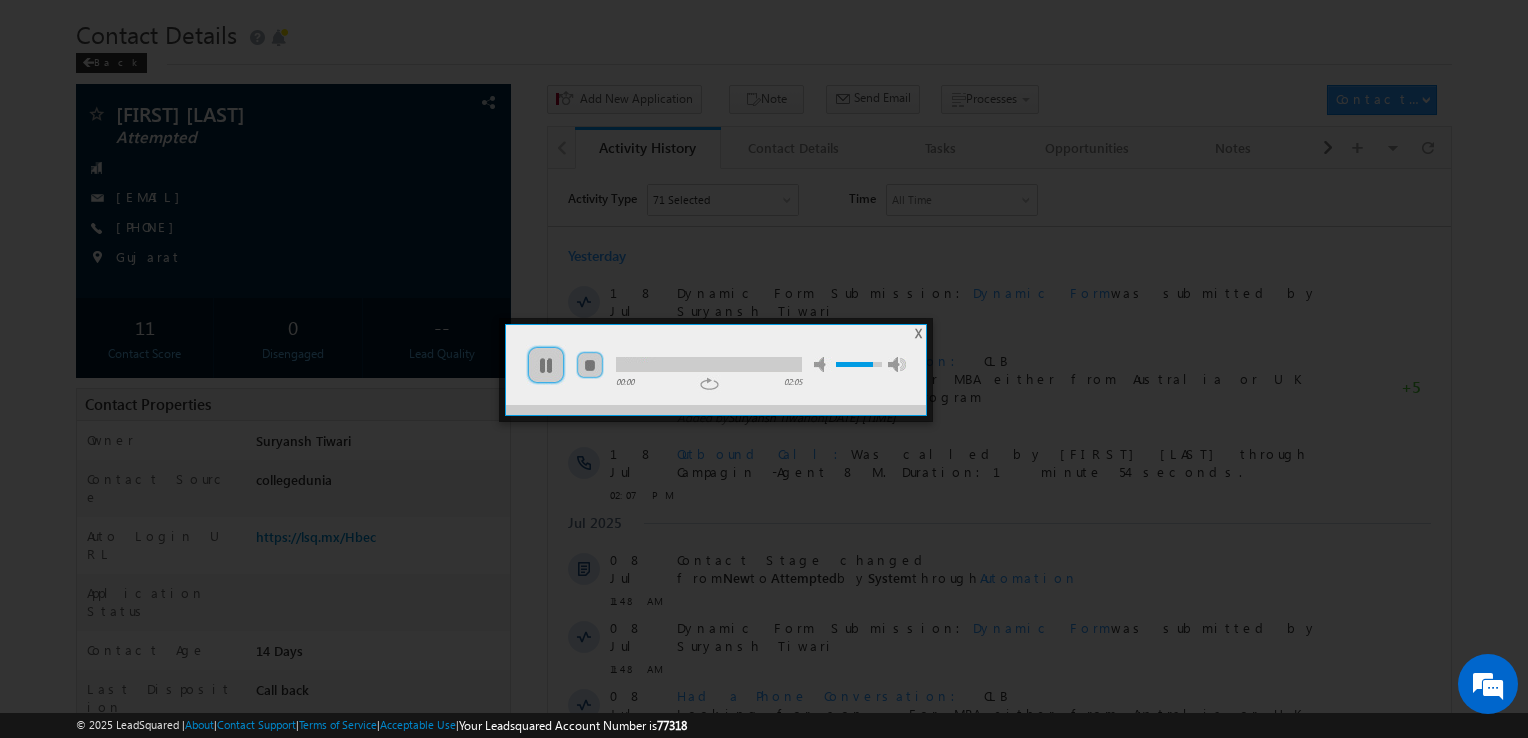 click at bounding box center [709, 364] 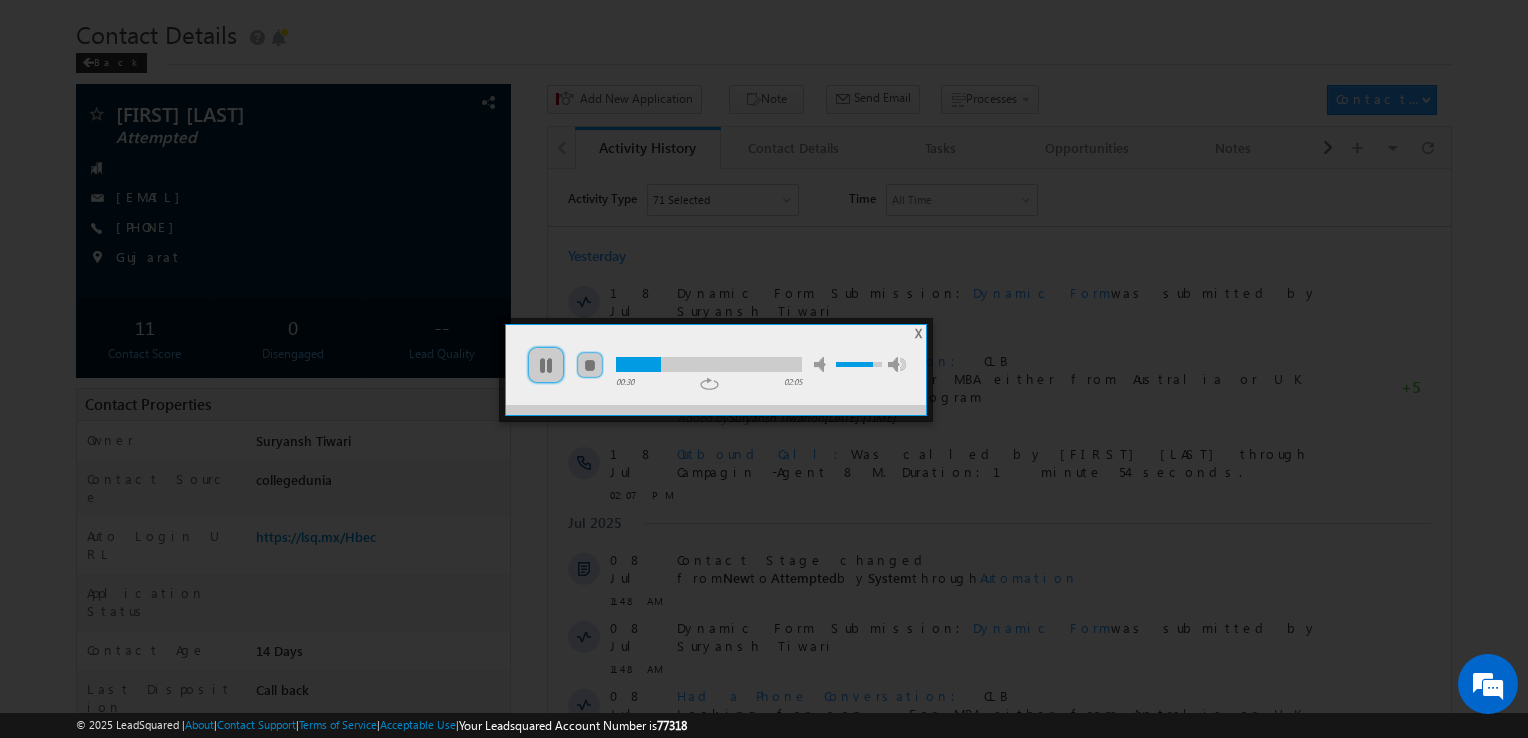 click at bounding box center (709, 364) 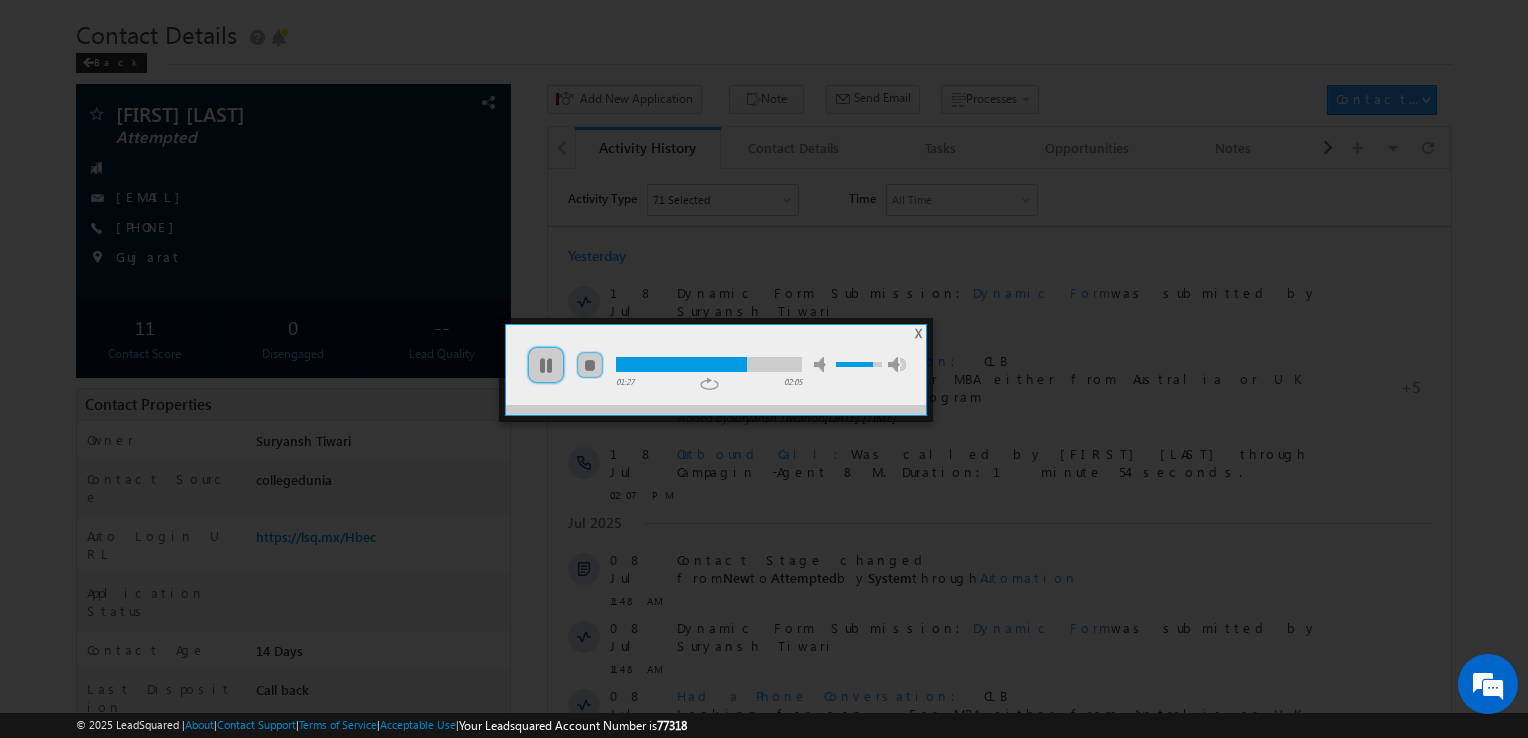 click at bounding box center (681, 364) 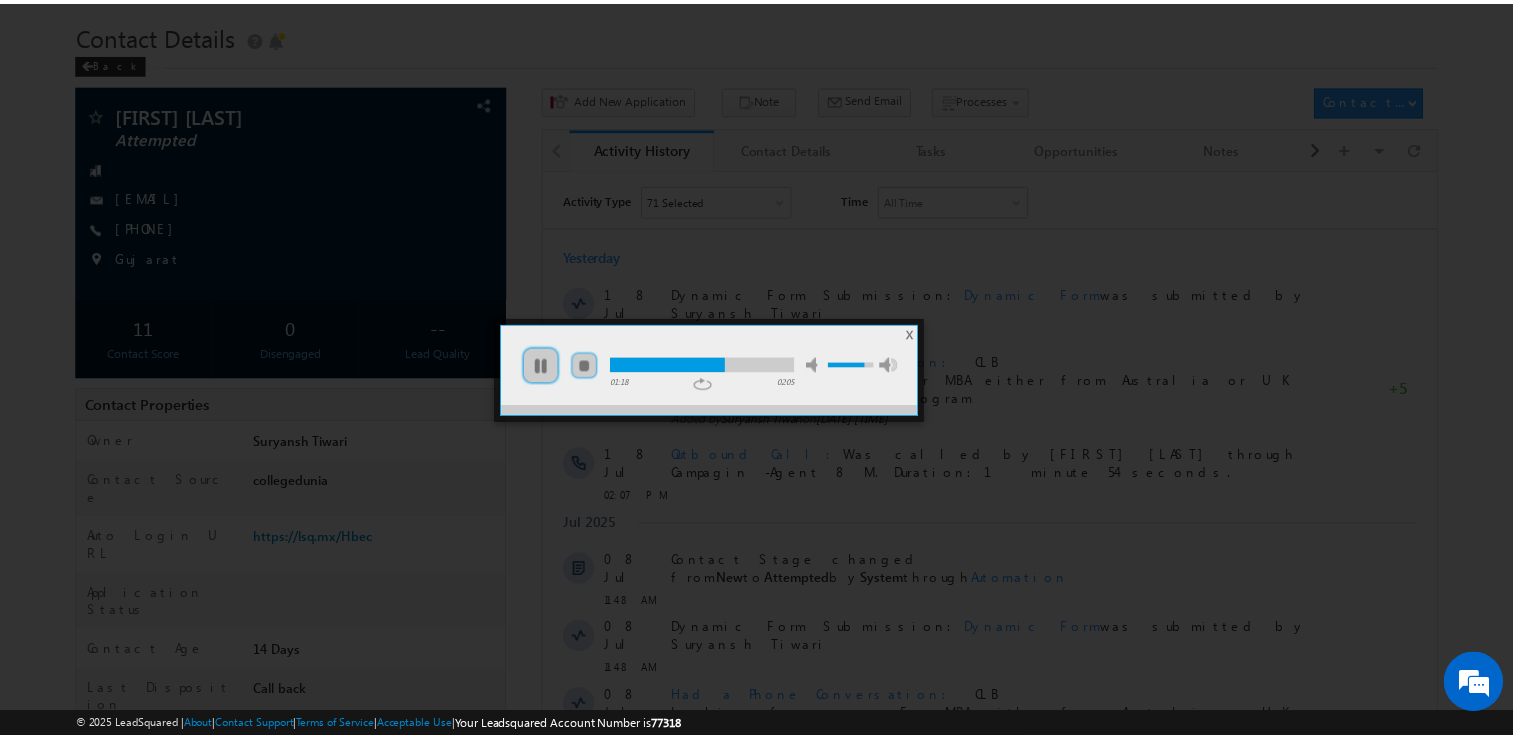scroll, scrollTop: 0, scrollLeft: 0, axis: both 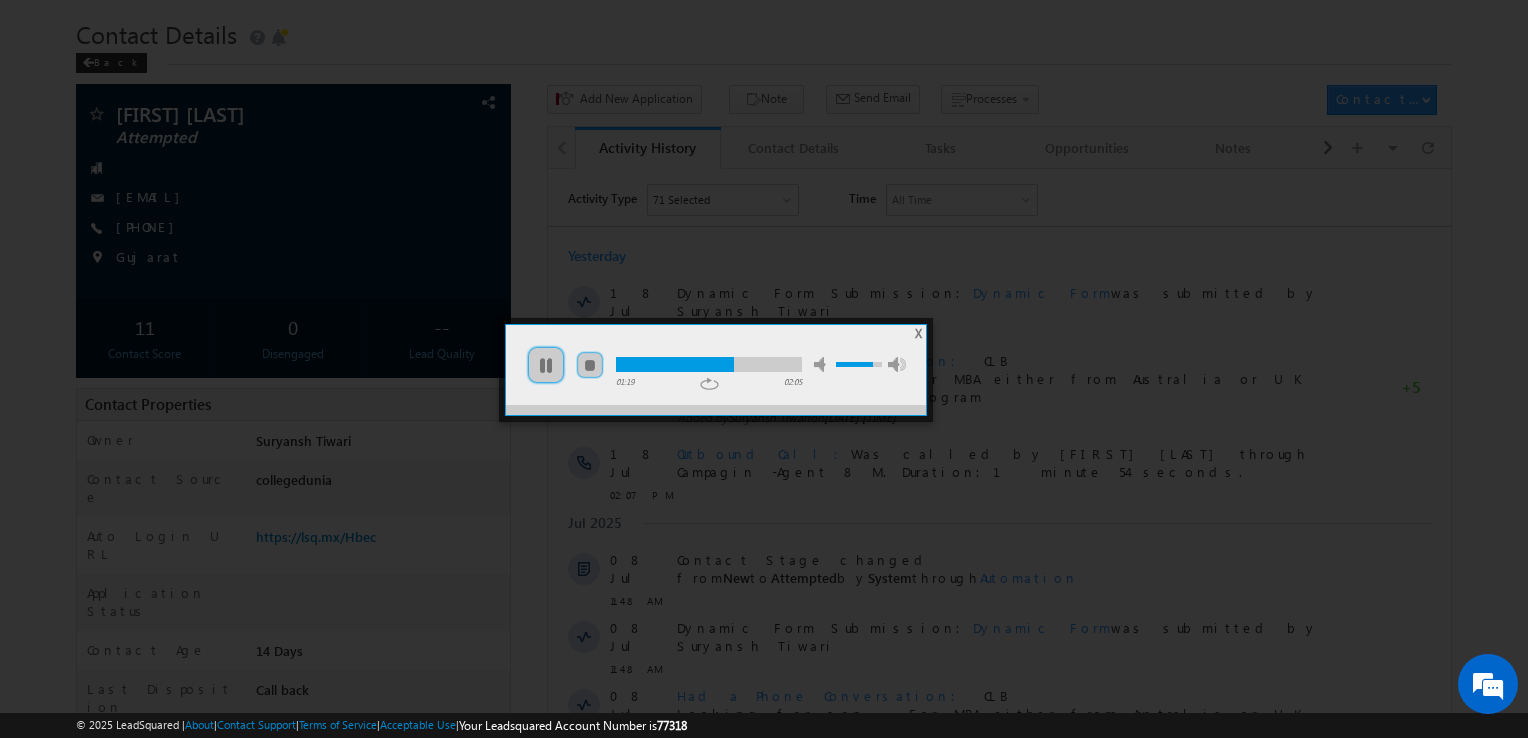 click at bounding box center (709, 364) 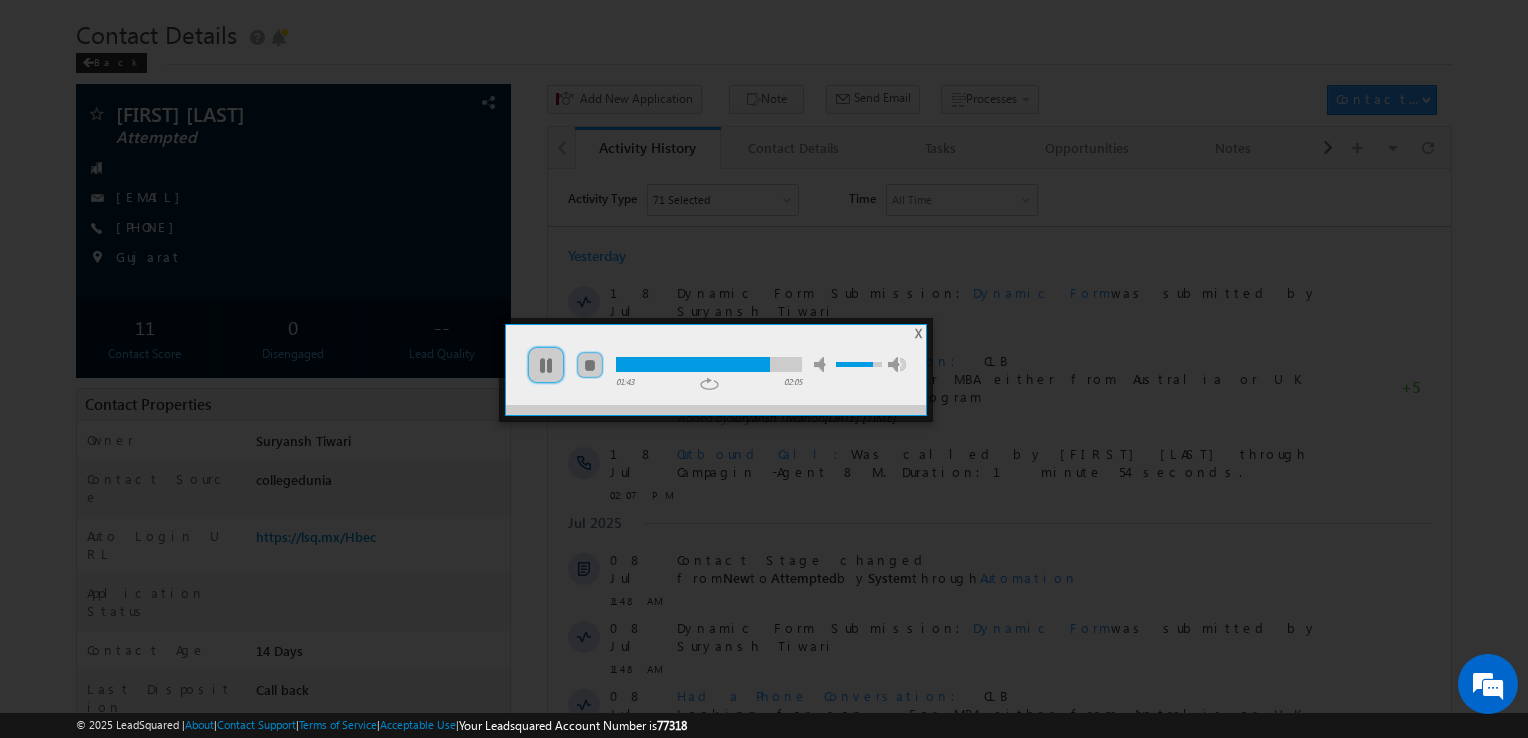 click at bounding box center (709, 364) 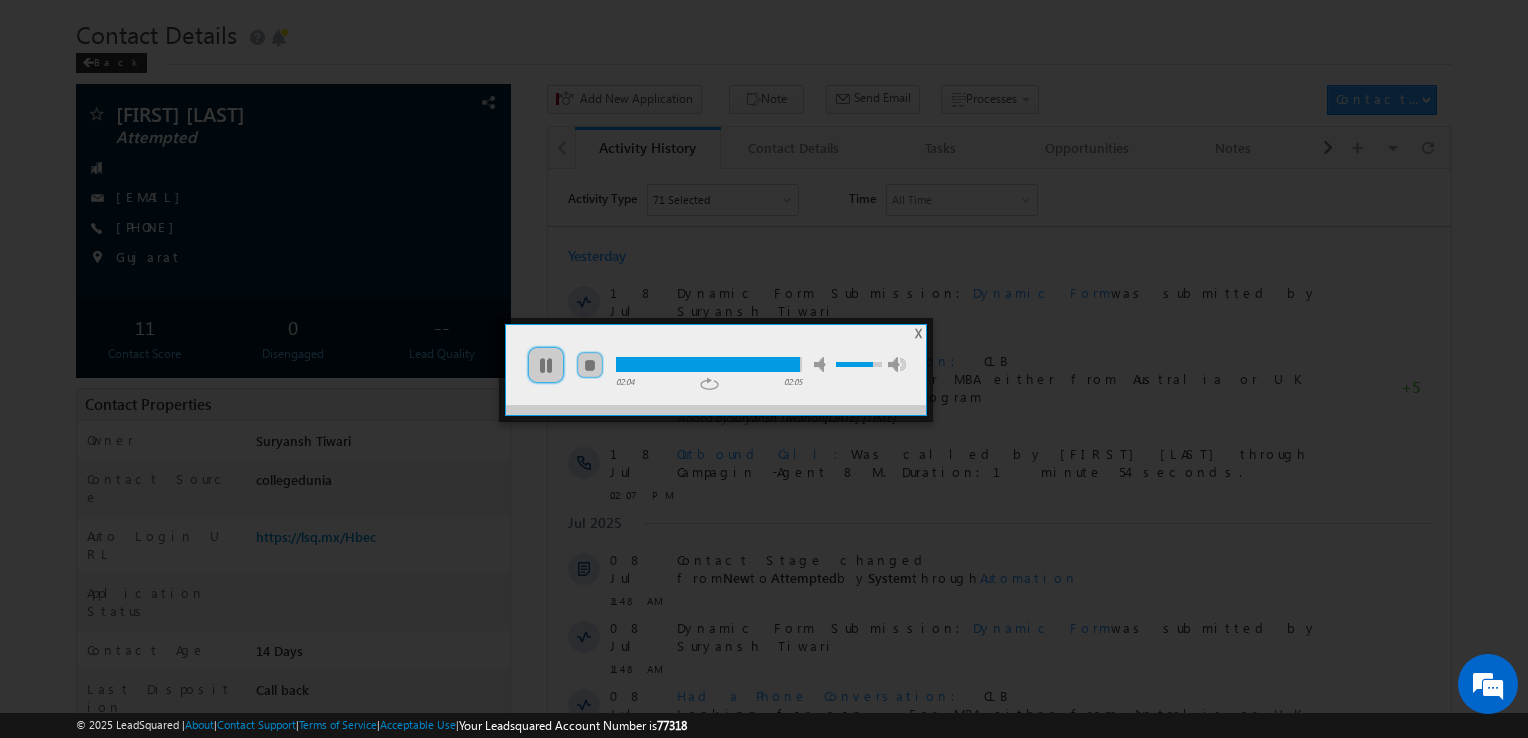 click on "X" at bounding box center [918, 333] 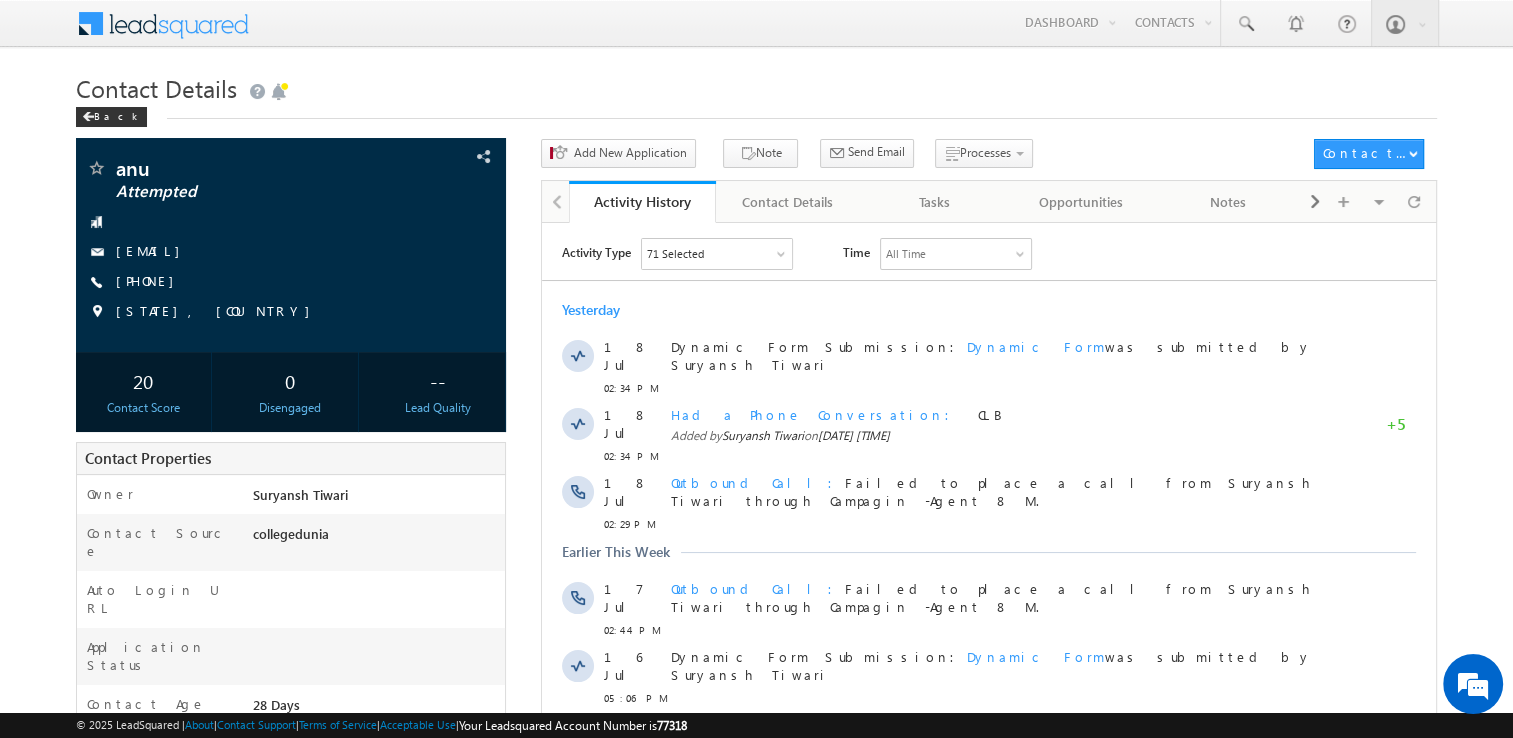 scroll, scrollTop: 0, scrollLeft: 0, axis: both 